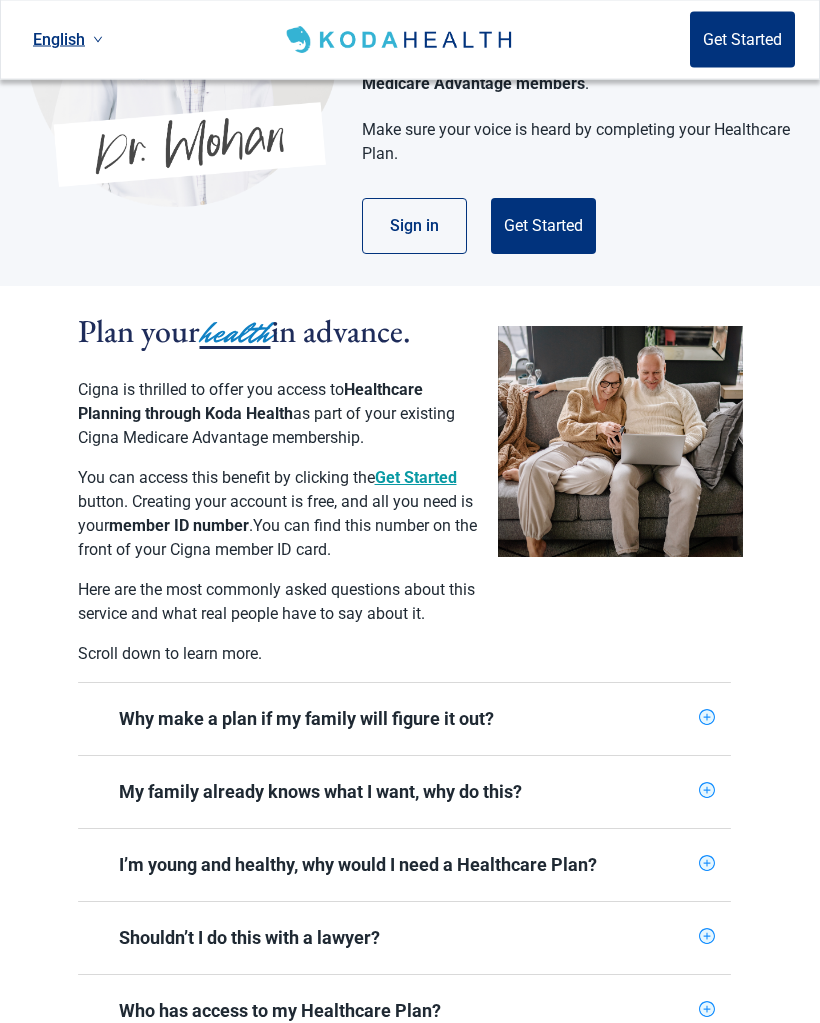 scroll, scrollTop: 251, scrollLeft: 0, axis: vertical 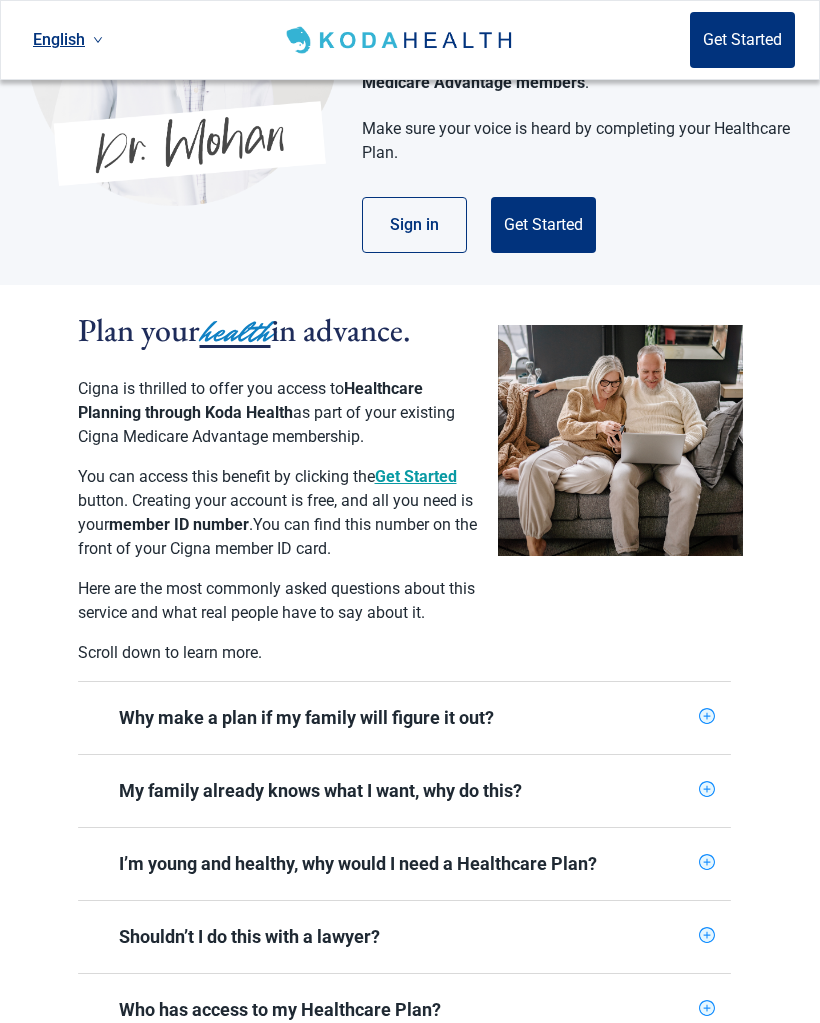 click 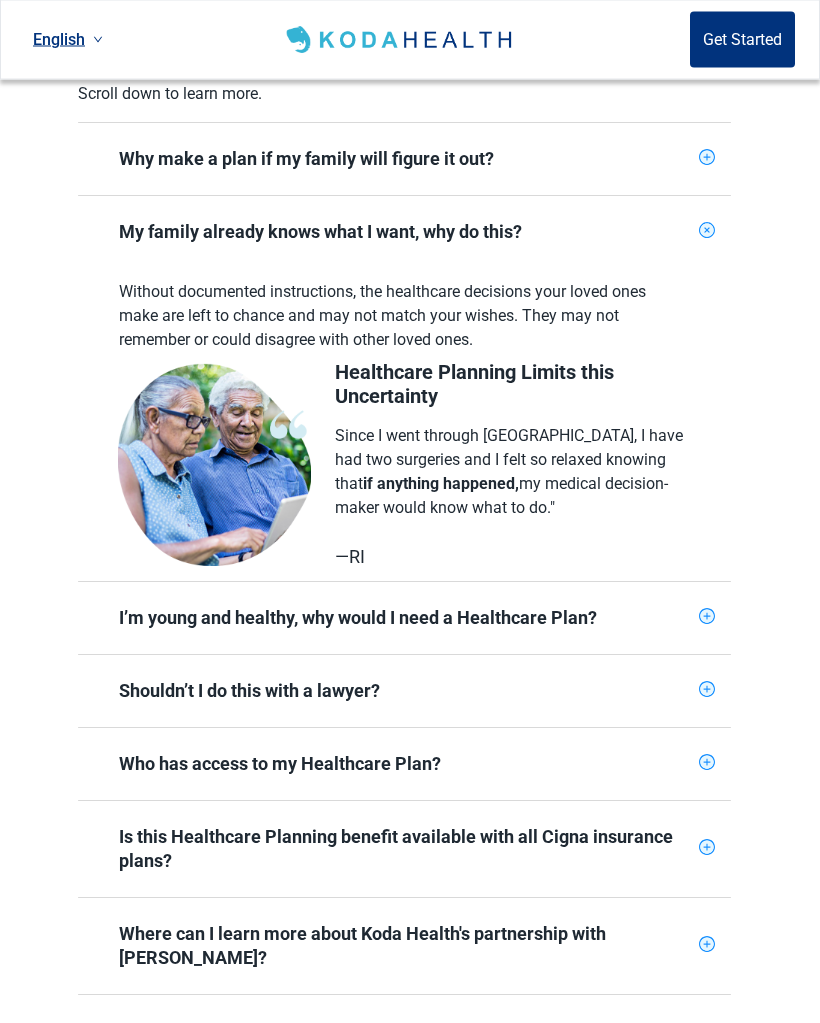 scroll, scrollTop: 811, scrollLeft: 0, axis: vertical 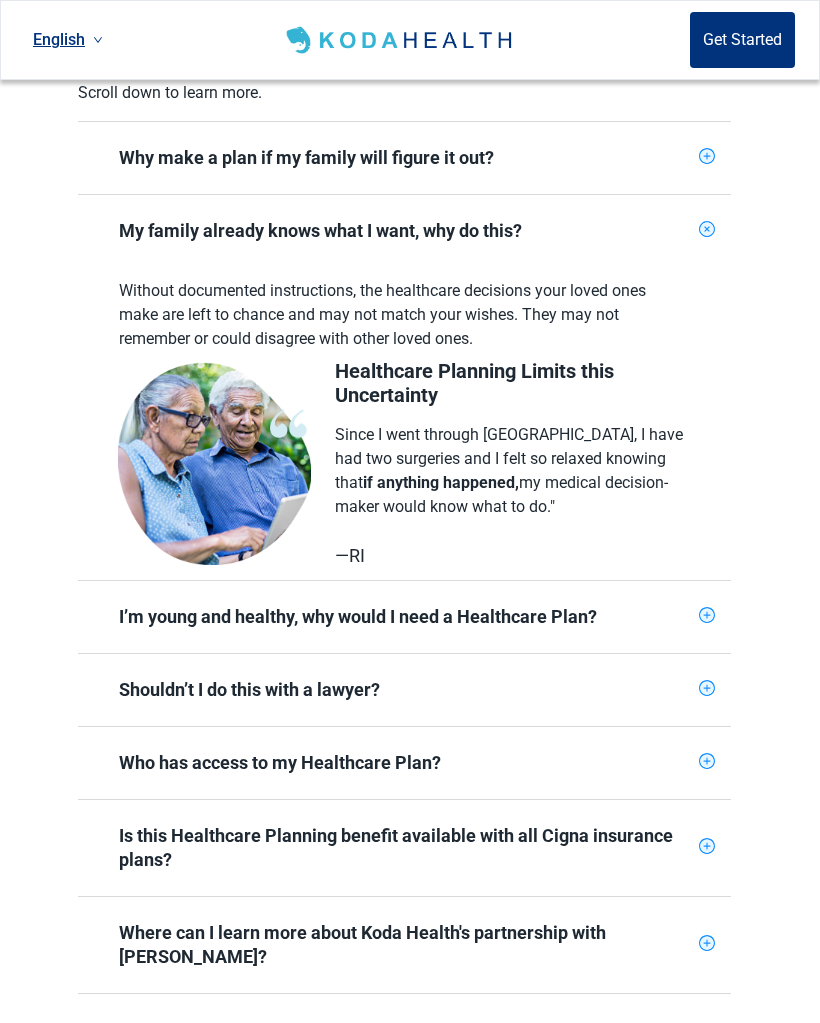 click on "Who has access to my Healthcare Plan?" at bounding box center [404, 763] 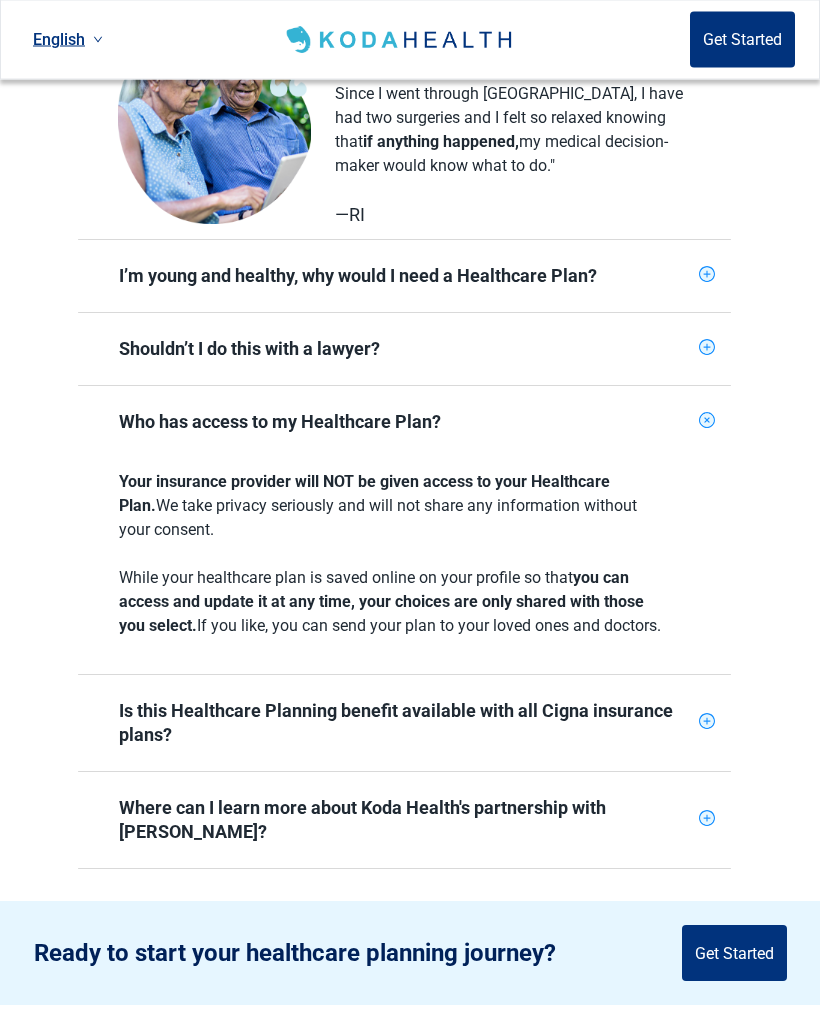 scroll, scrollTop: 1153, scrollLeft: 0, axis: vertical 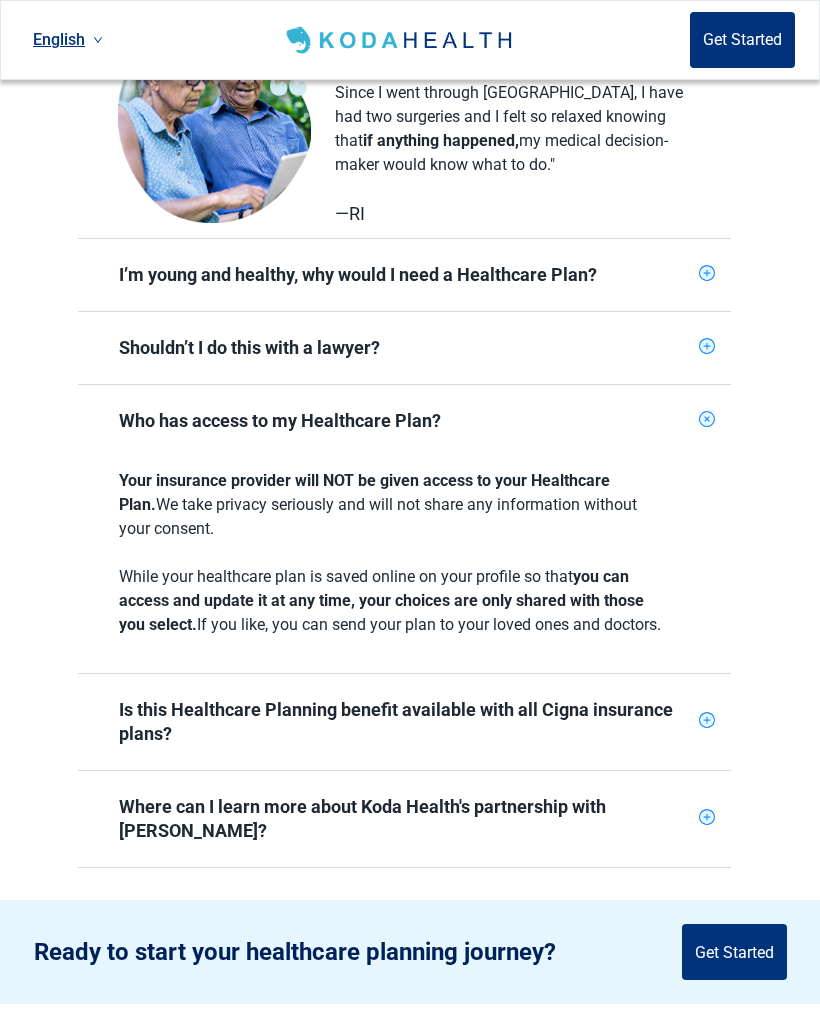 click 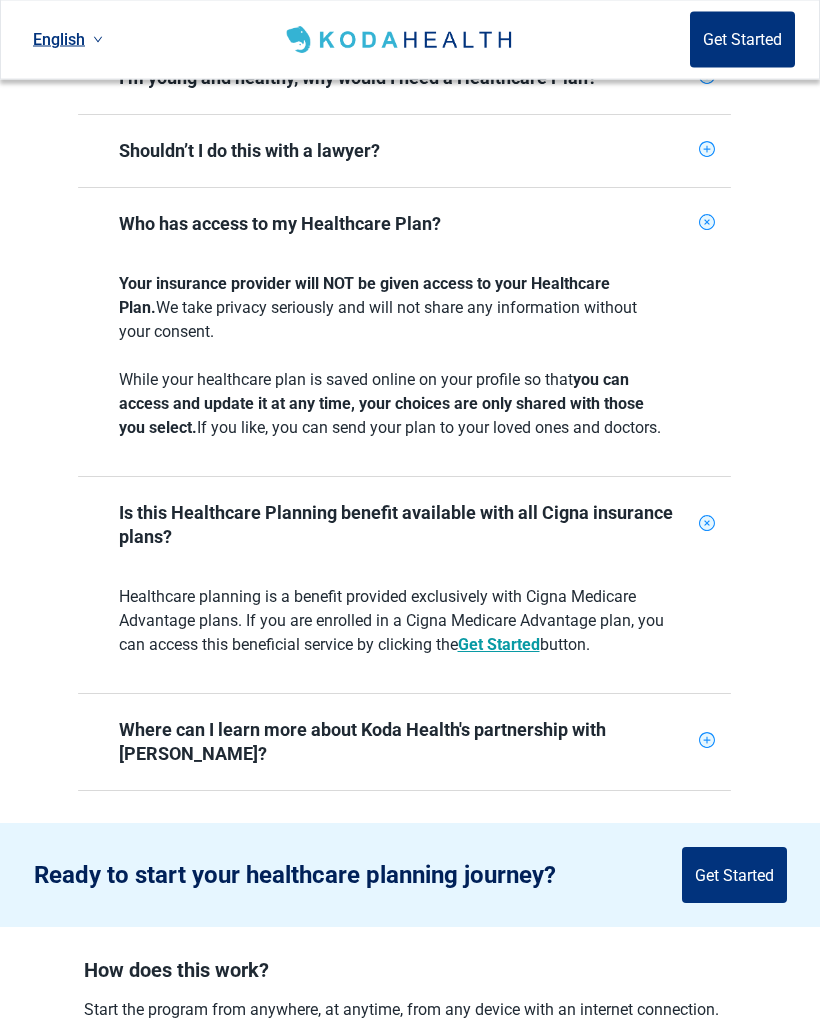 scroll, scrollTop: 1351, scrollLeft: 0, axis: vertical 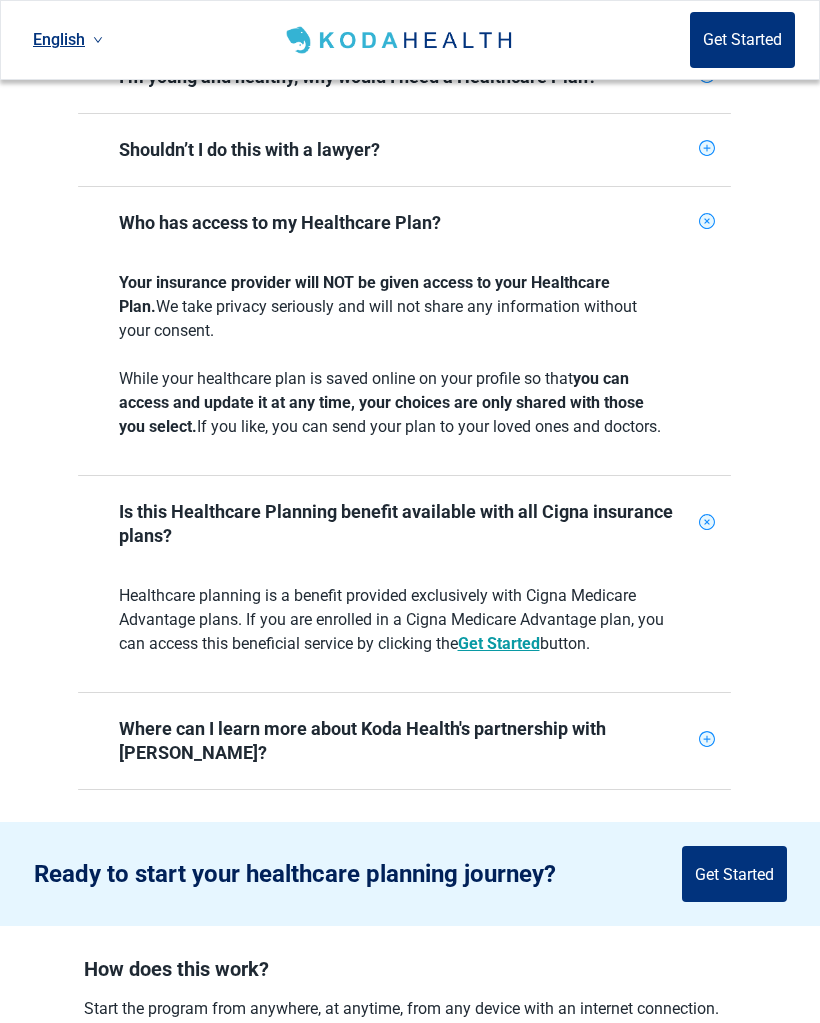 click on "Where can I learn more about Koda Health's partnership with [PERSON_NAME]?" at bounding box center [404, 741] 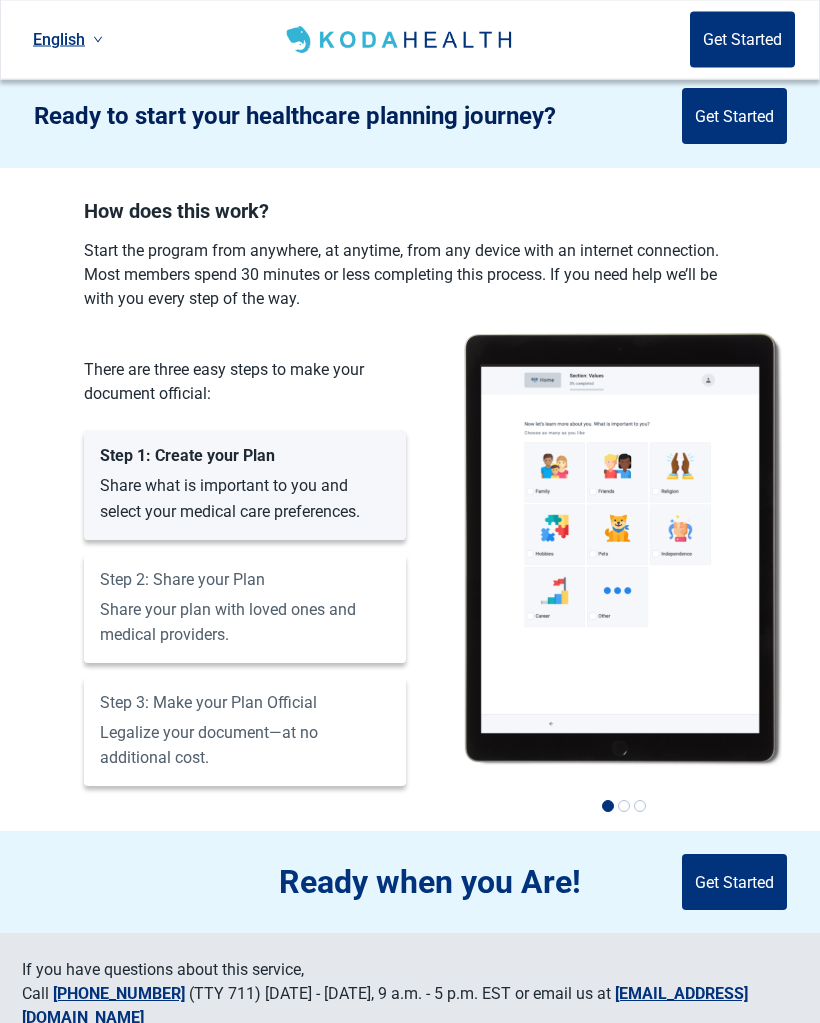 scroll, scrollTop: 2205, scrollLeft: 0, axis: vertical 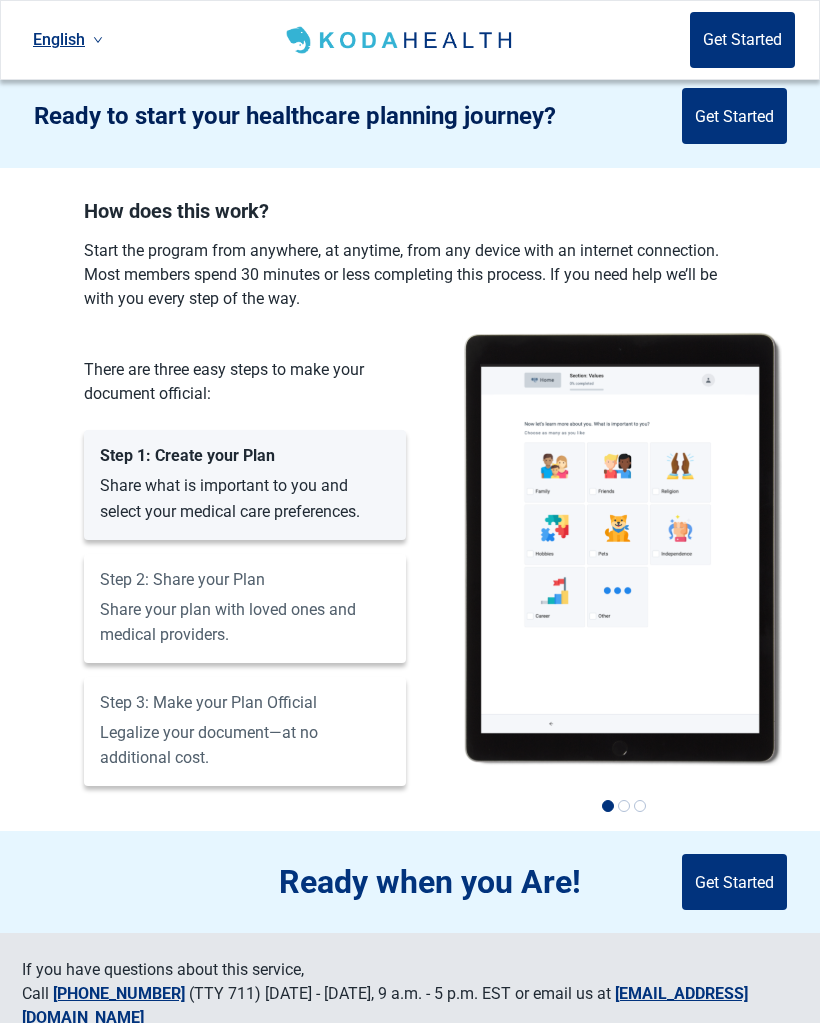 click at bounding box center (623, 548) 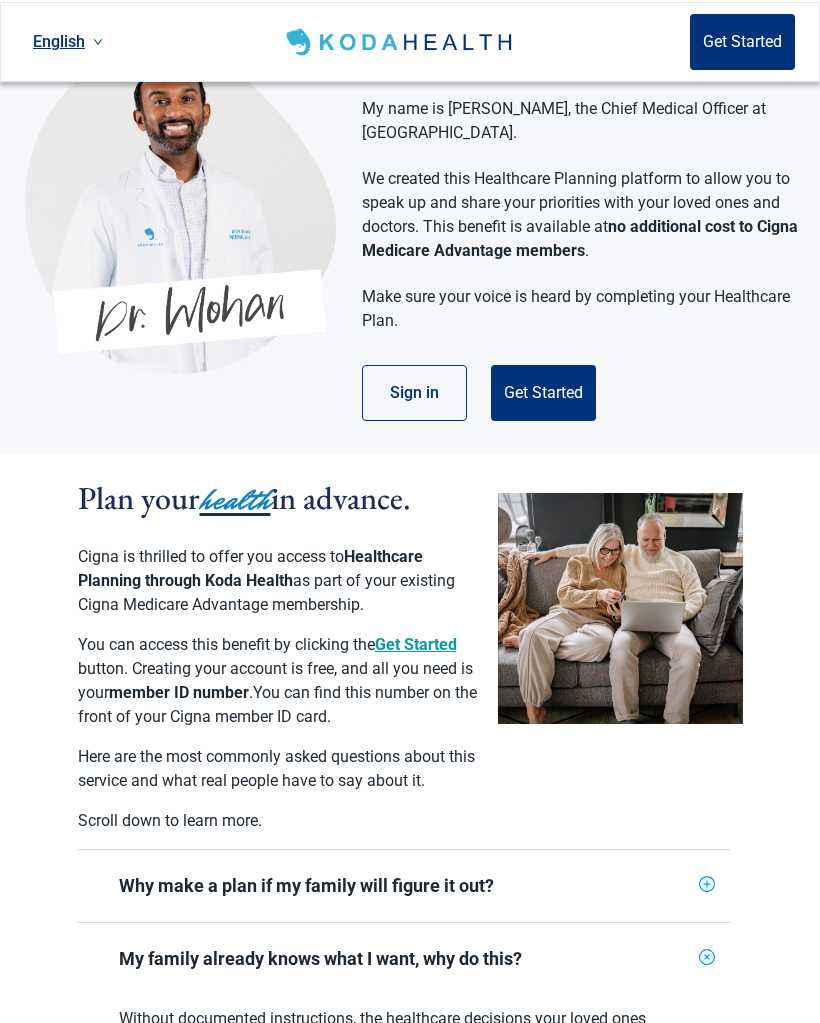 scroll, scrollTop: 83, scrollLeft: 0, axis: vertical 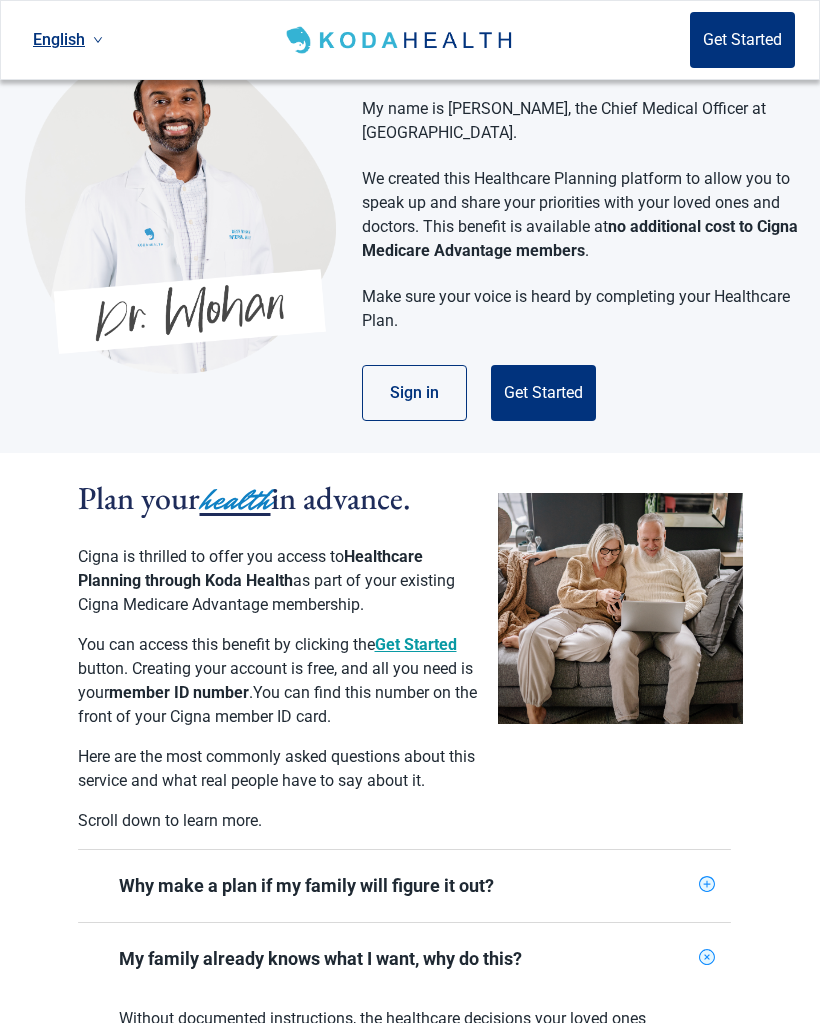 click on "Sign in" at bounding box center (414, 393) 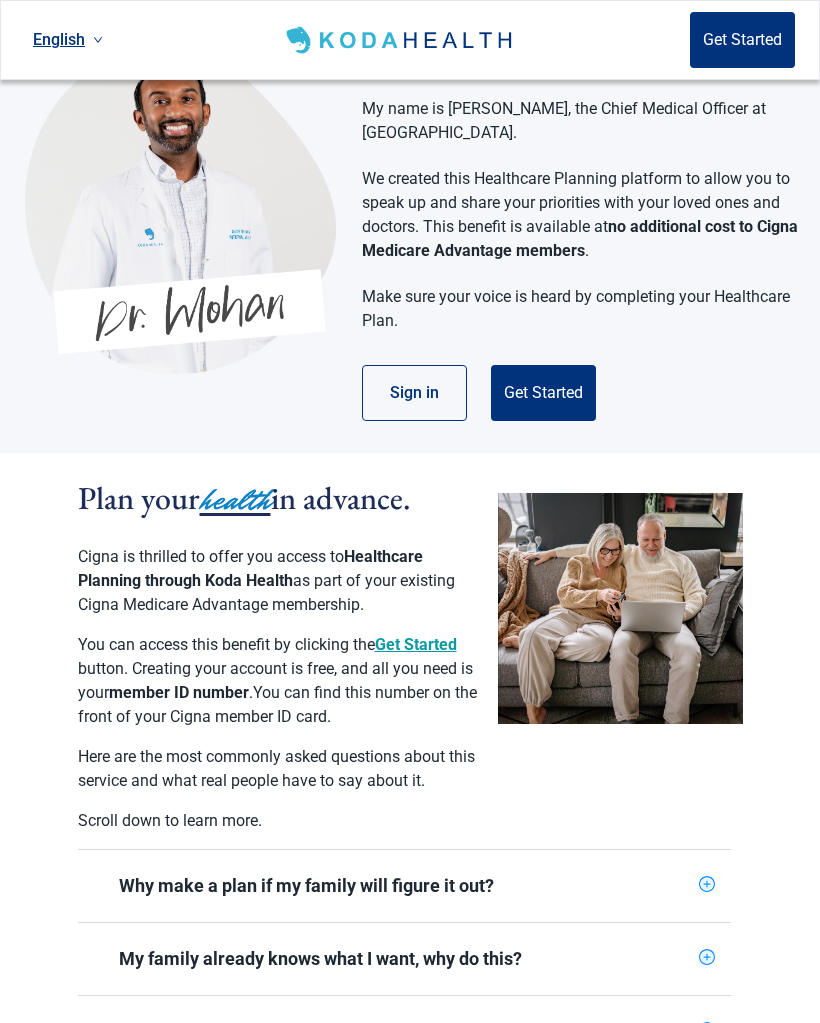 scroll, scrollTop: 0, scrollLeft: 0, axis: both 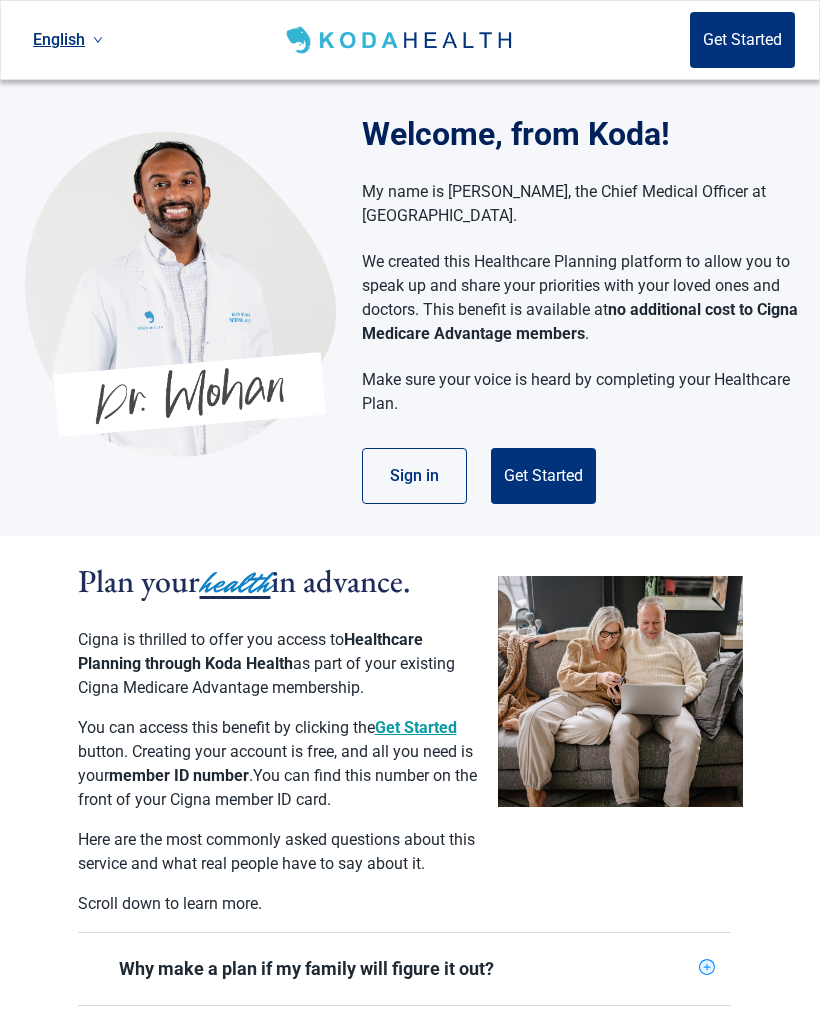 click on "Get Started" at bounding box center [543, 476] 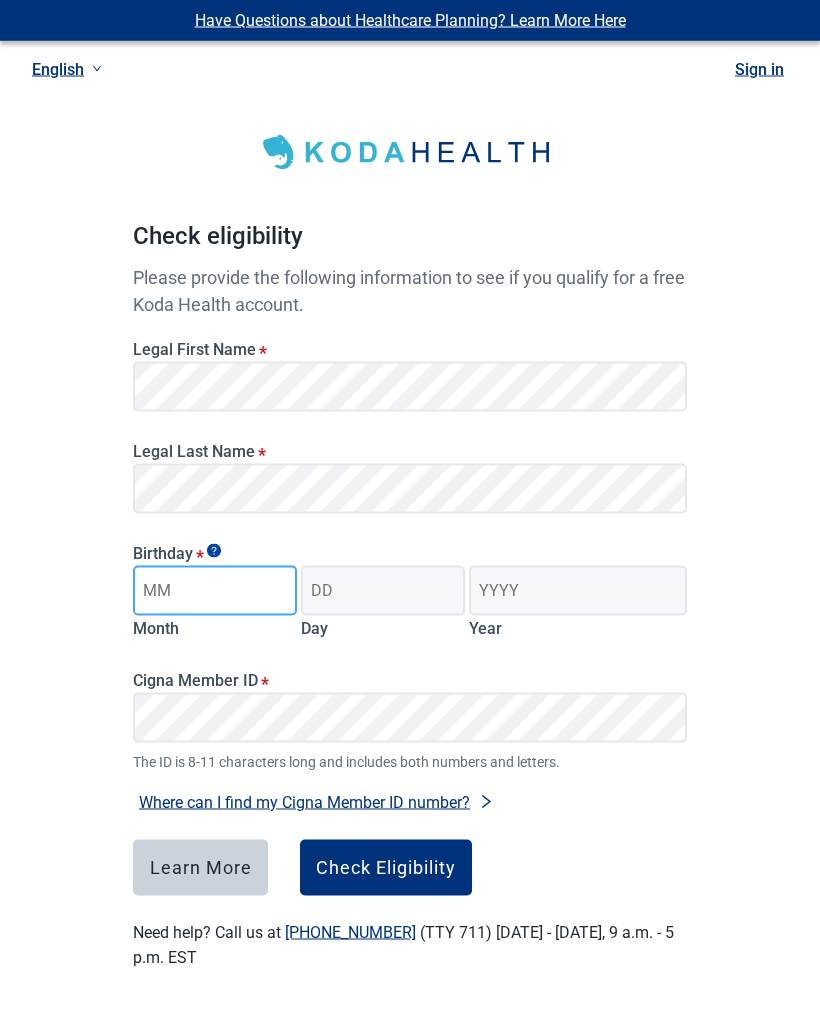 click on "Month" at bounding box center (215, 591) 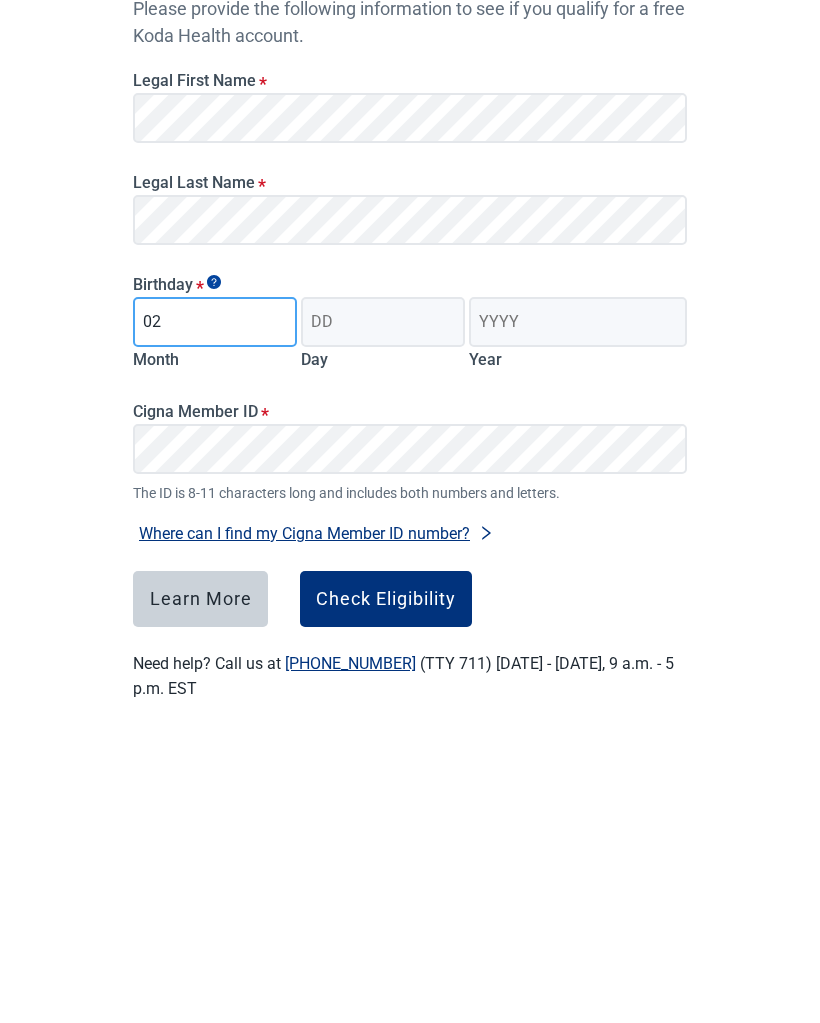 type on "02" 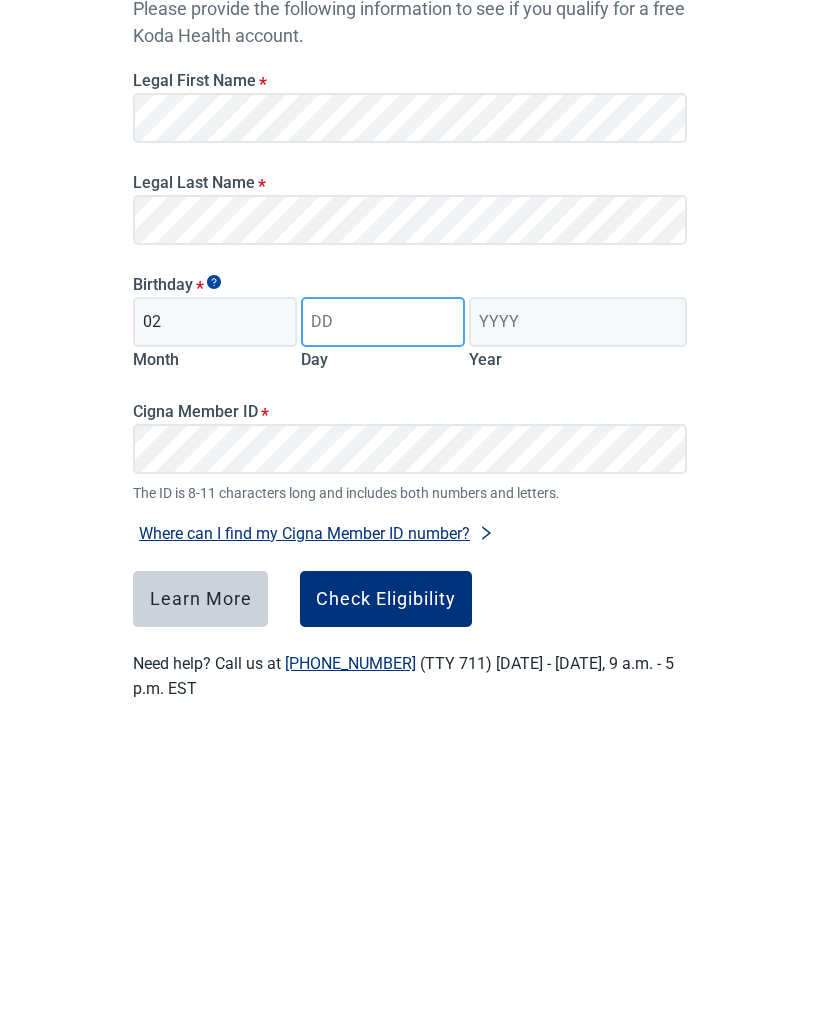 click on "Day" at bounding box center (383, 591) 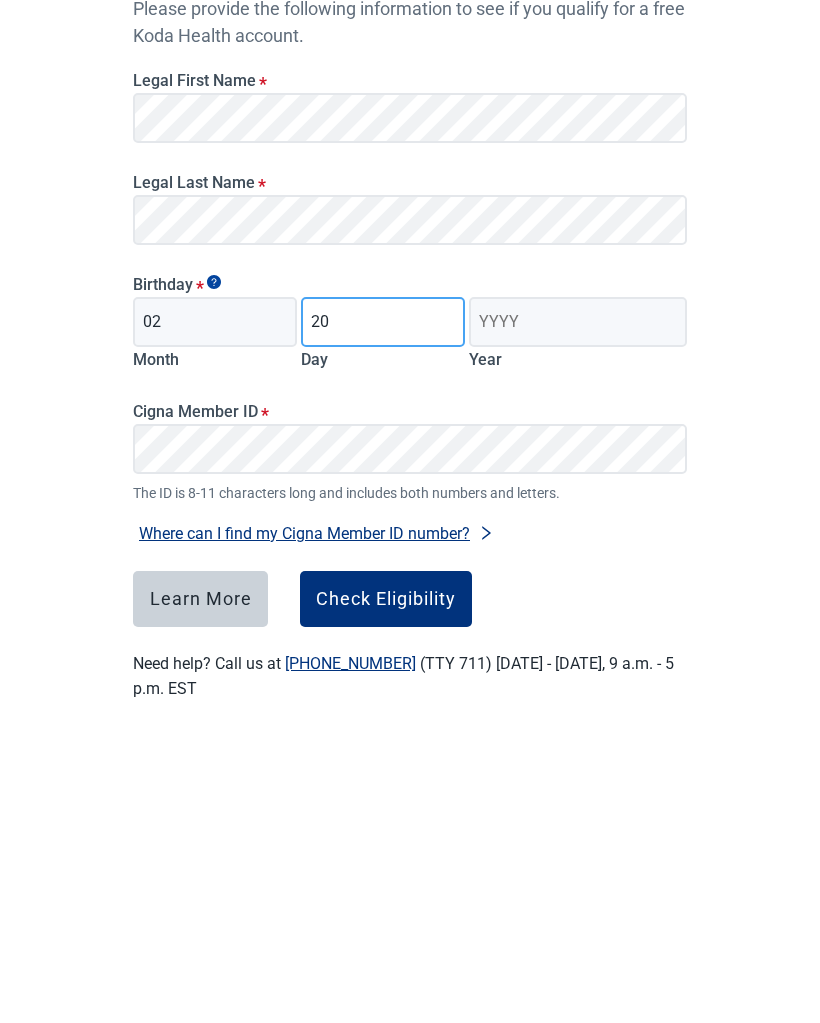 type on "20" 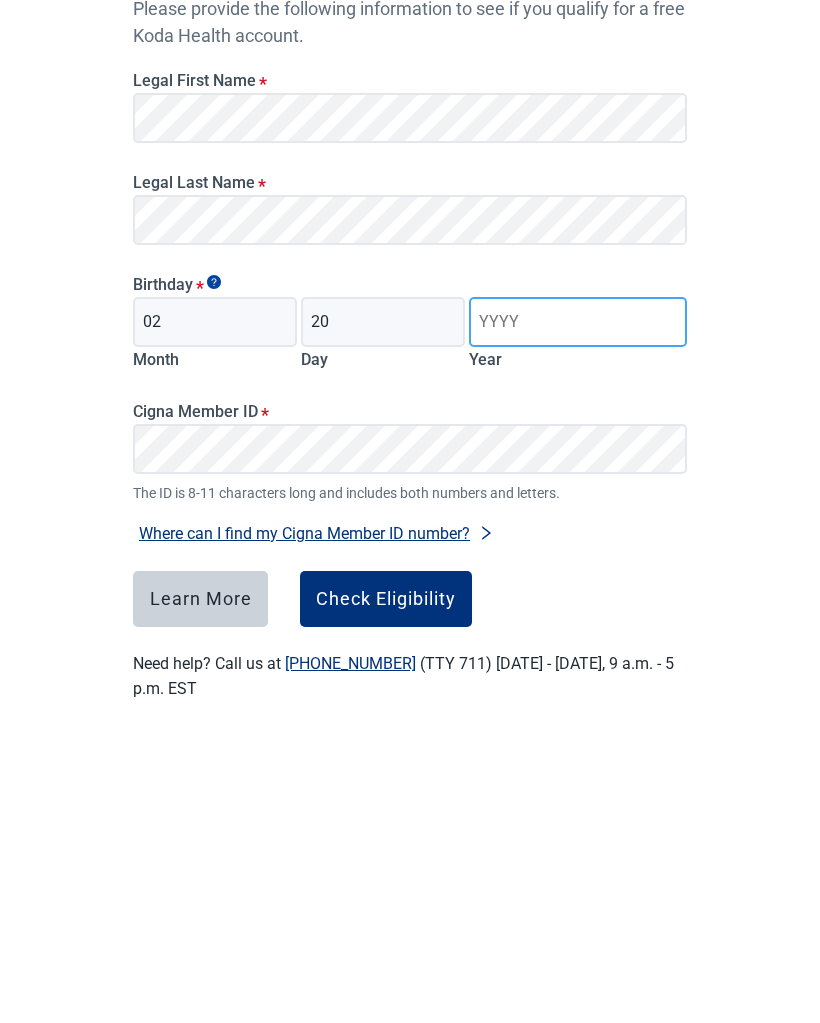 click on "Year" at bounding box center (578, 591) 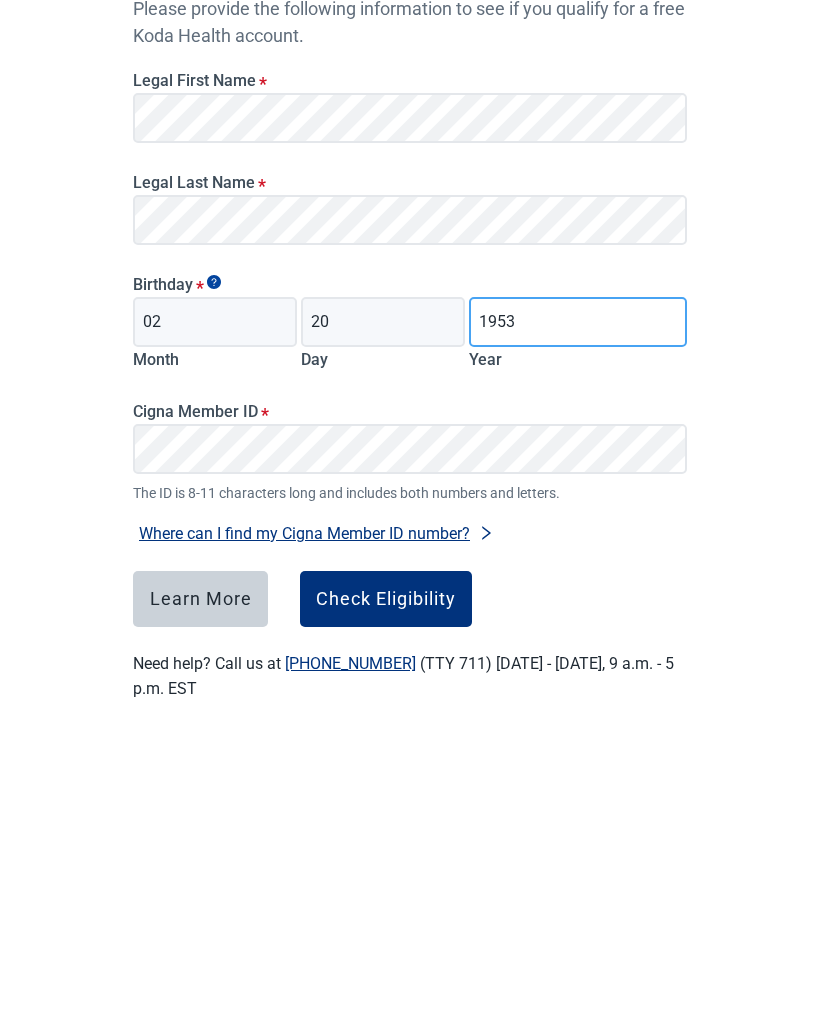 type on "1953" 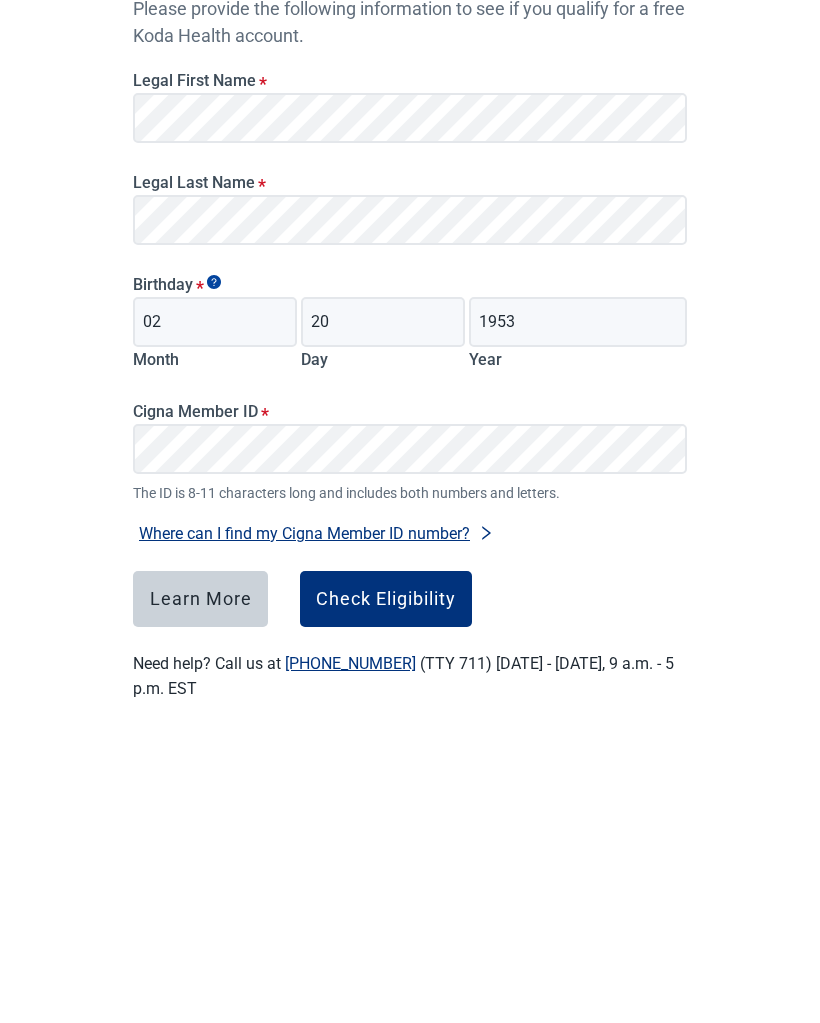 click on "Check Eligibility" at bounding box center [386, 868] 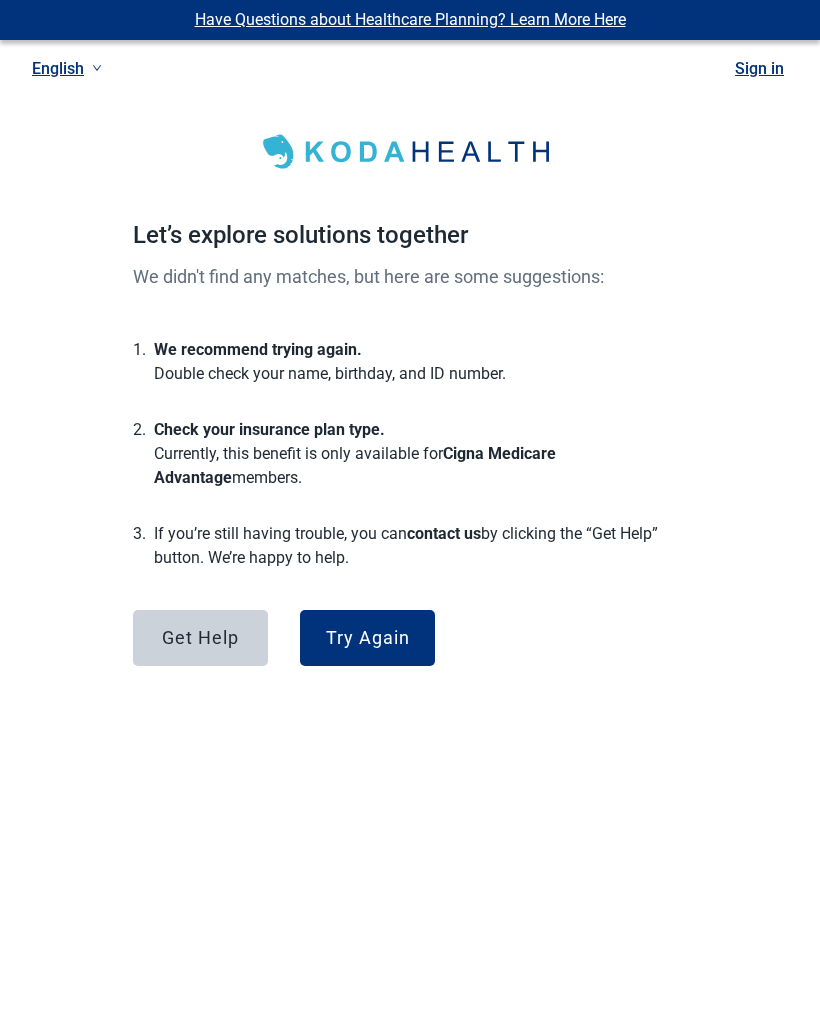 click on "Try Again" at bounding box center [367, 639] 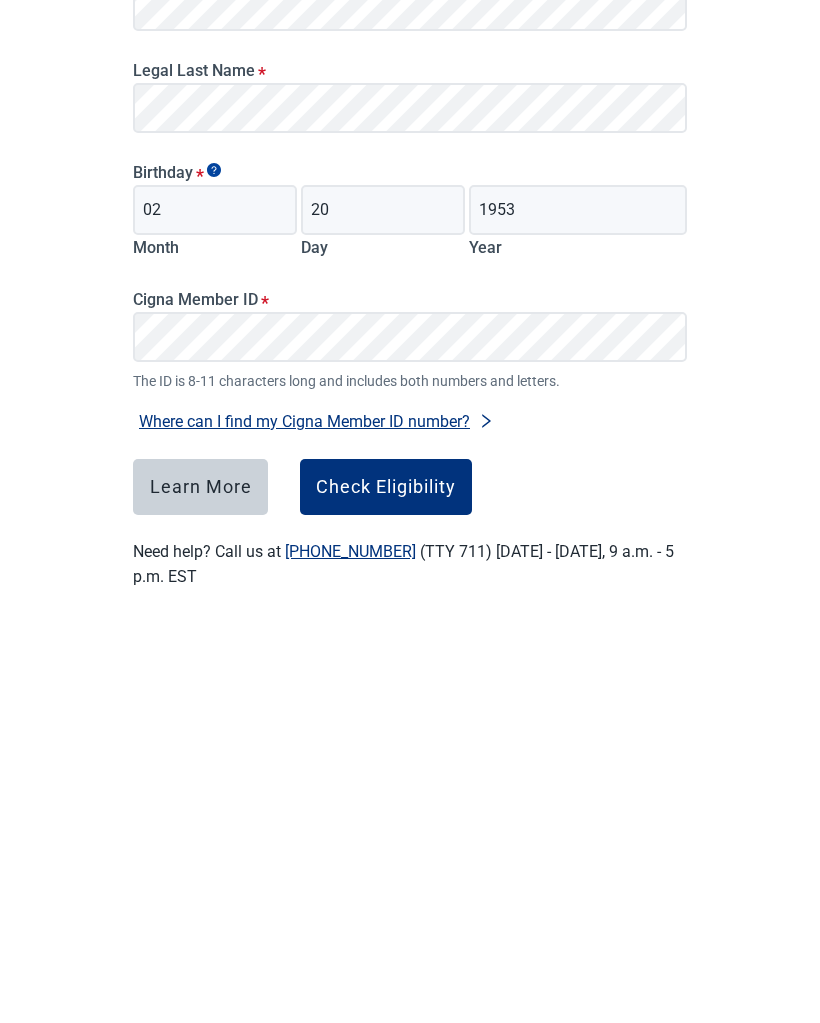 click on "Check Eligibility" at bounding box center [386, 868] 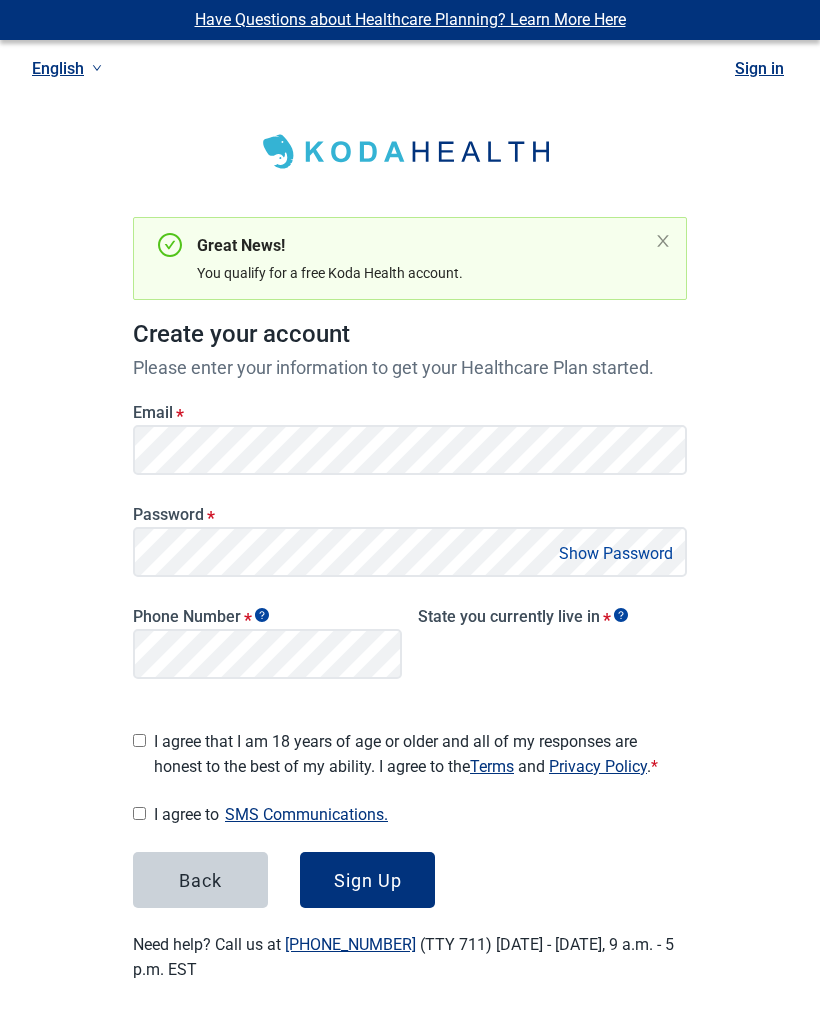 scroll, scrollTop: 1, scrollLeft: 0, axis: vertical 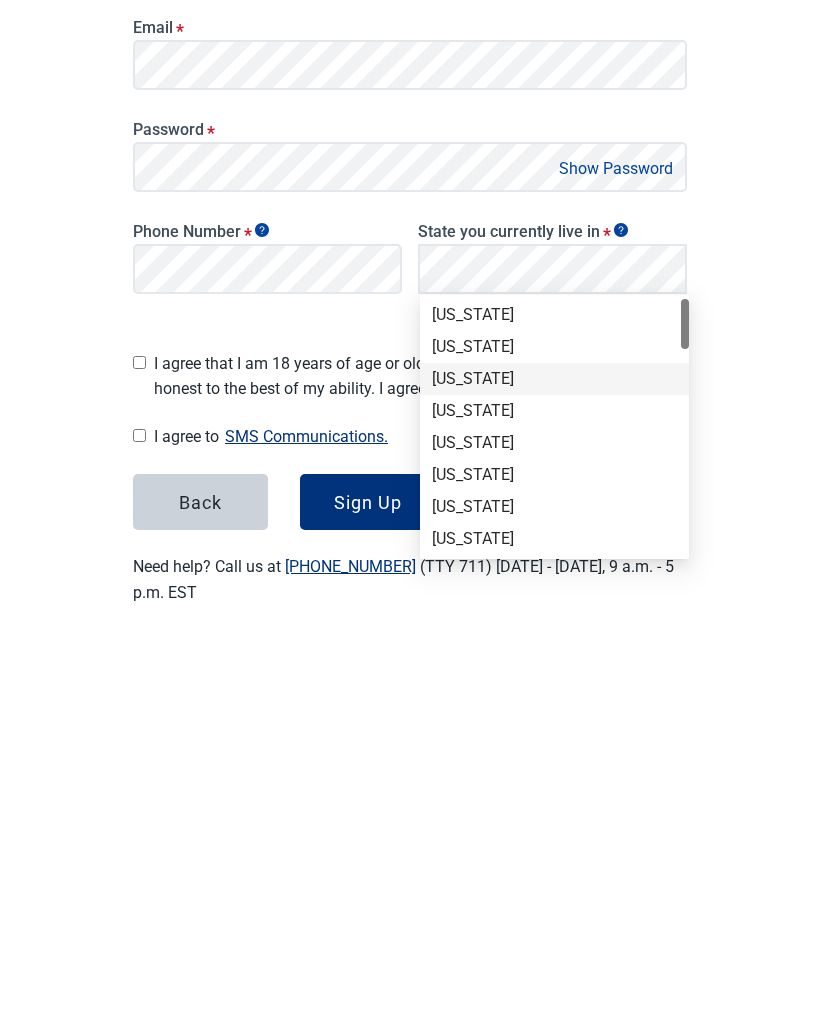 click on "[US_STATE]" at bounding box center (554, 760) 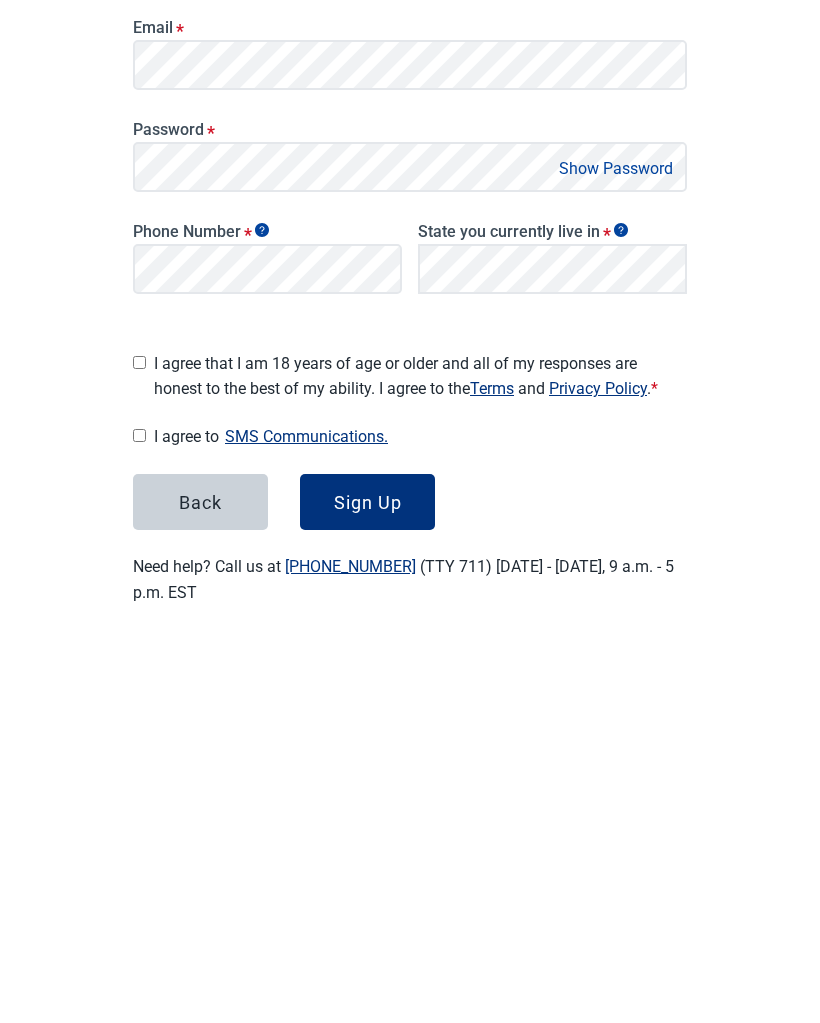 click on "I agree that I am 18 years of age or older and all of my responses are honest to the best of my ability. I agree to the  Terms   and   Privacy Policy . *" at bounding box center (139, 743) 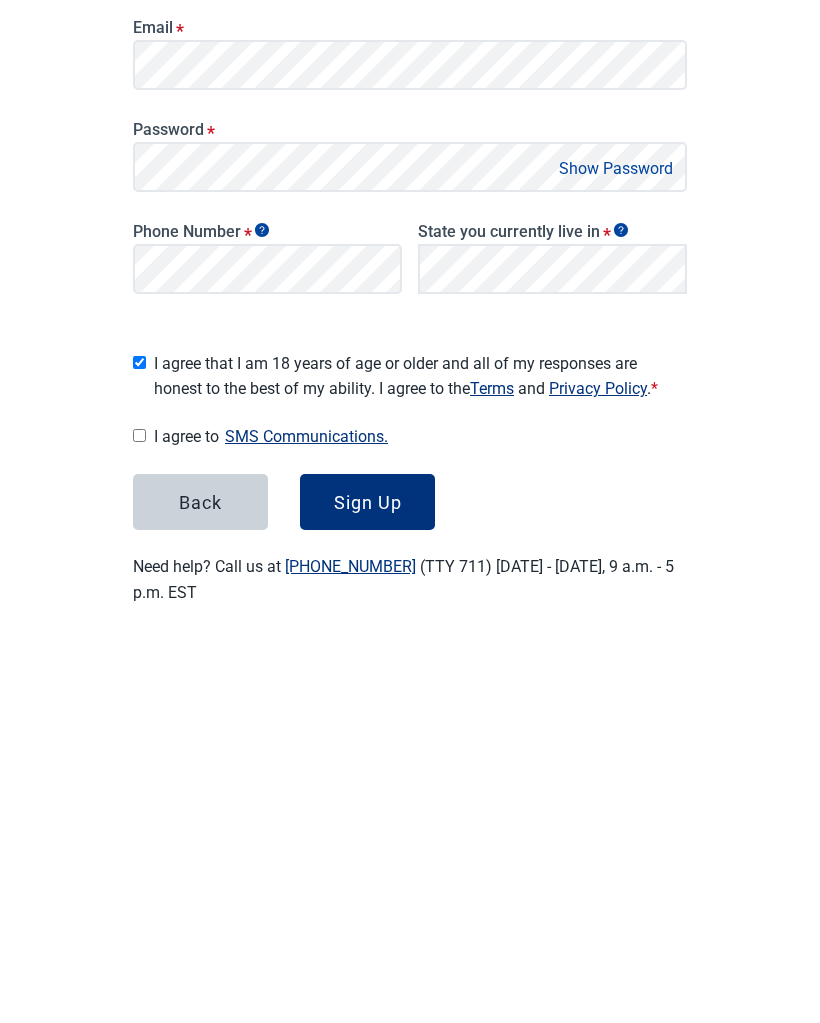 checkbox on "true" 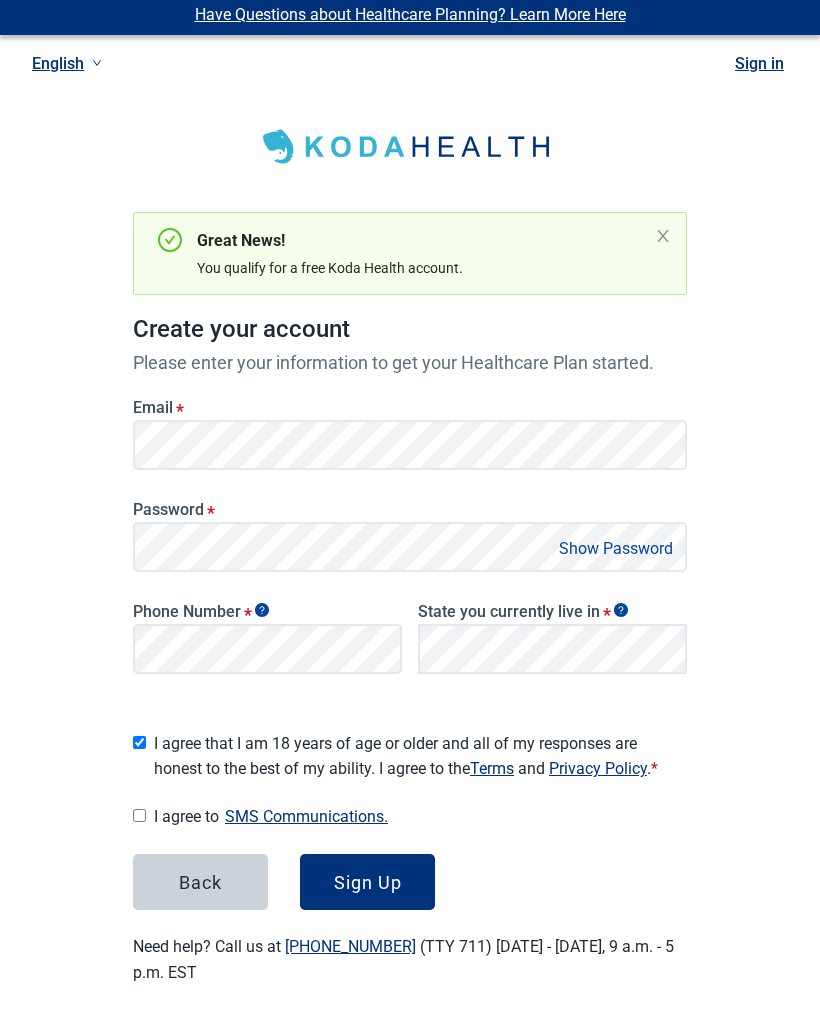 click on "I agree to SMS Communications." at bounding box center [139, 816] 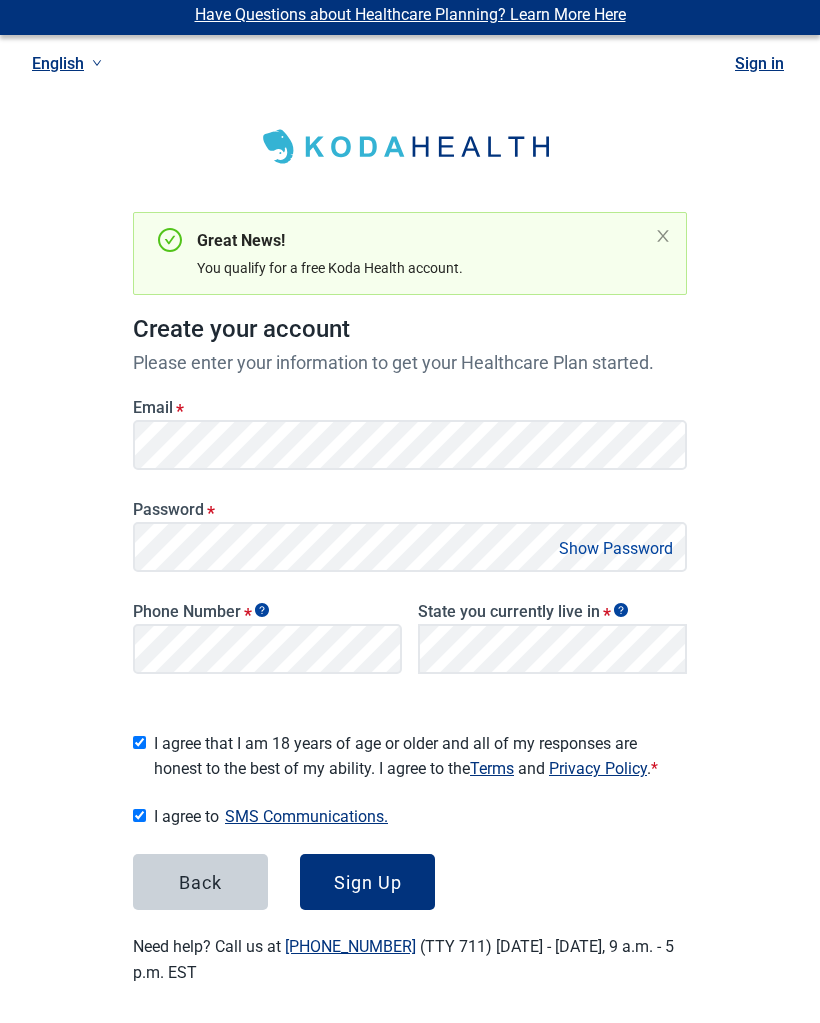 checkbox on "true" 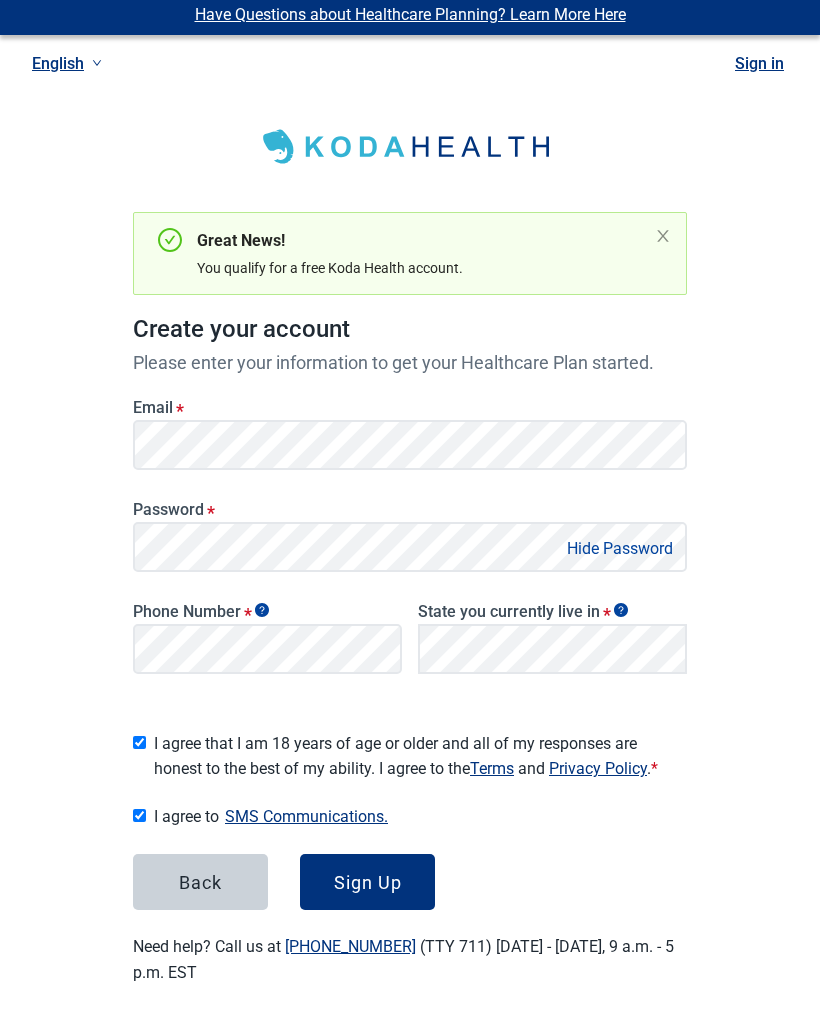click on "Sign Up" at bounding box center [368, 883] 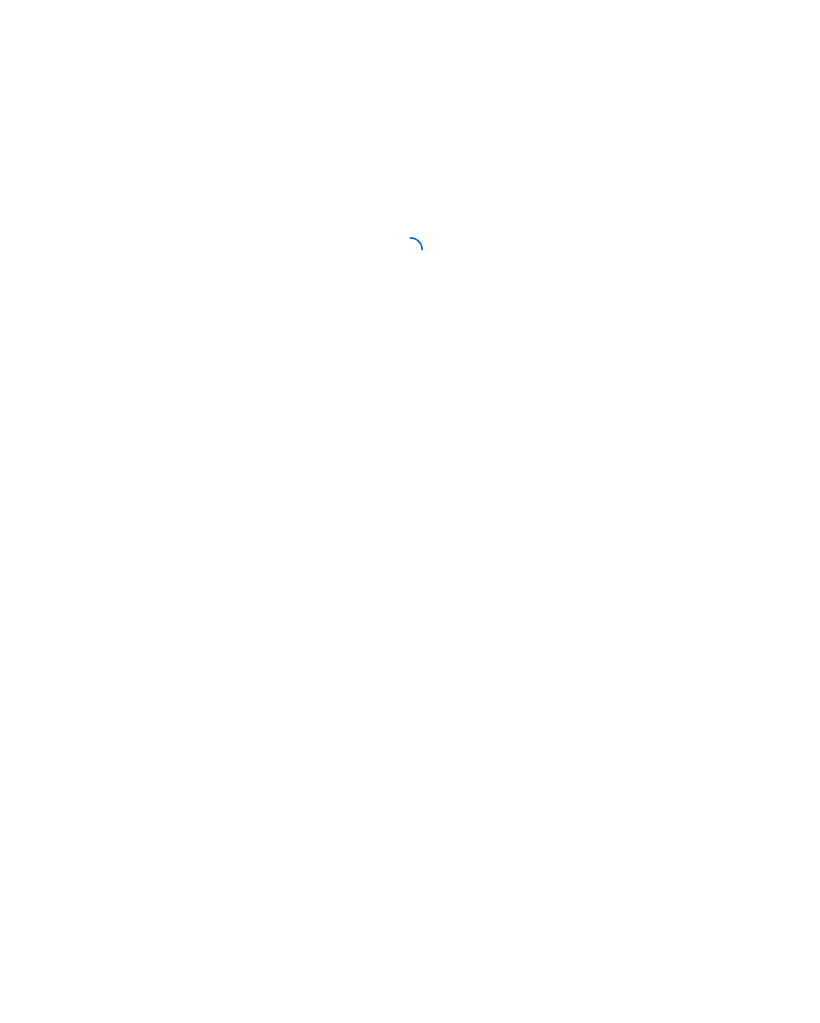 scroll, scrollTop: 0, scrollLeft: 0, axis: both 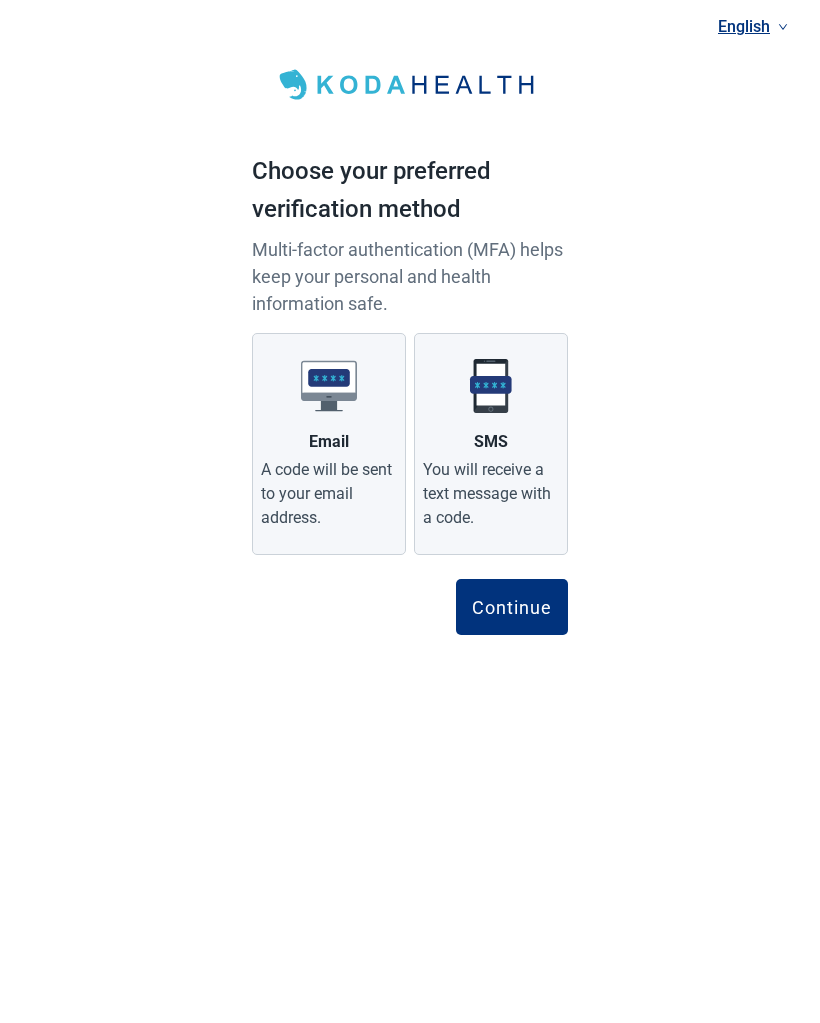 click on "You will receive a text message with a code." at bounding box center [491, 495] 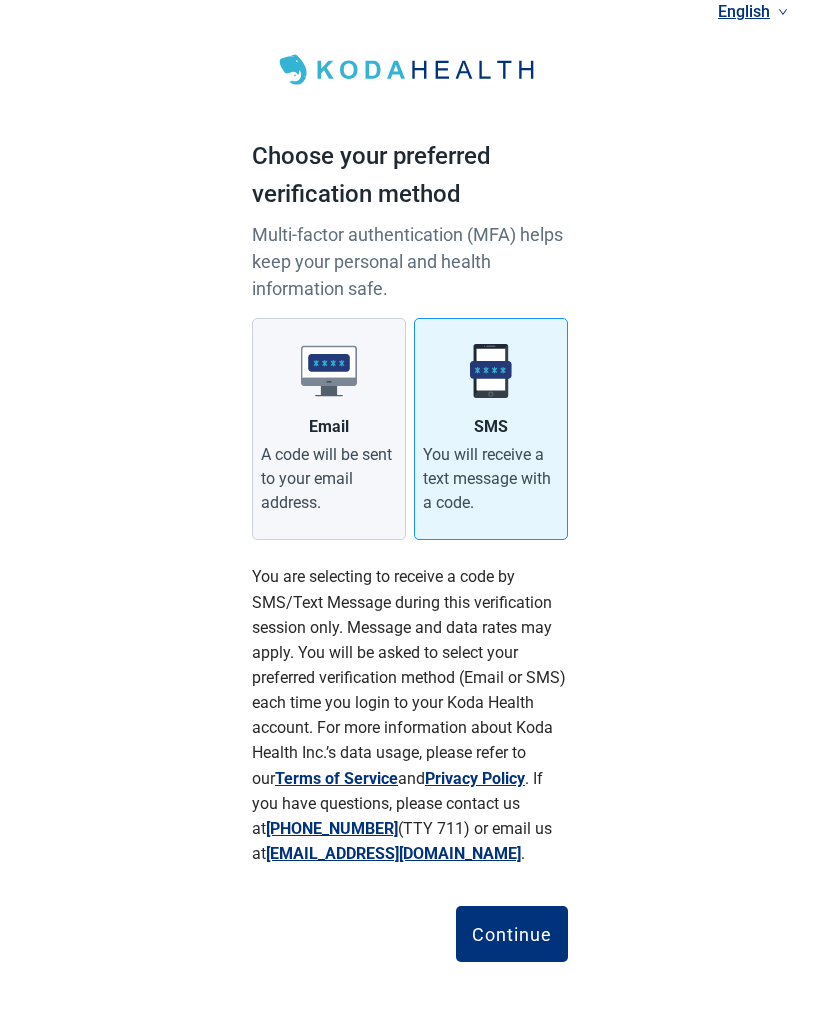 scroll, scrollTop: 16, scrollLeft: 0, axis: vertical 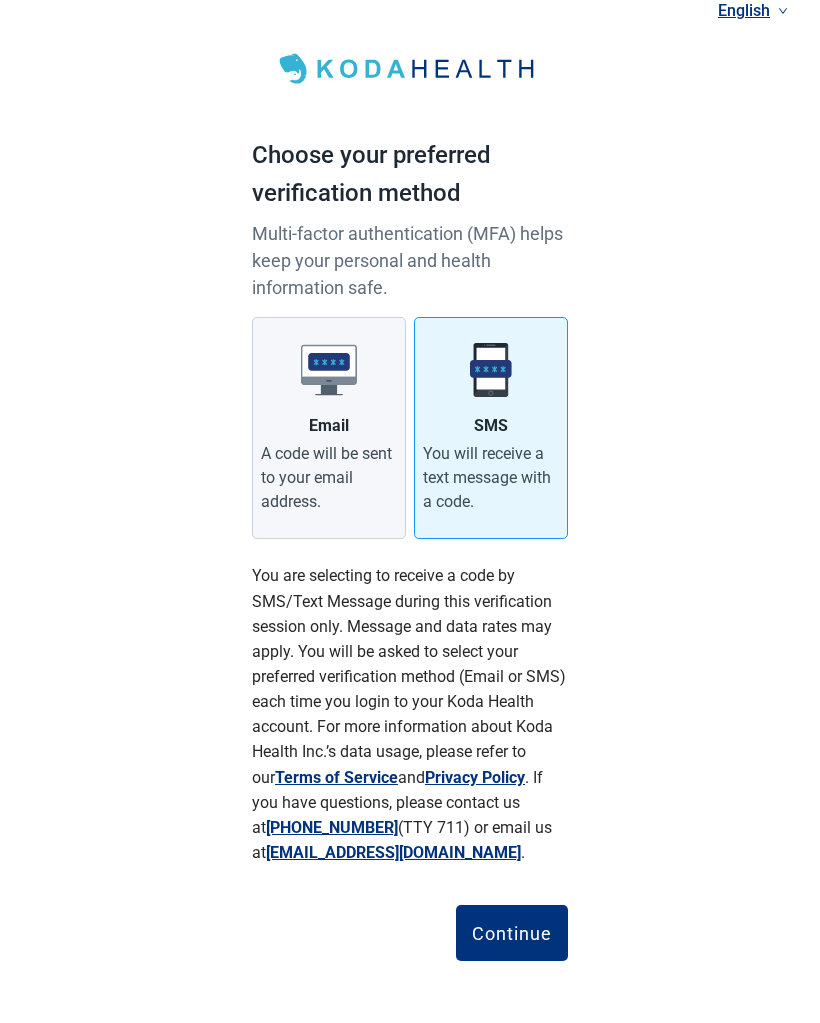 click on "Continue" at bounding box center [512, 934] 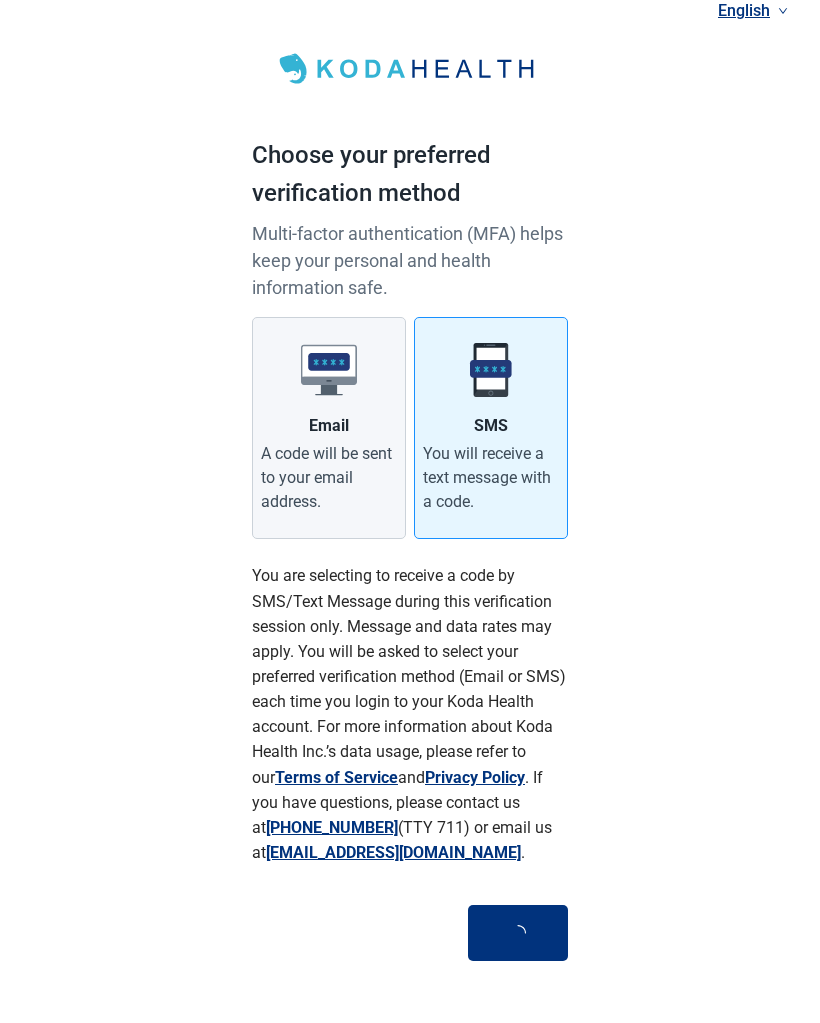scroll, scrollTop: 0, scrollLeft: 0, axis: both 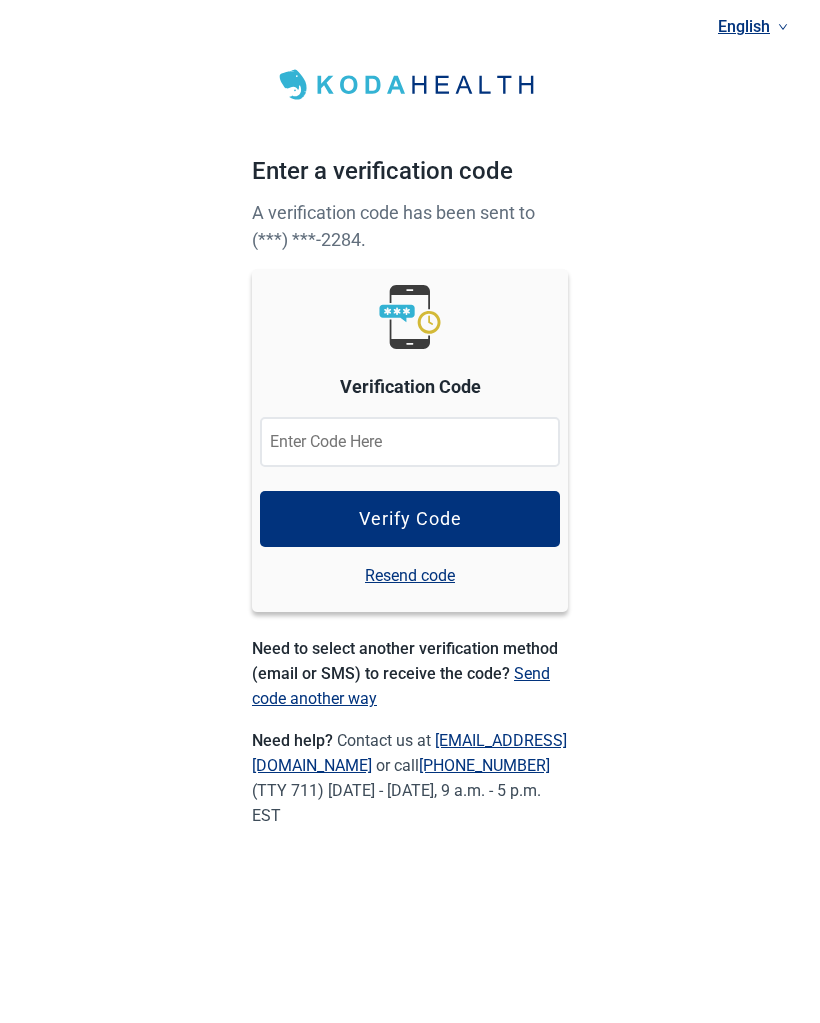click at bounding box center (410, 443) 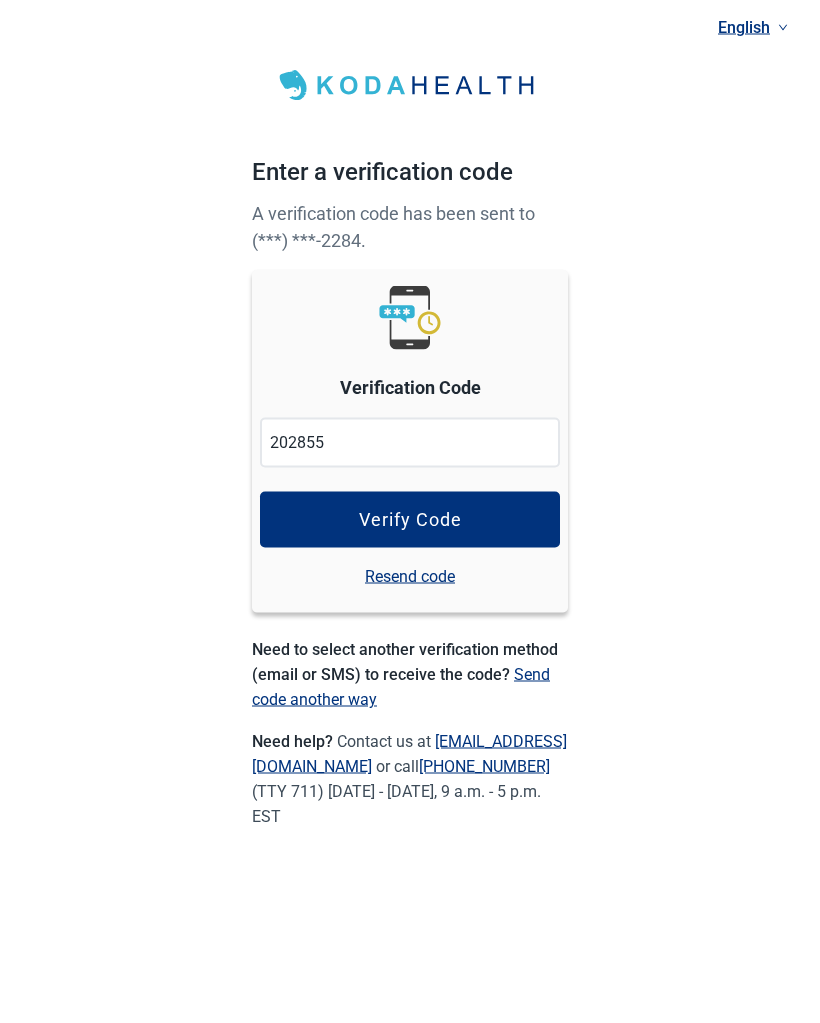 type on "202855" 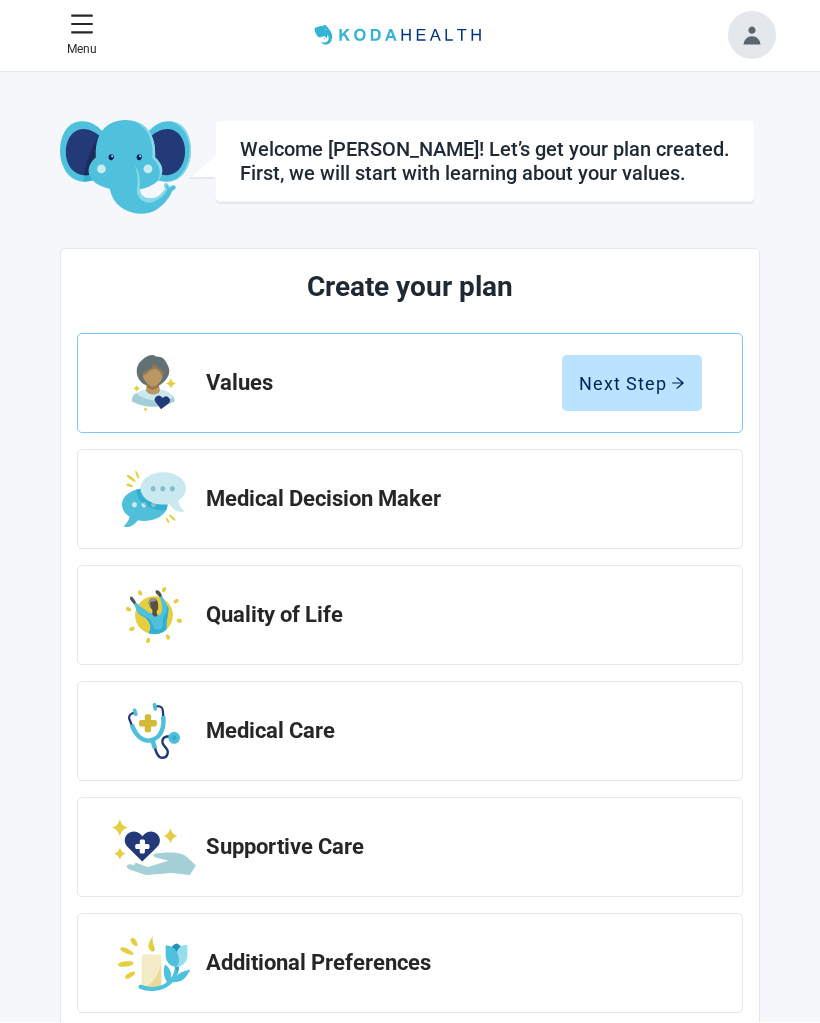 scroll, scrollTop: 1, scrollLeft: 0, axis: vertical 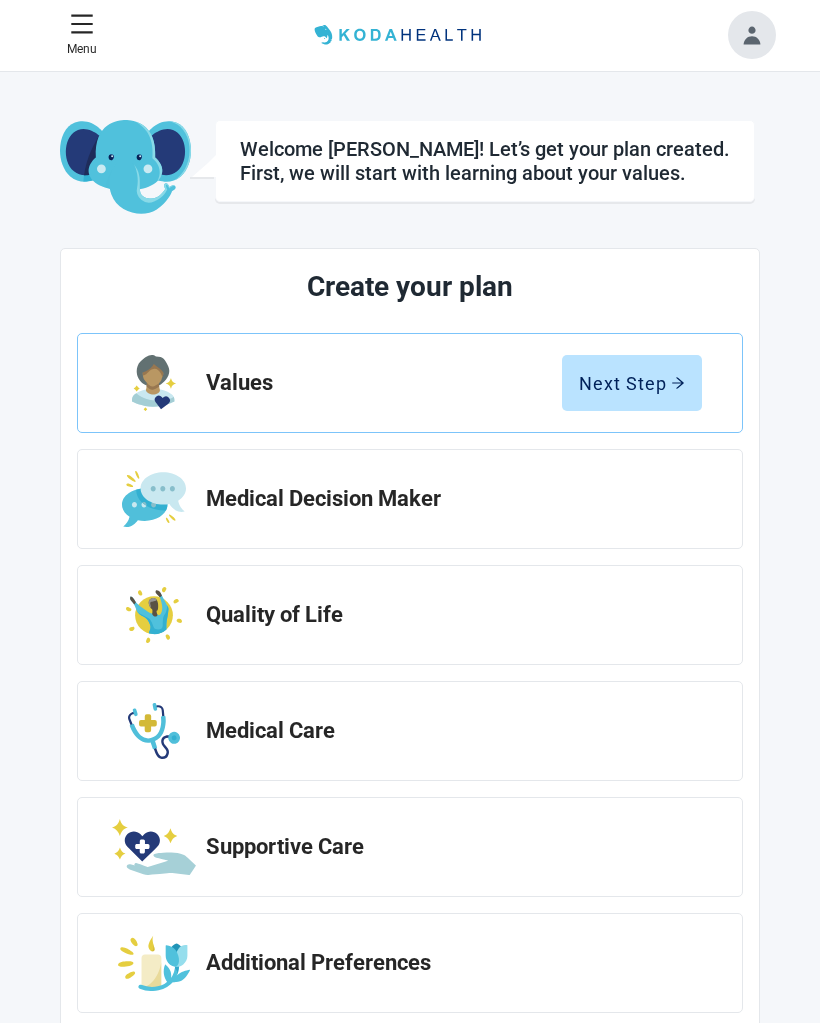 click on "Next Step" at bounding box center [632, 383] 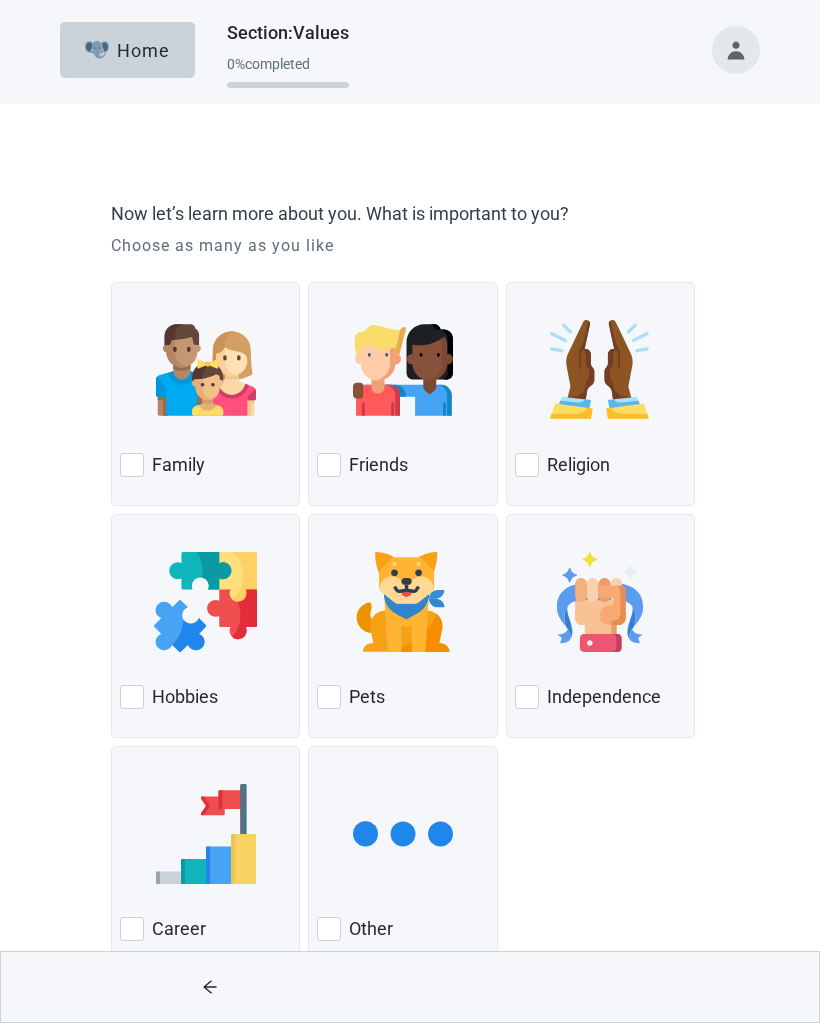 click at bounding box center [132, 465] 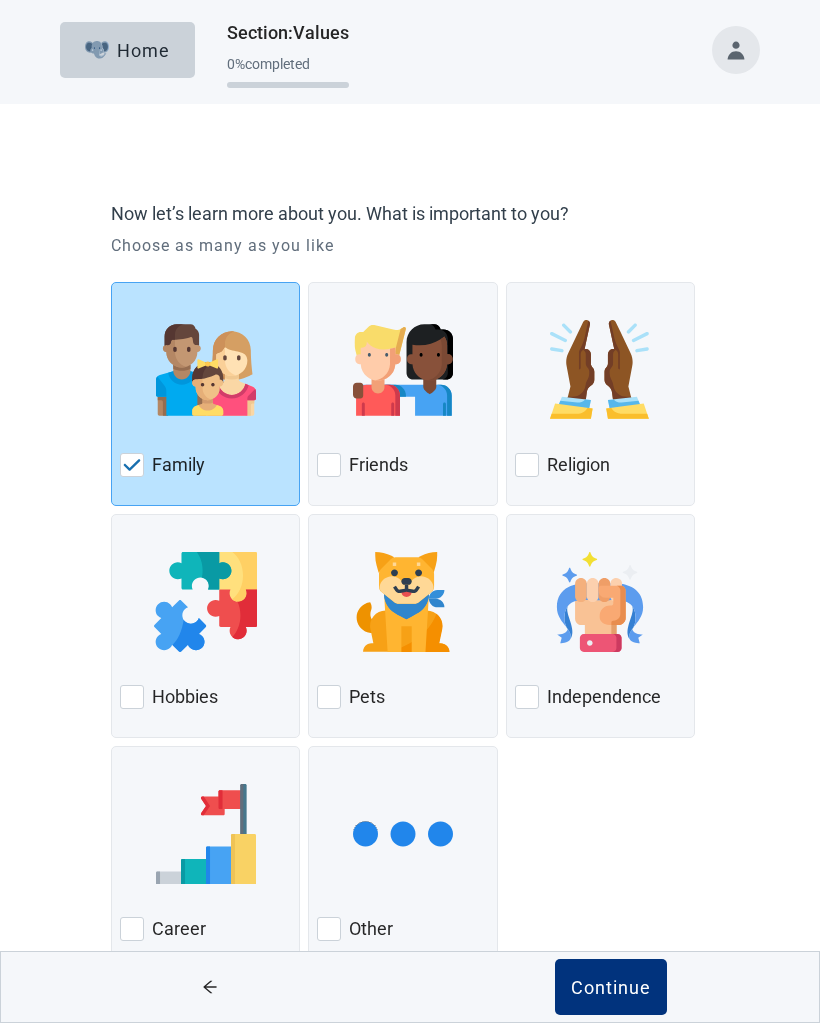 click at bounding box center [132, 697] 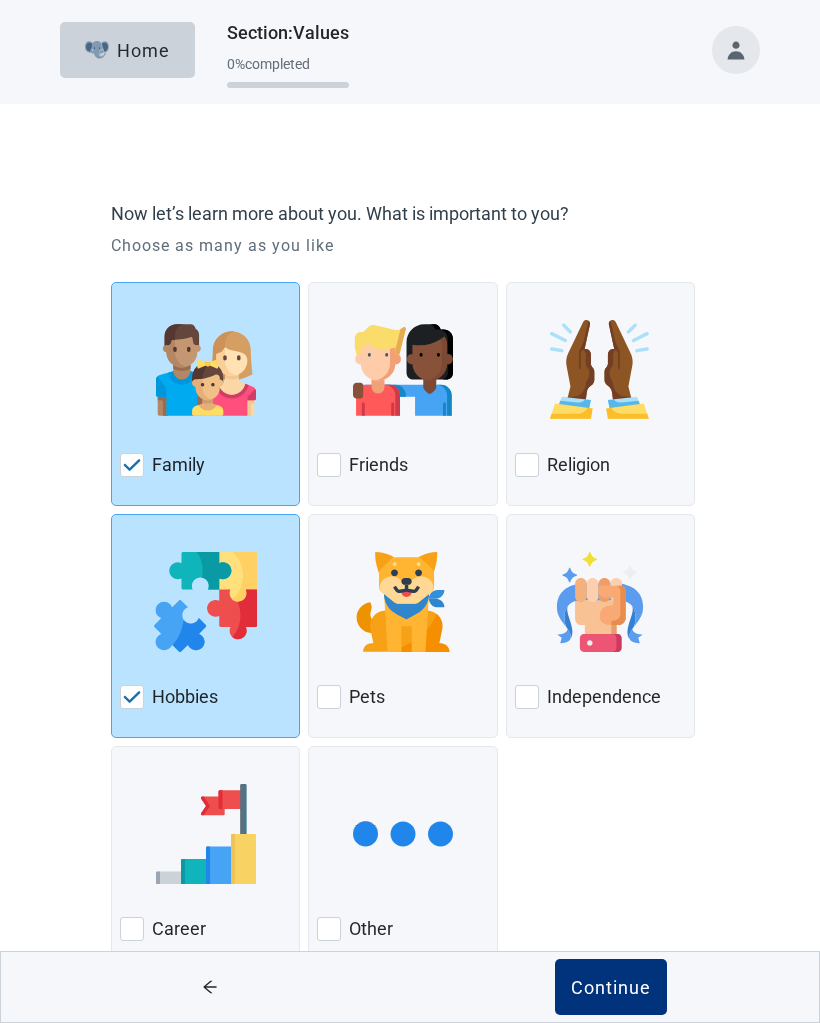 click at bounding box center [329, 465] 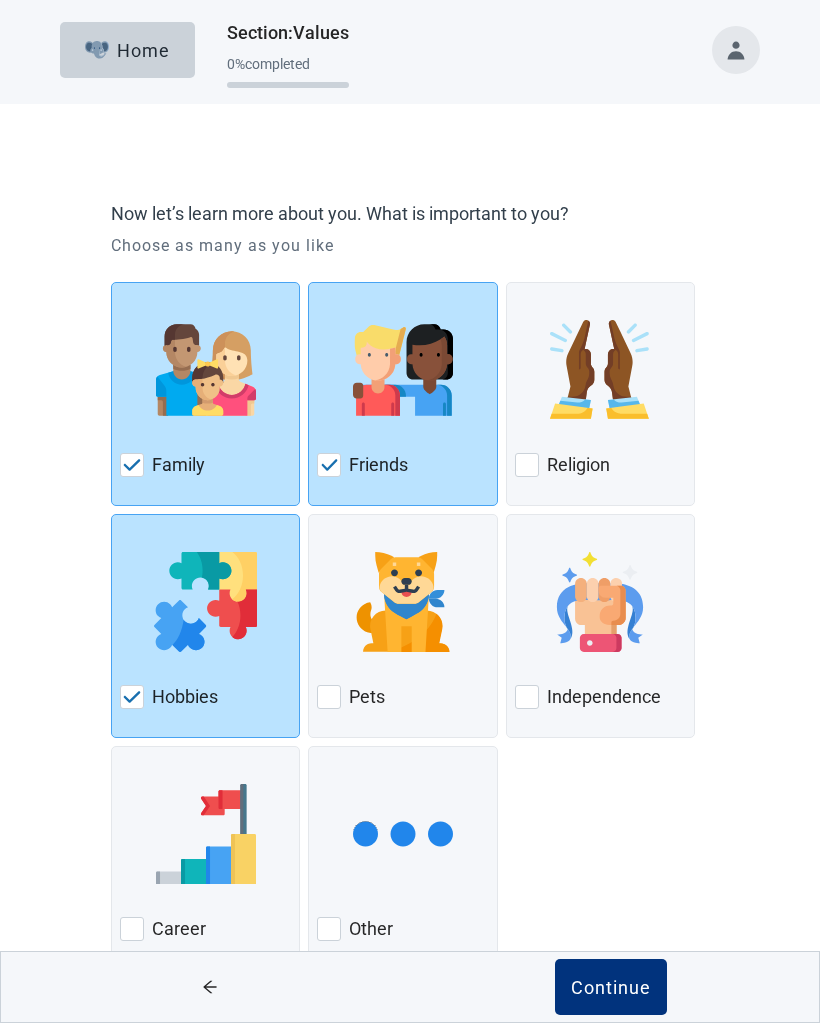 click at bounding box center (527, 465) 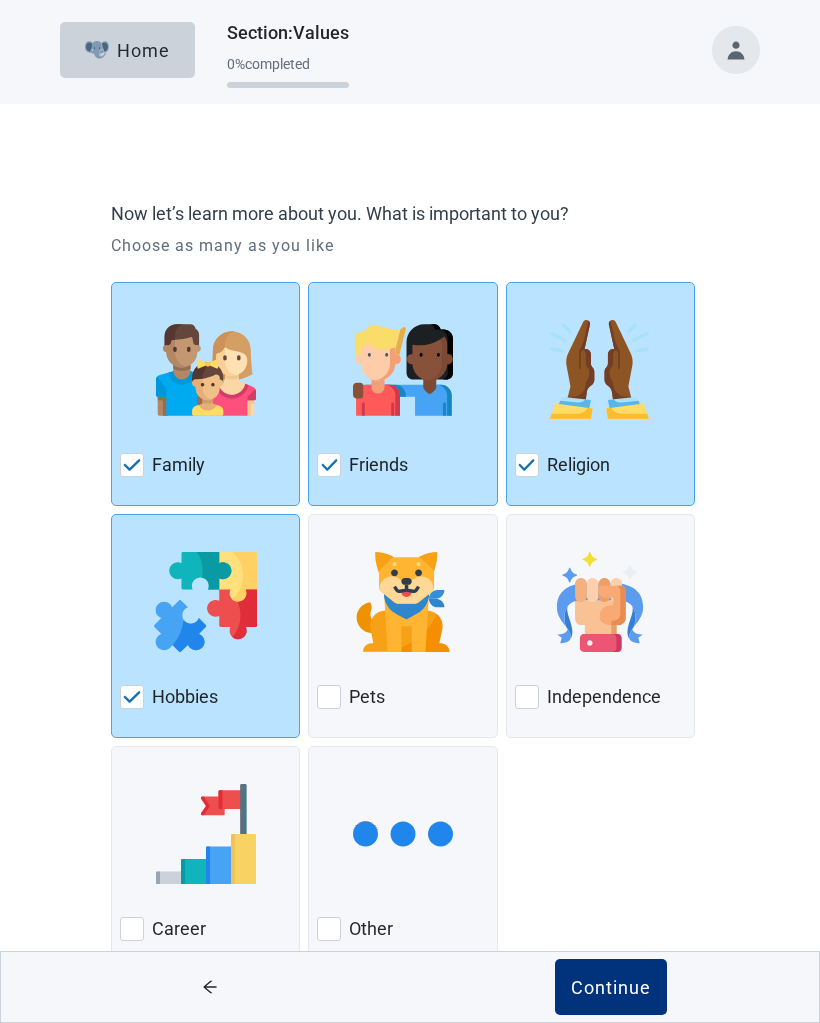 click at bounding box center [527, 697] 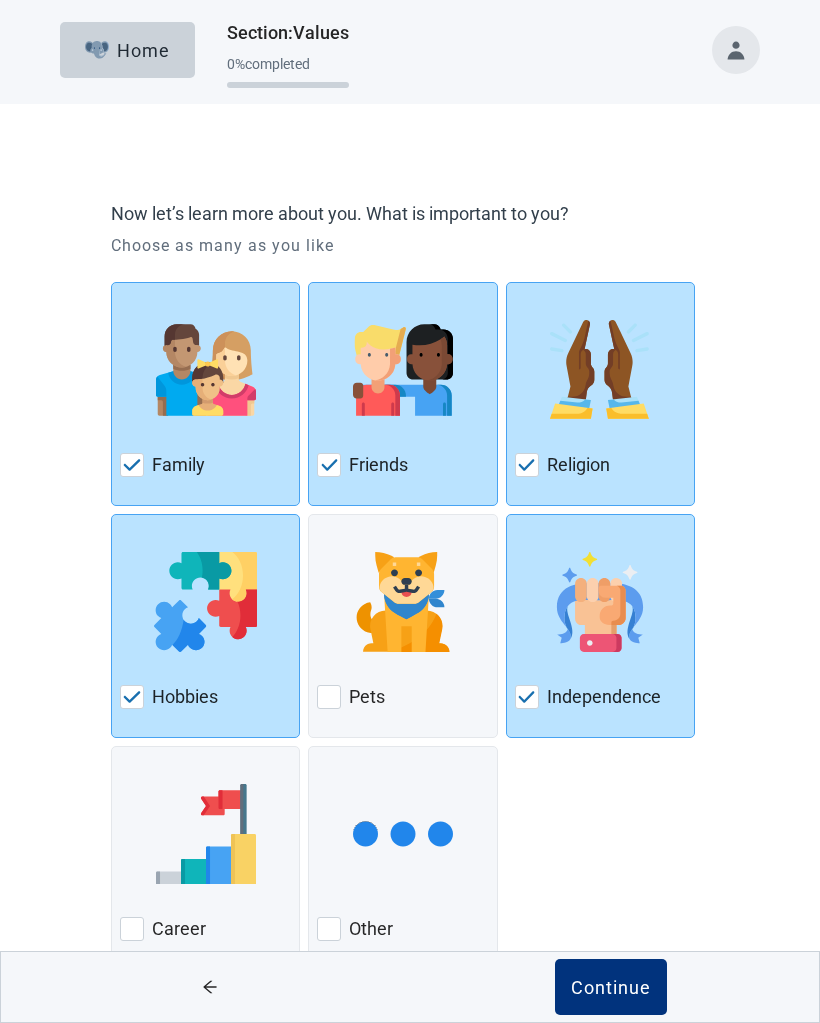 click at bounding box center (329, 929) 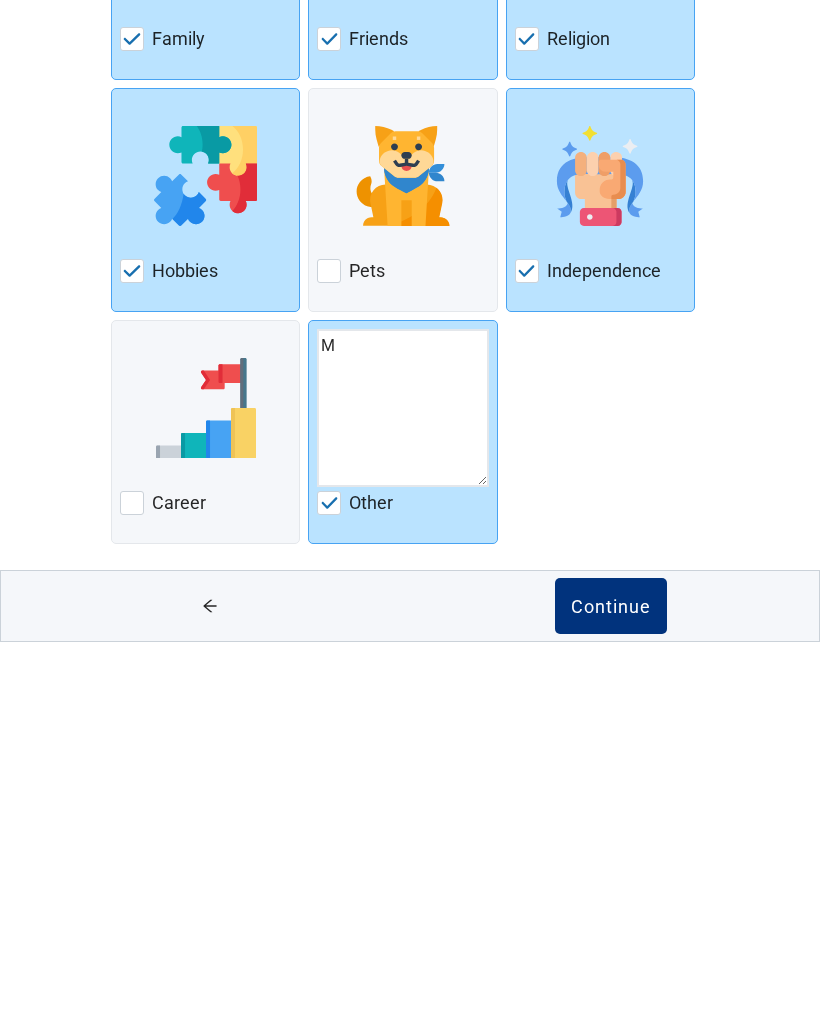 scroll, scrollTop: 45, scrollLeft: 0, axis: vertical 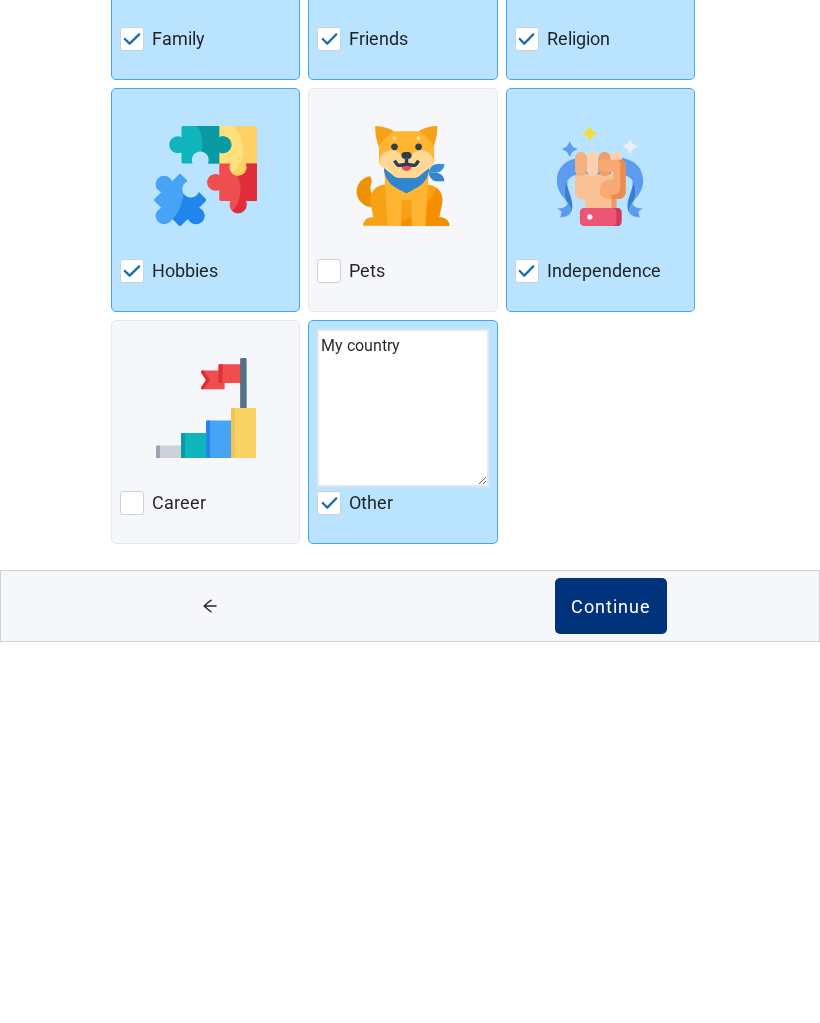 type on "My country" 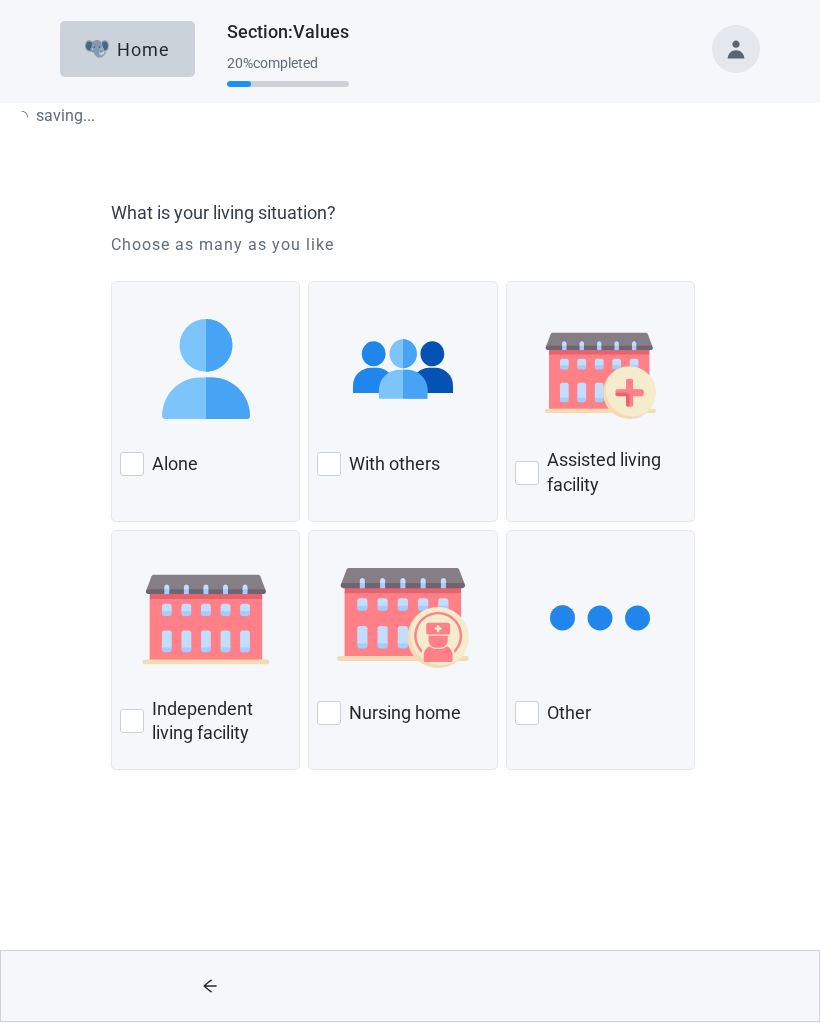 scroll, scrollTop: 0, scrollLeft: 0, axis: both 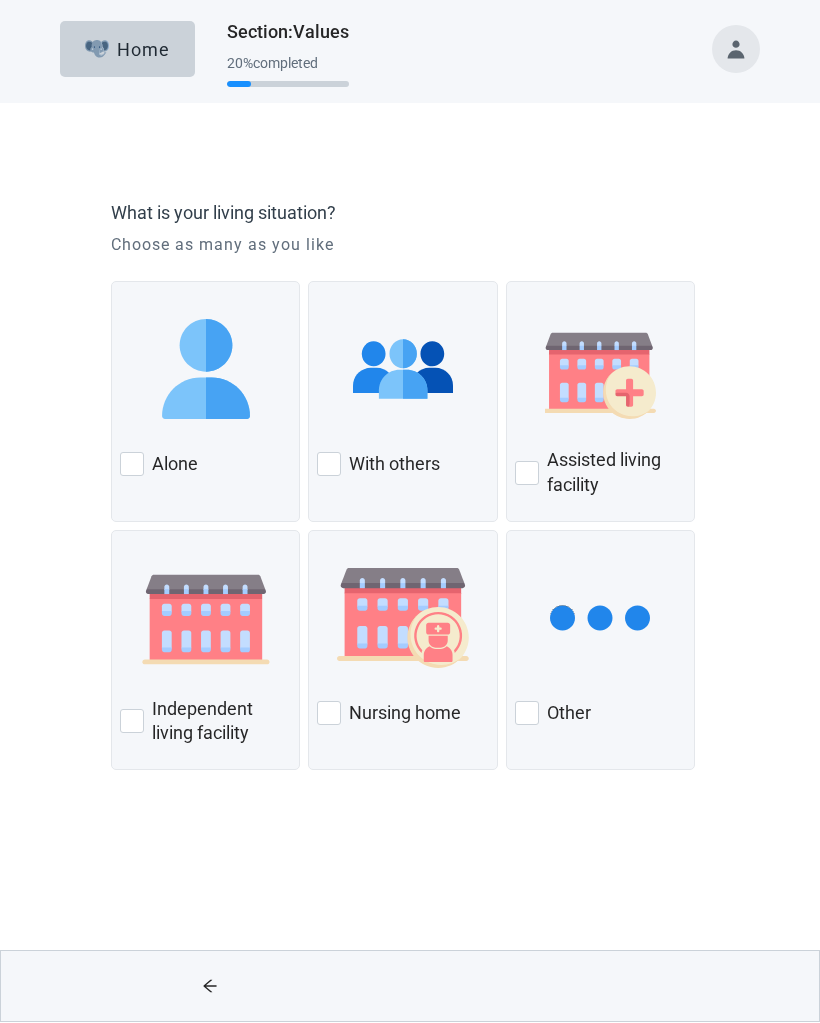 click at bounding box center [329, 465] 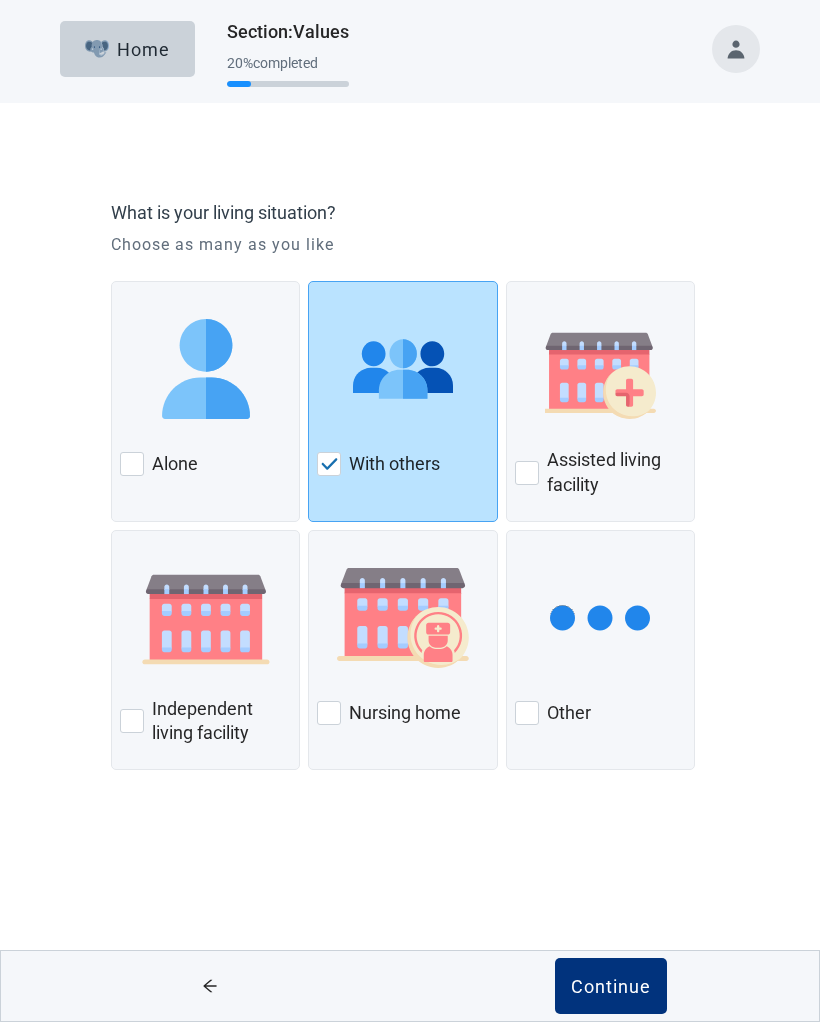 click on "Continue" at bounding box center (611, 987) 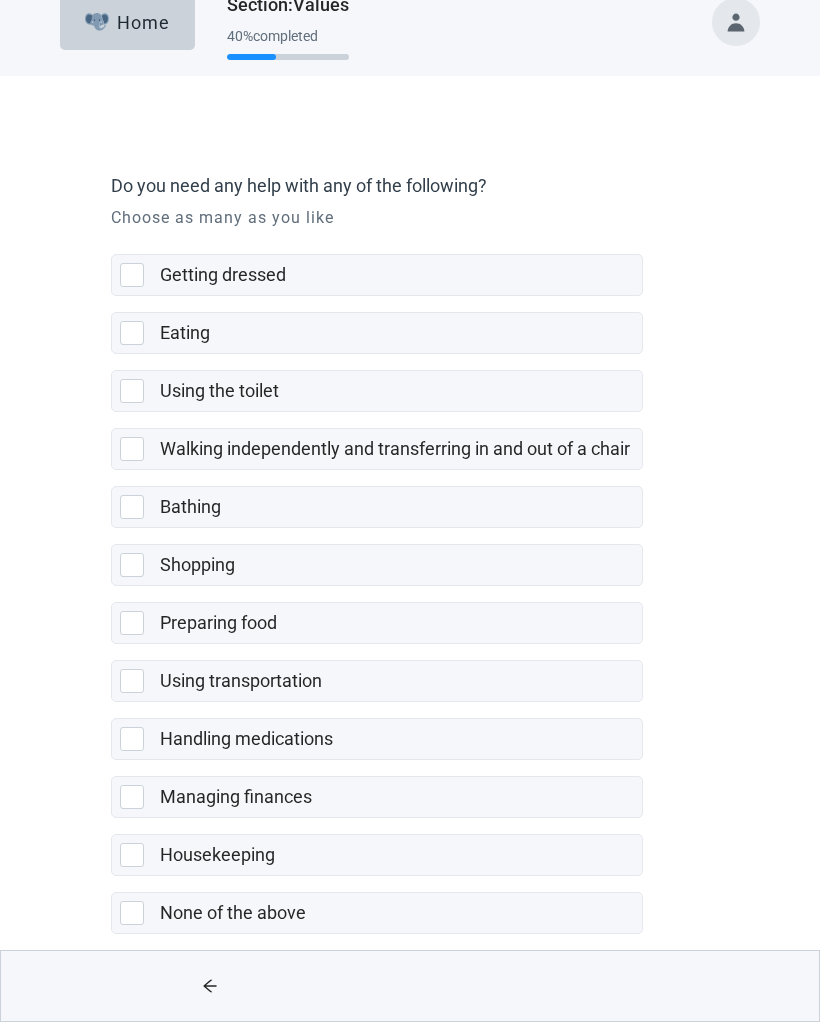 scroll, scrollTop: 45, scrollLeft: 0, axis: vertical 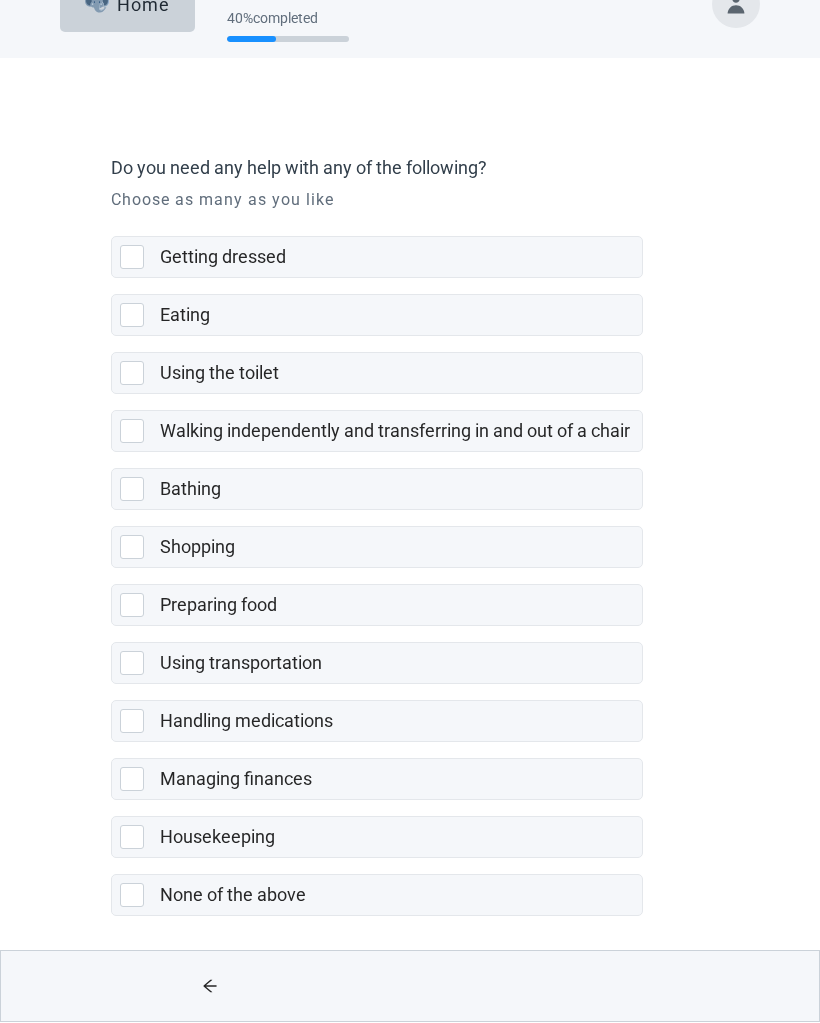 click at bounding box center [132, 896] 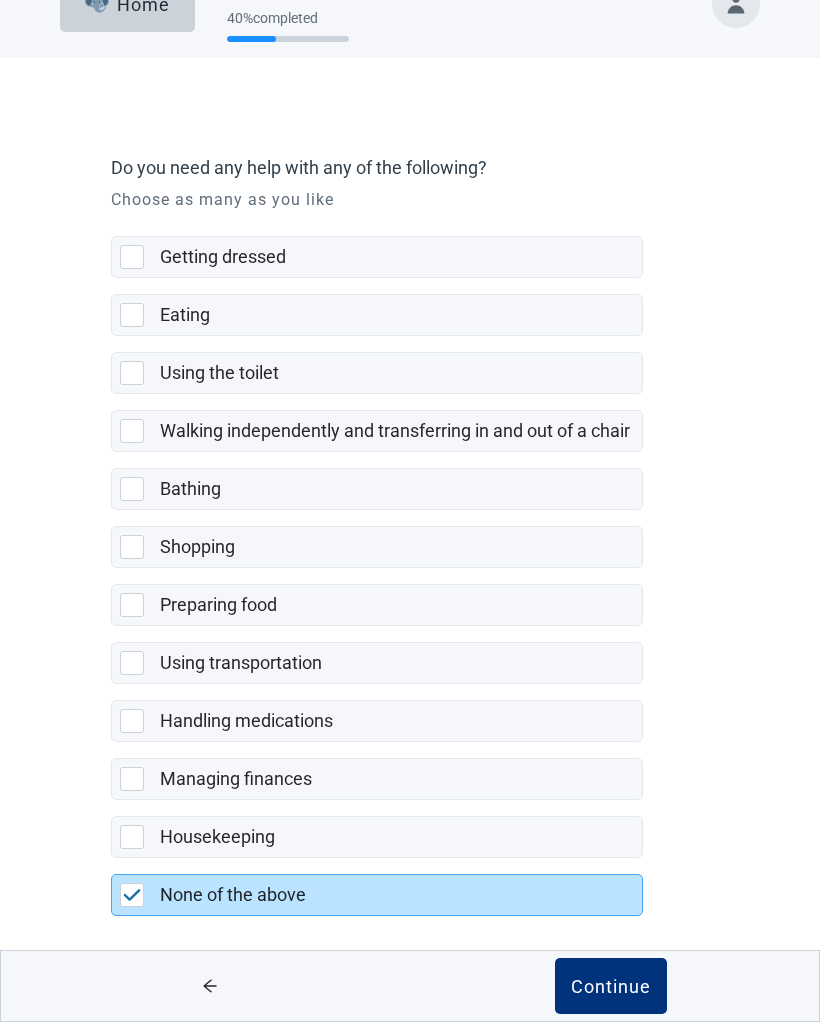 click on "Continue" at bounding box center (611, 987) 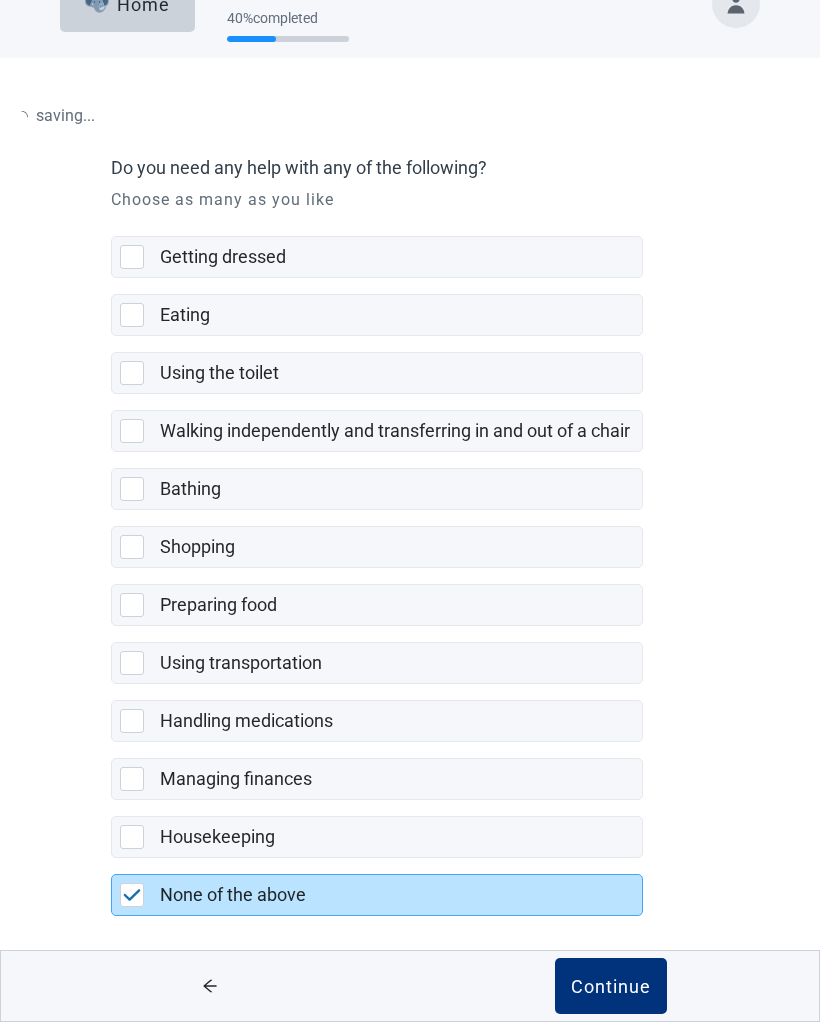 click on "Continue" at bounding box center [611, 987] 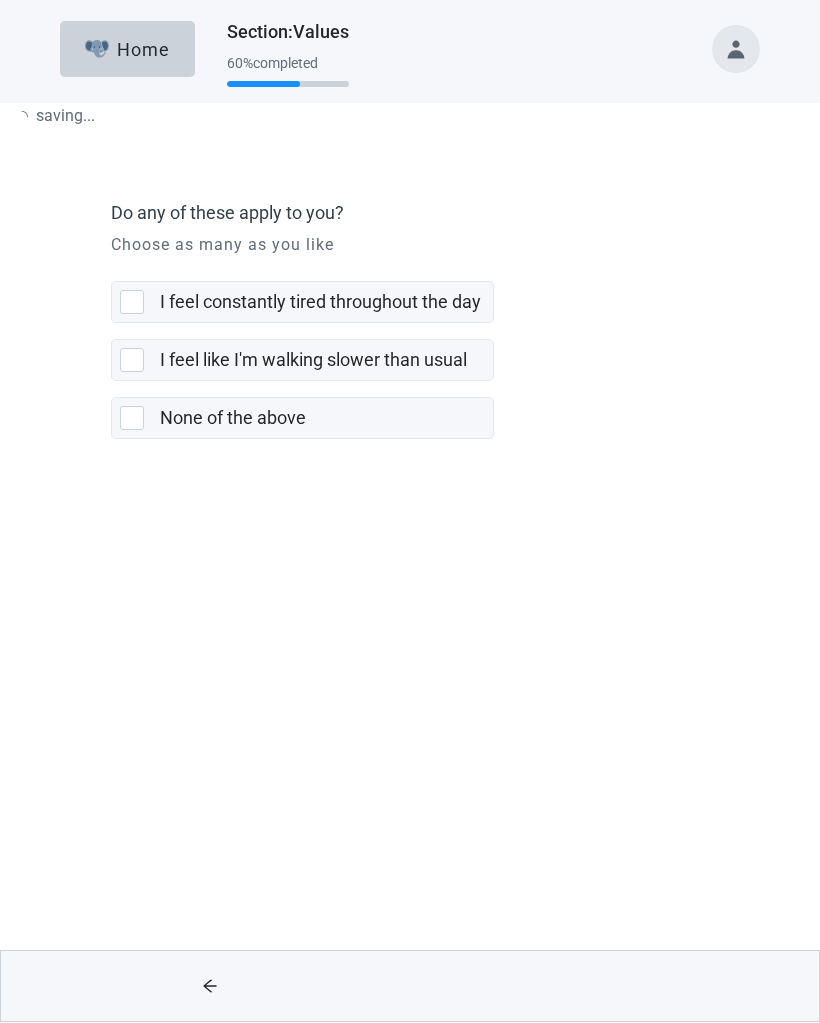 scroll, scrollTop: 0, scrollLeft: 0, axis: both 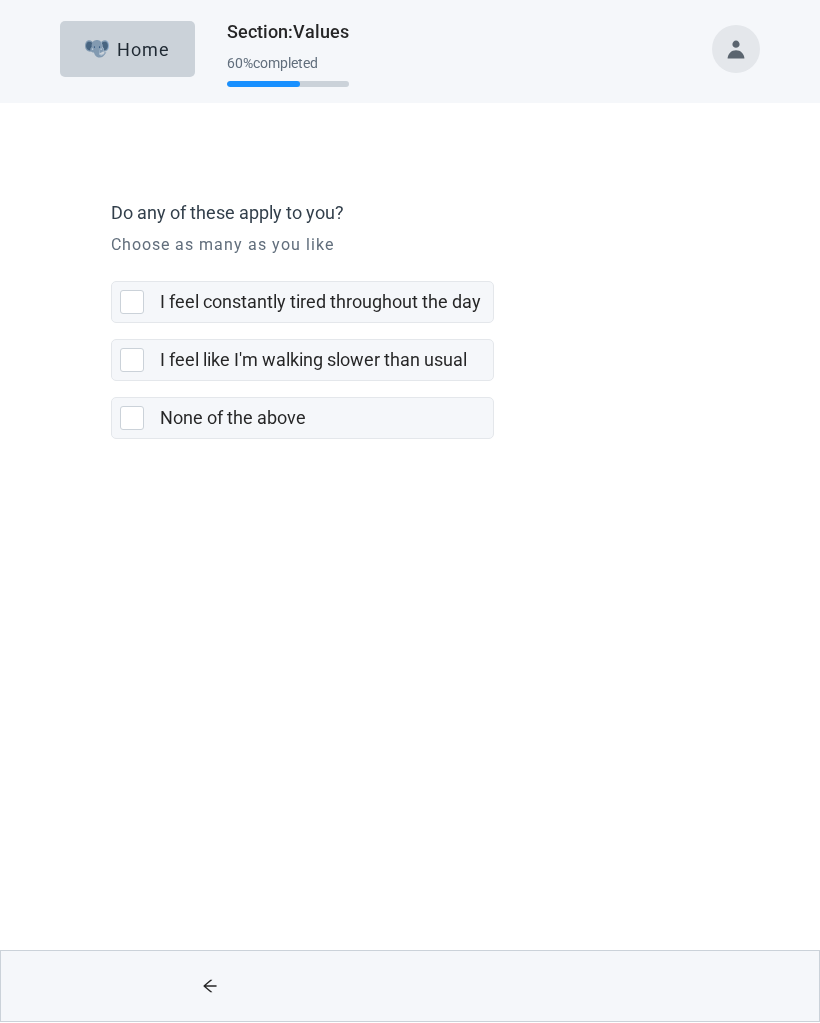 click at bounding box center (132, 419) 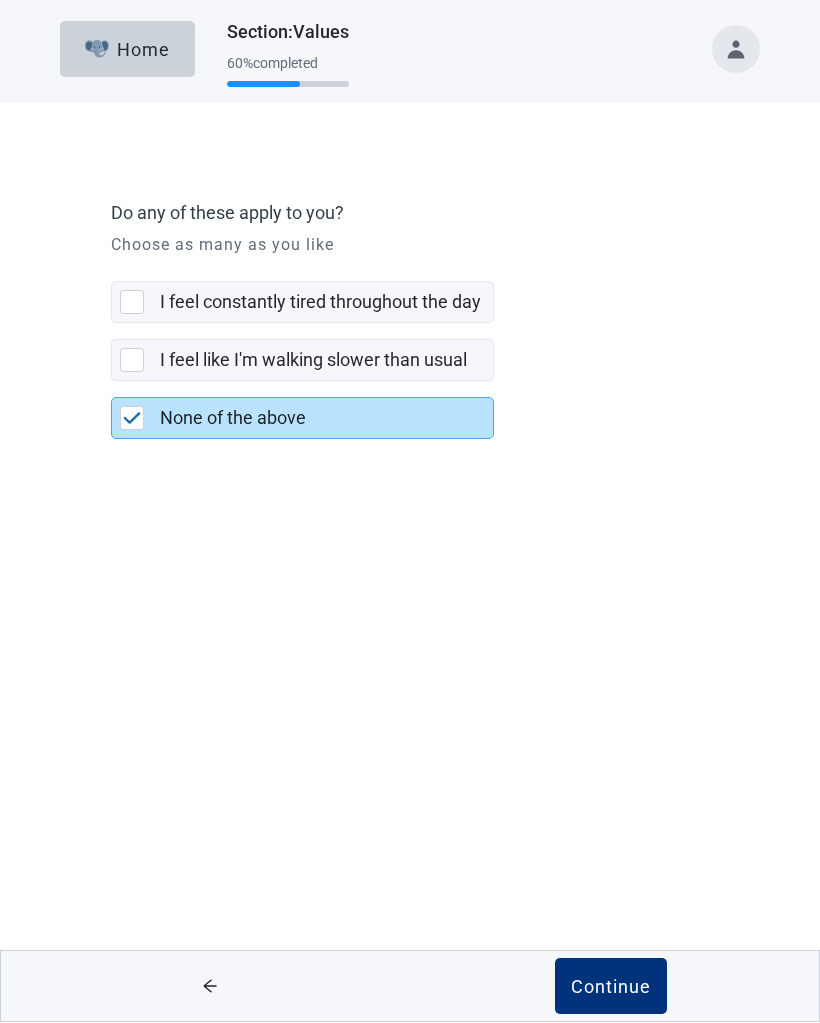 click on "Continue" at bounding box center (611, 987) 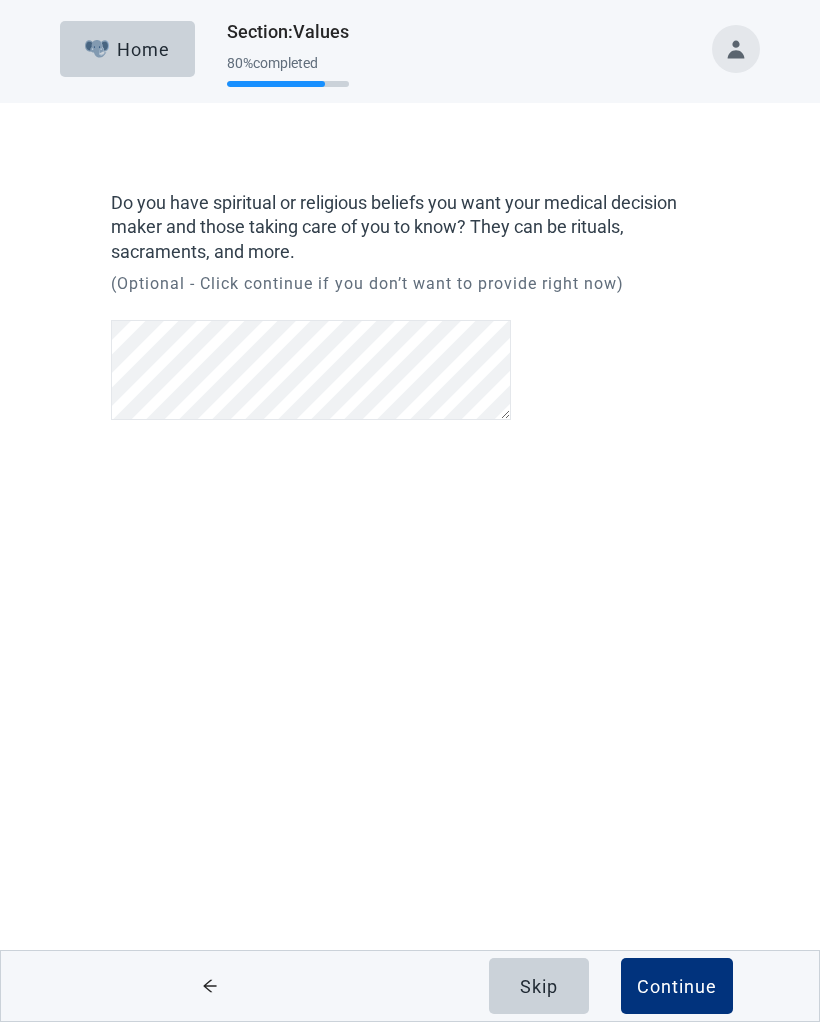 click on "Continue" at bounding box center [677, 987] 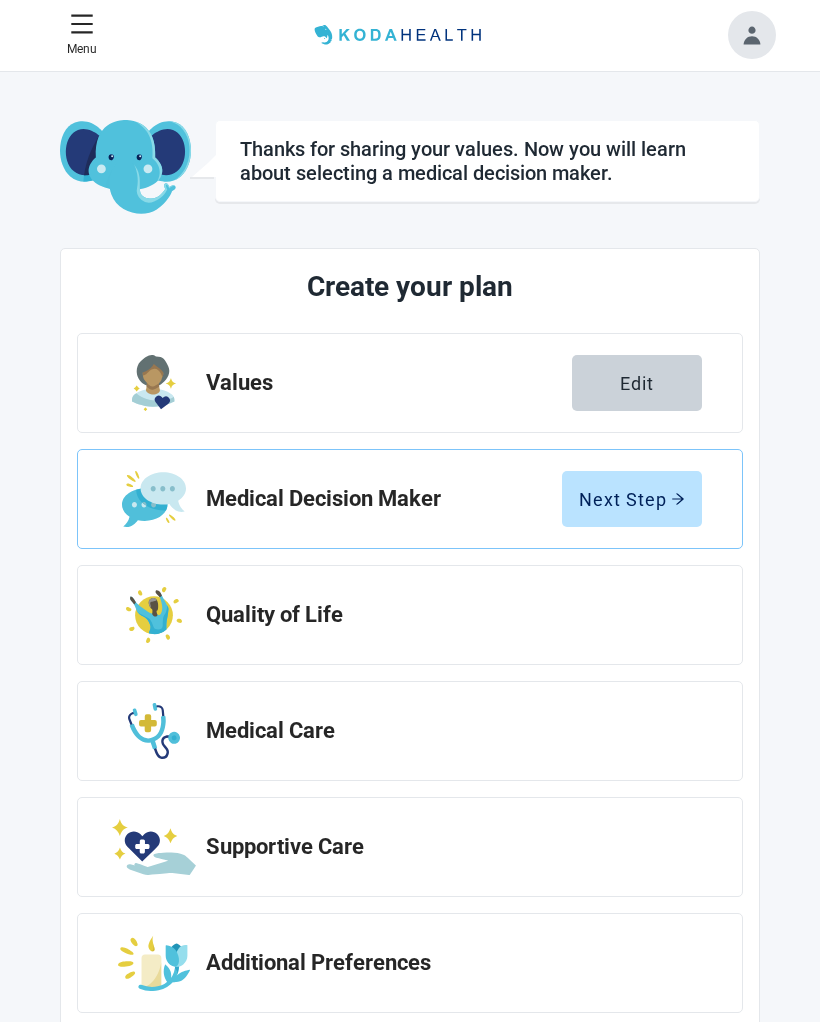scroll, scrollTop: 1, scrollLeft: 0, axis: vertical 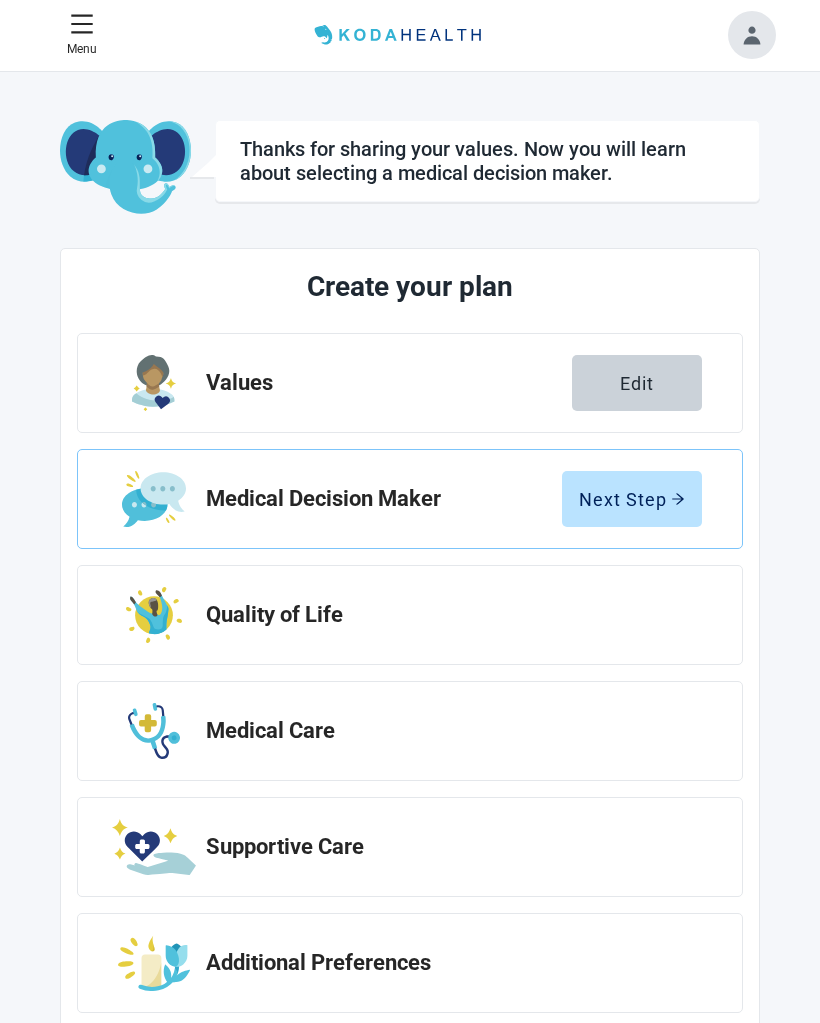 click on "Next Step" at bounding box center (632, 499) 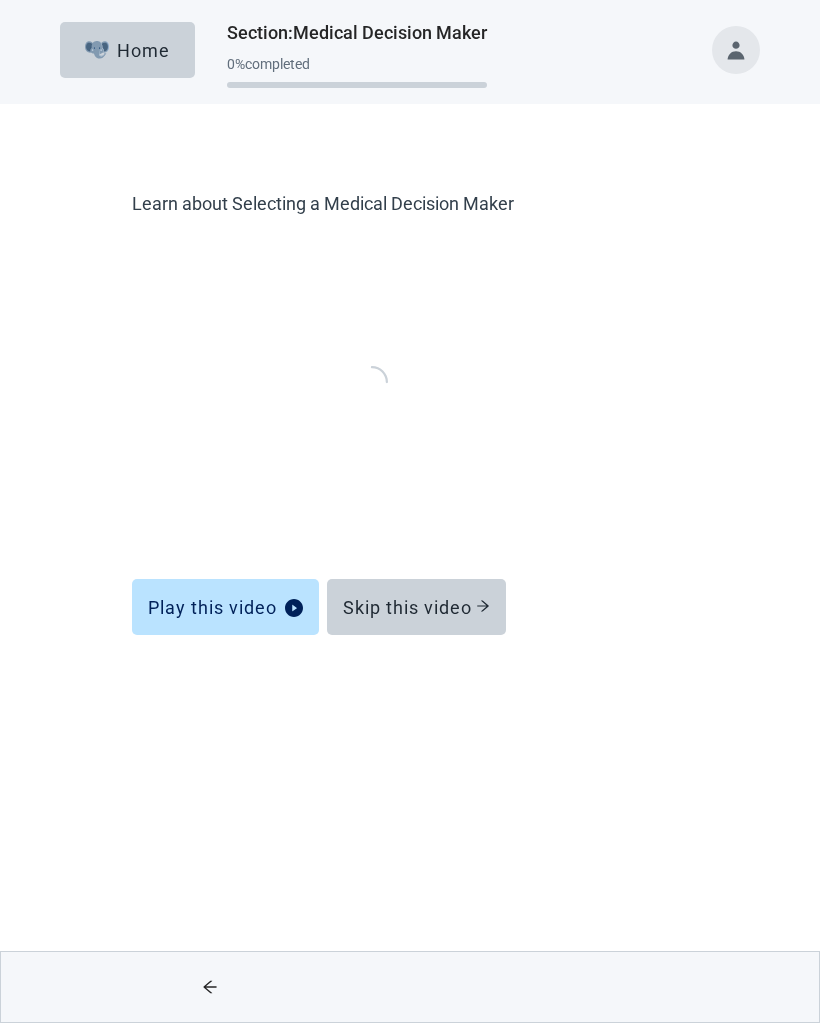 scroll, scrollTop: 0, scrollLeft: 0, axis: both 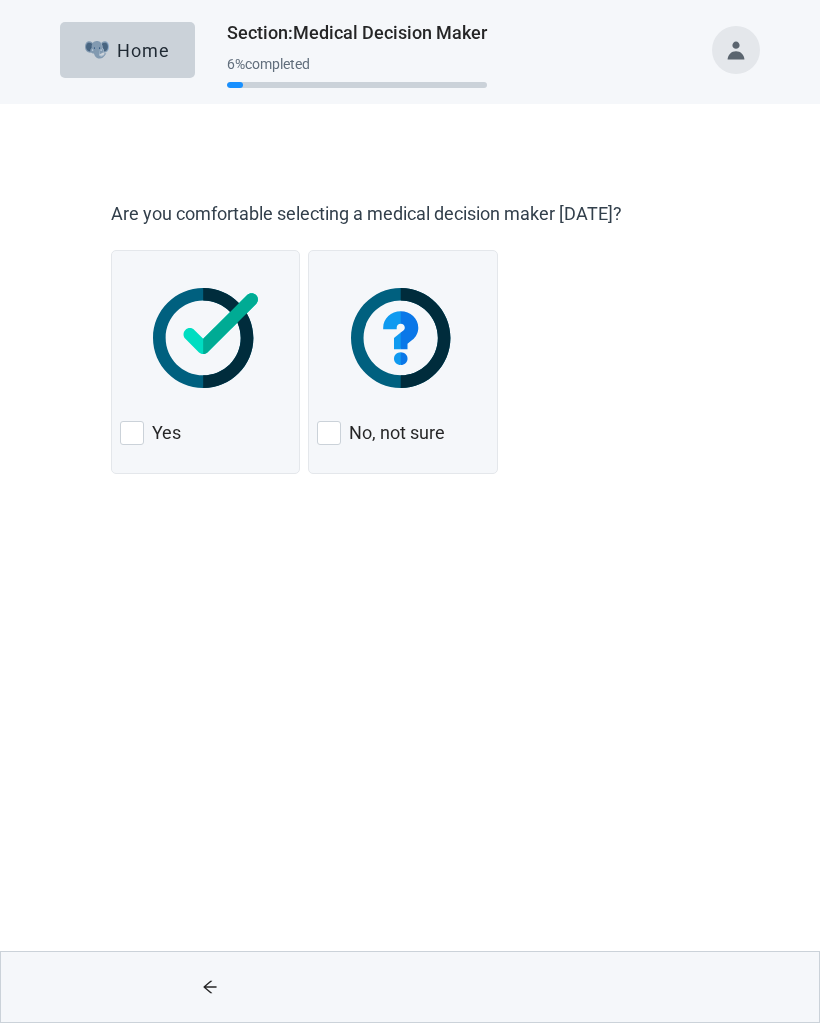 click on "No, not sure" at bounding box center [402, 433] 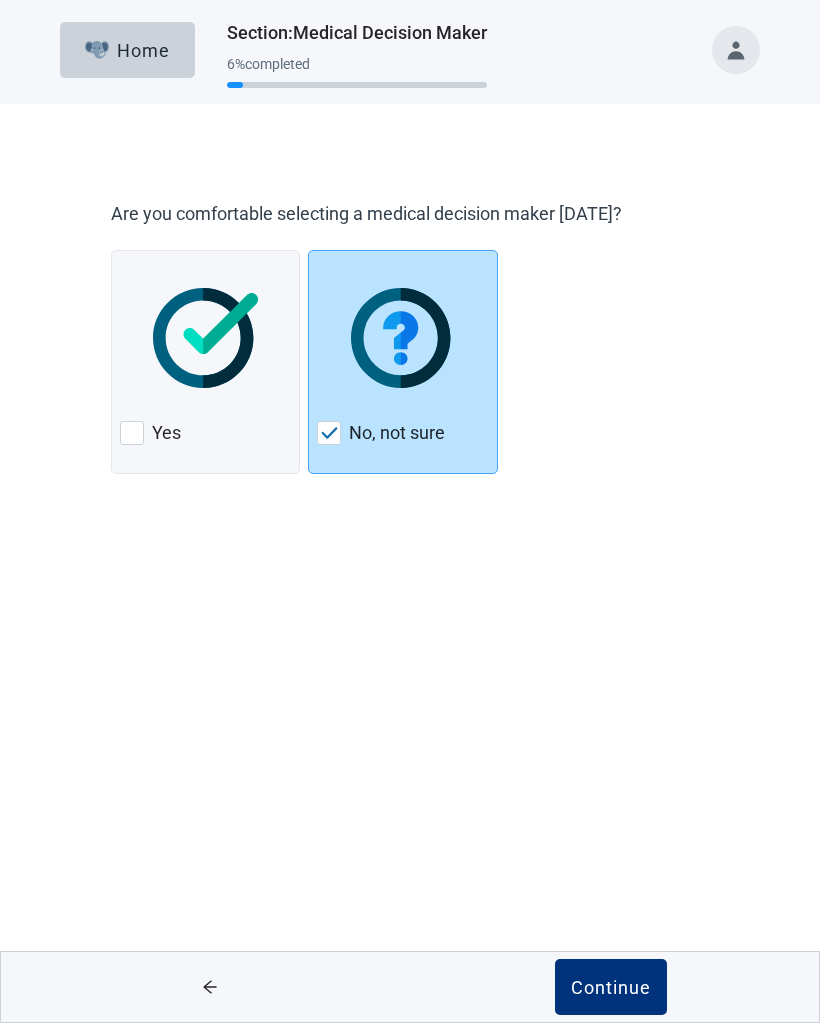 click on "Continue" at bounding box center (611, 987) 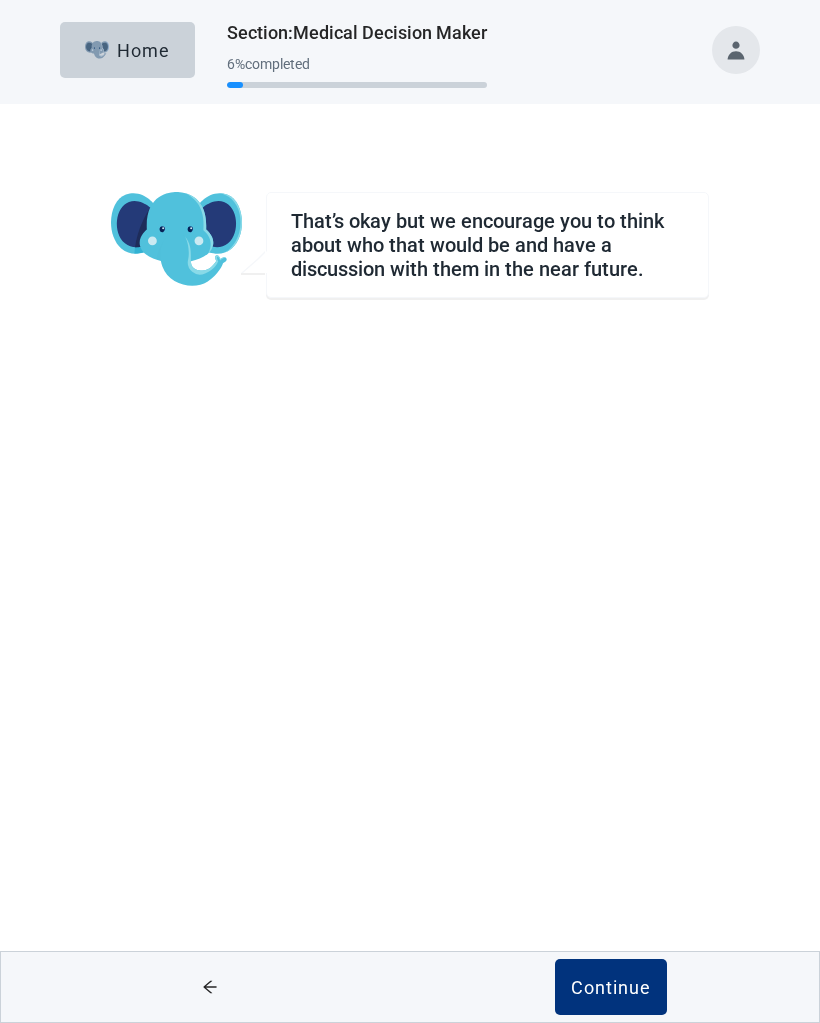 click on "Continue" at bounding box center (611, 987) 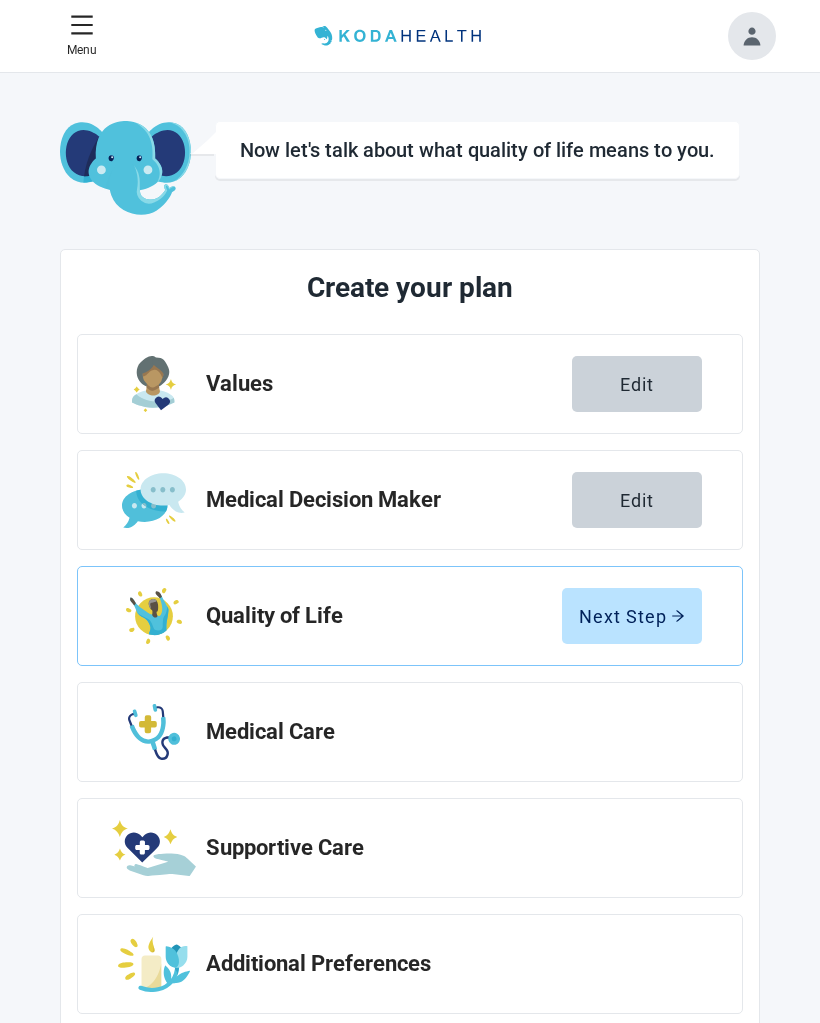 click on "Next Step" at bounding box center [632, 616] 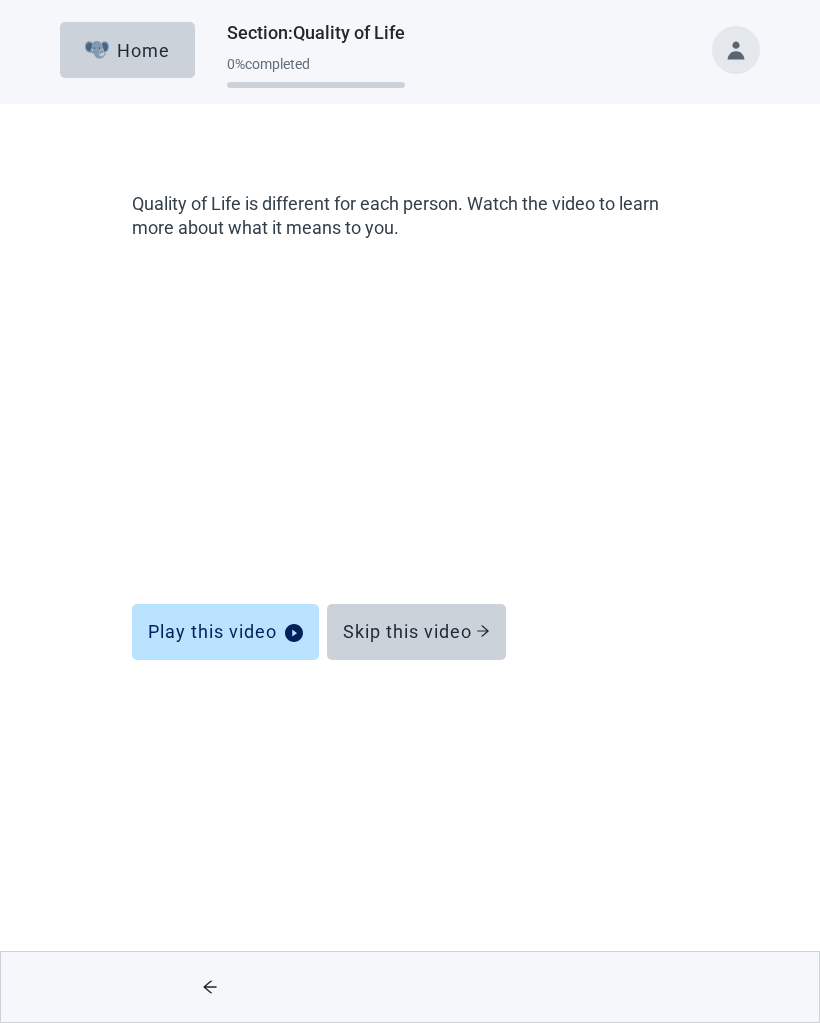 click on "Play this video" at bounding box center (225, 632) 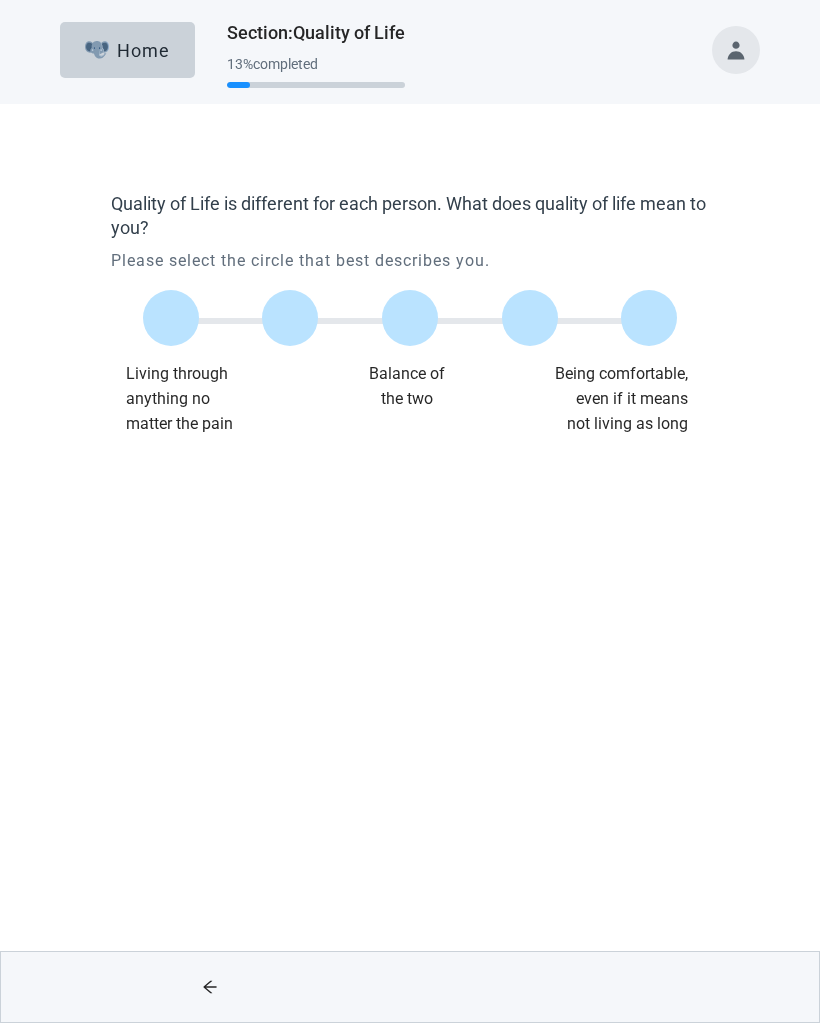 click at bounding box center [649, 318] 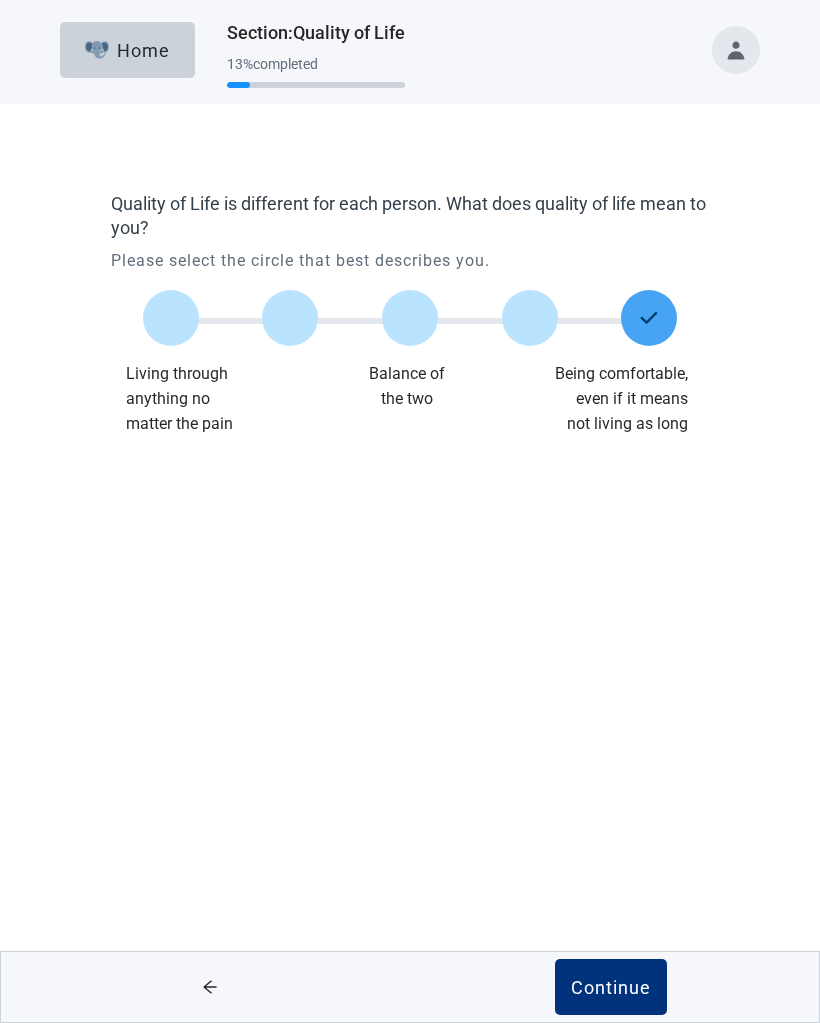click on "Continue" at bounding box center [611, 987] 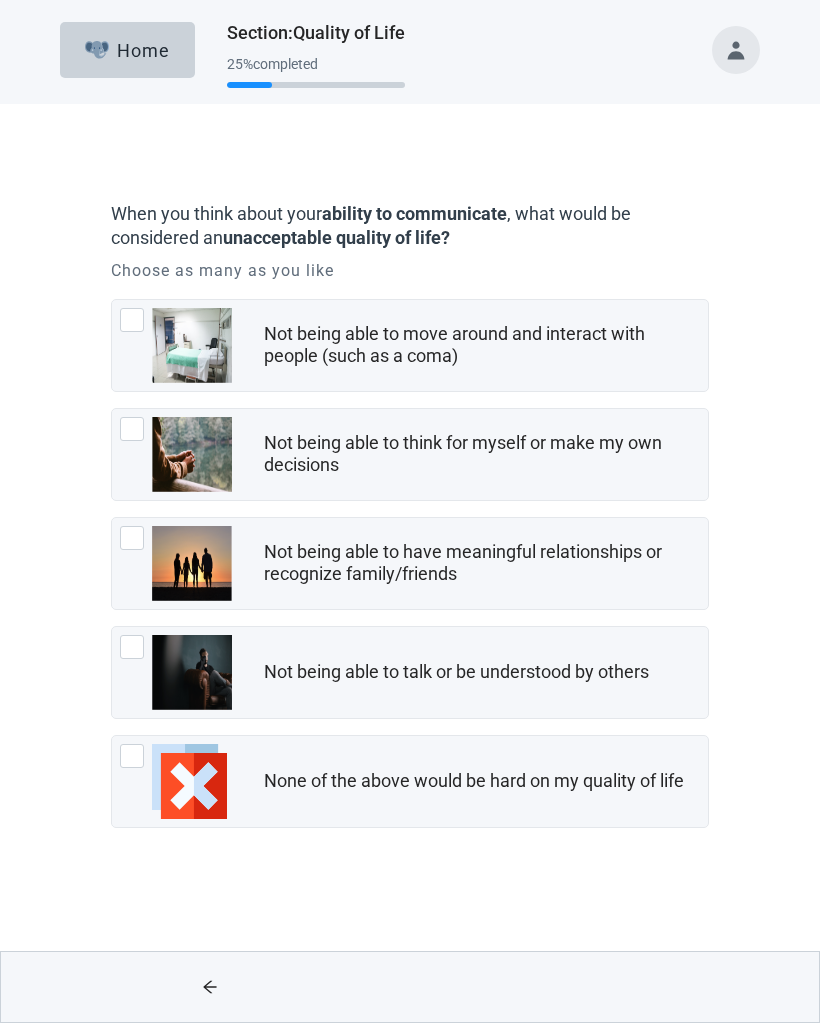 click at bounding box center [176, 345] 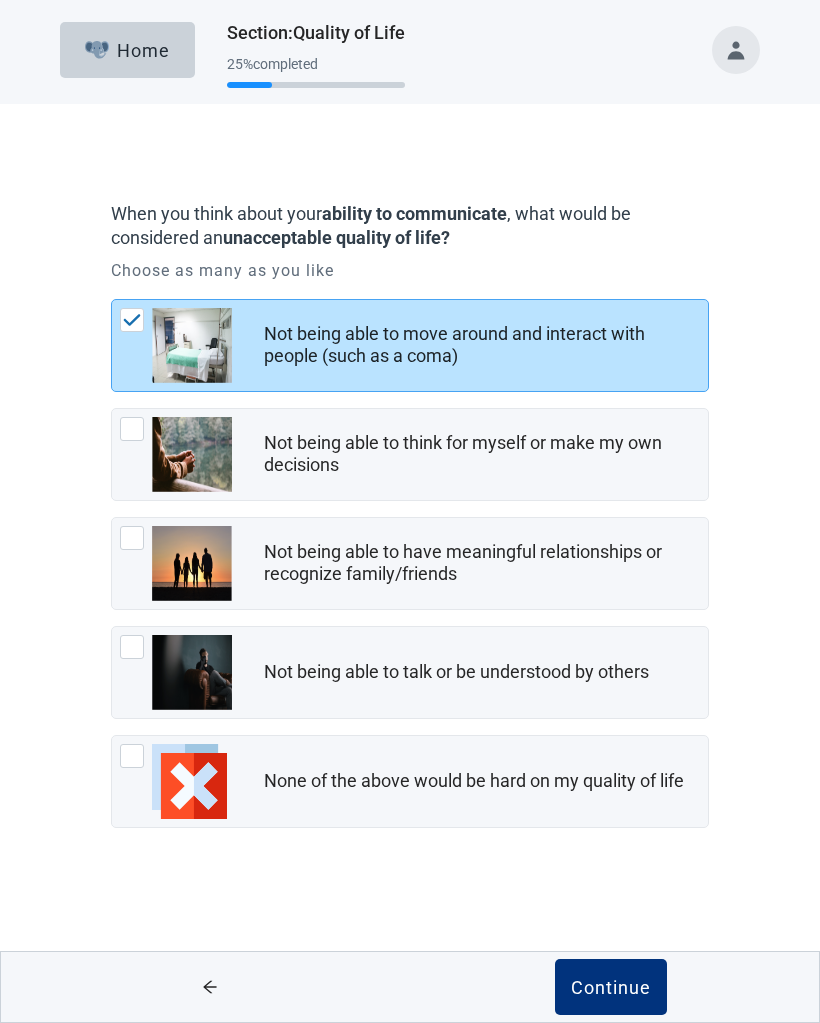 click at bounding box center (132, 429) 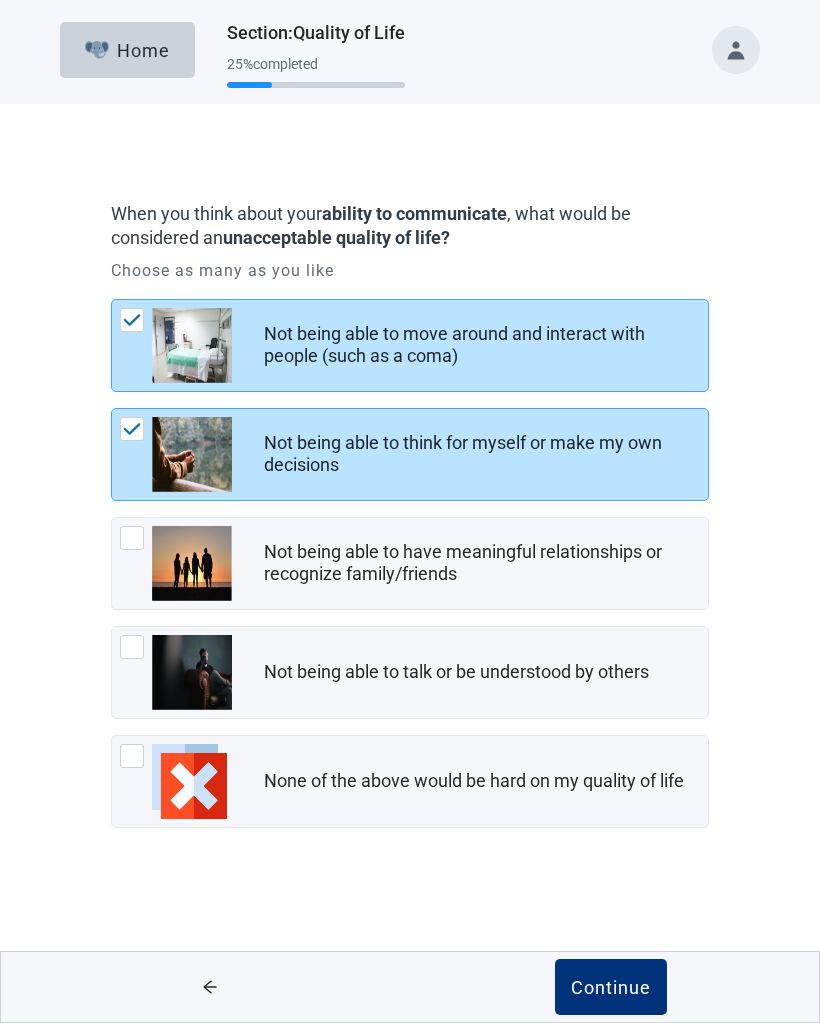 click at bounding box center [132, 538] 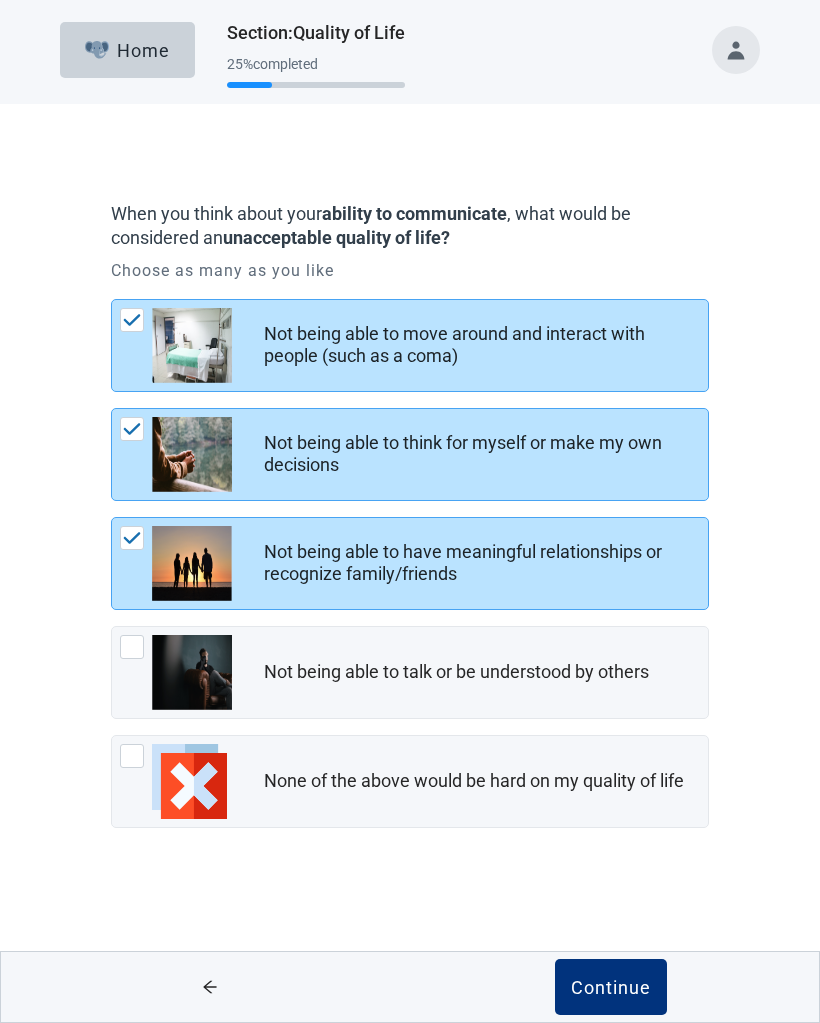 click at bounding box center (132, 647) 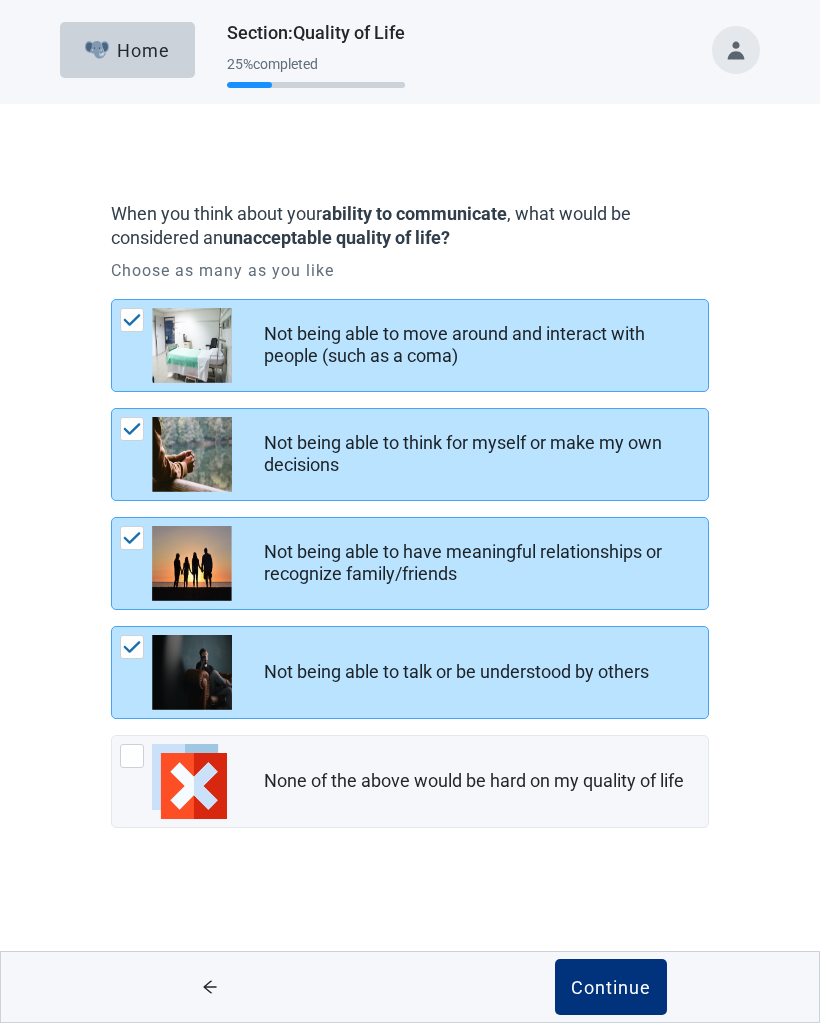 click on "Continue" at bounding box center [611, 987] 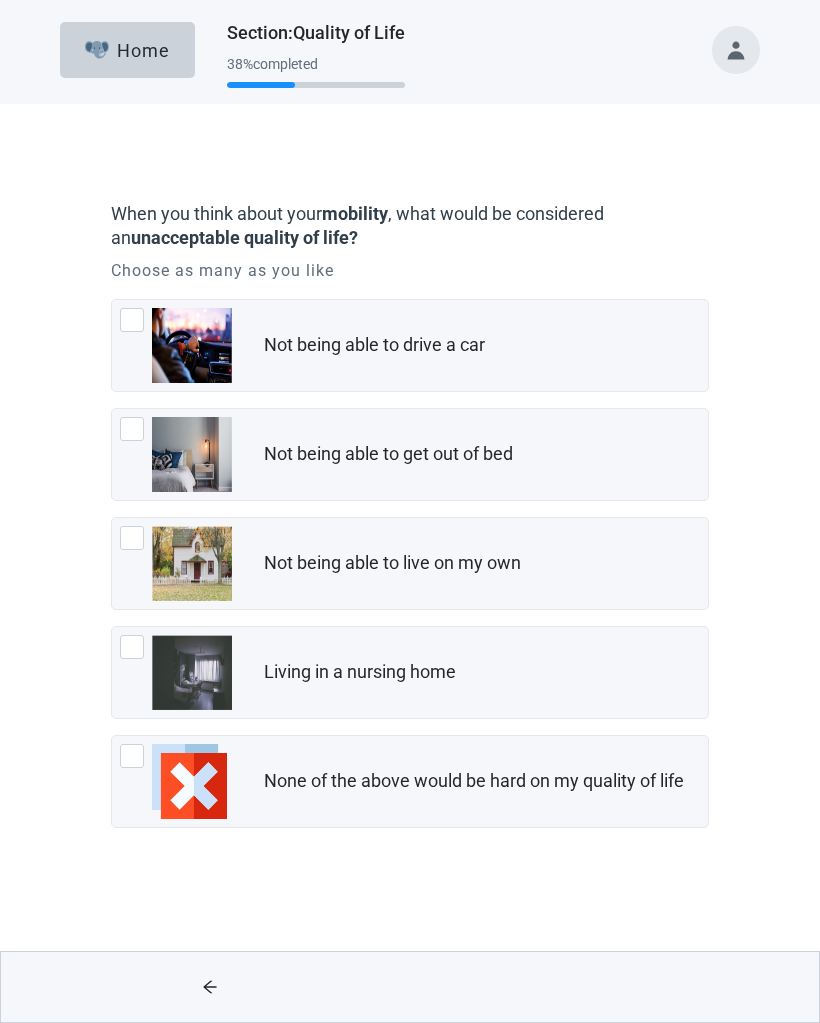 click at bounding box center [132, 429] 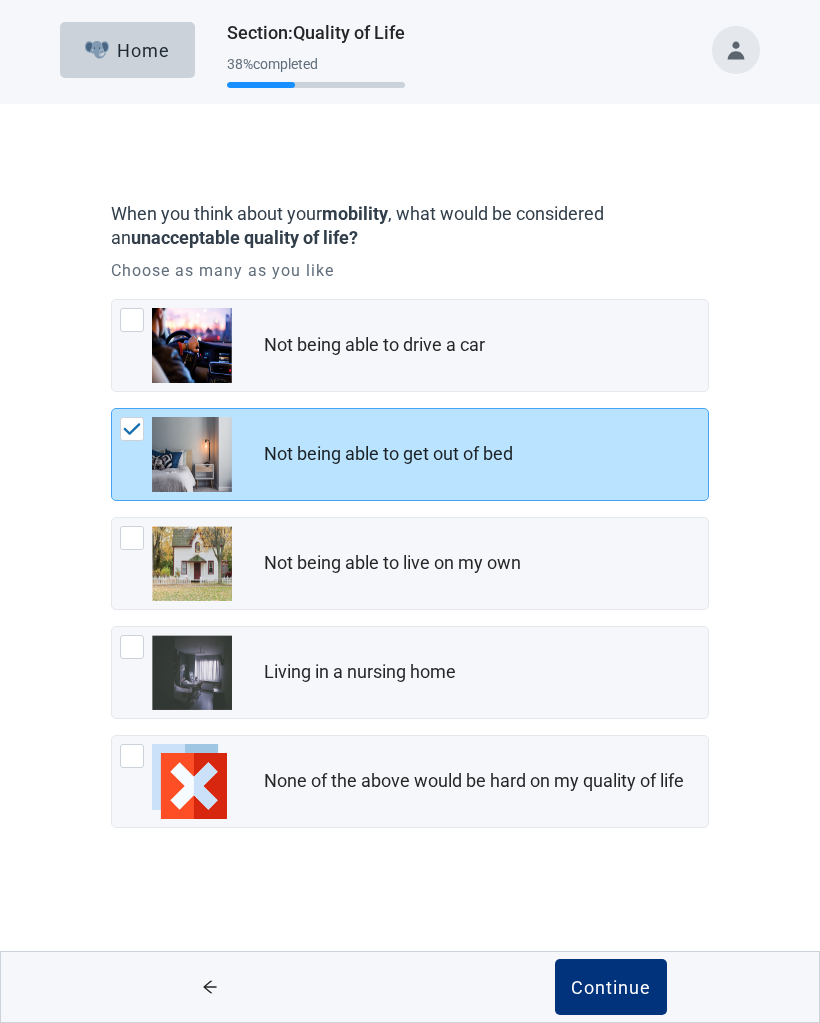 click at bounding box center [132, 647] 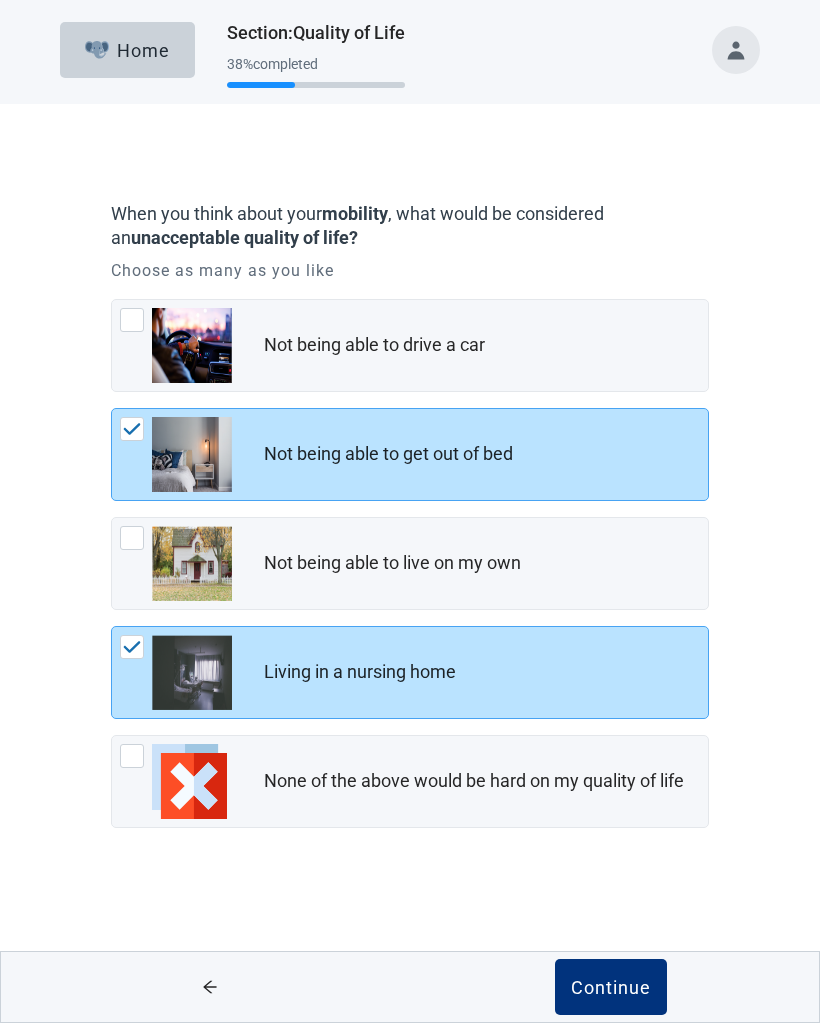 click on "Continue" at bounding box center (611, 987) 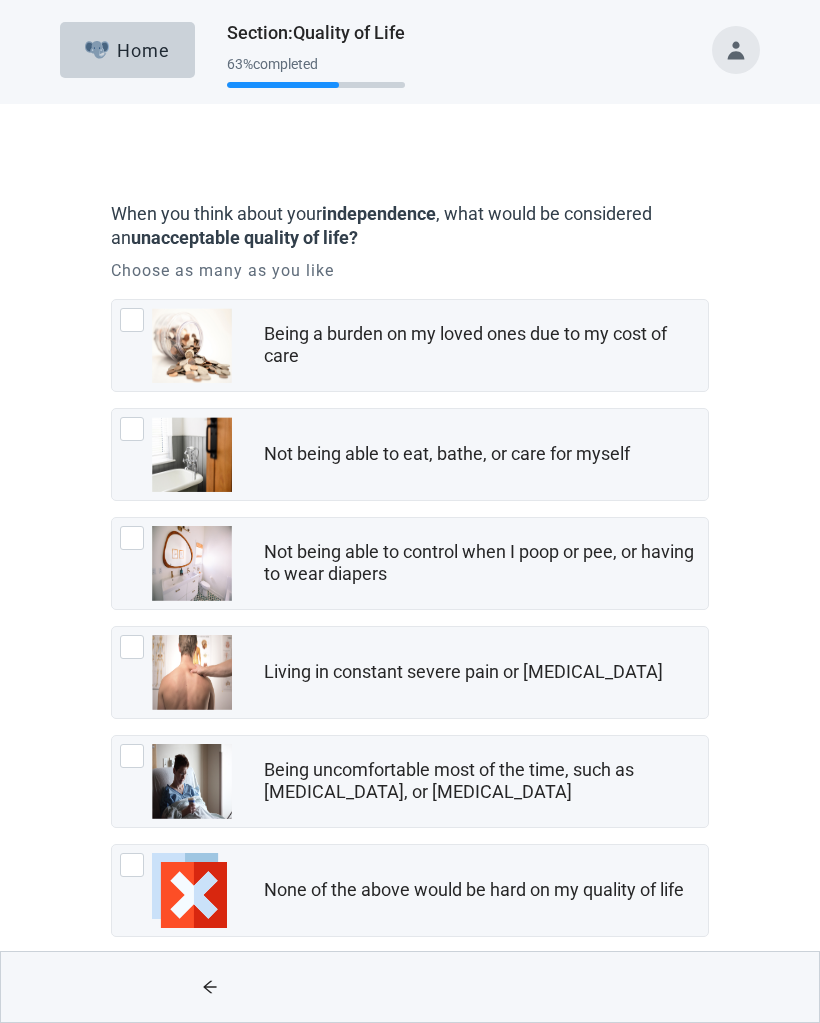 click at bounding box center [176, 345] 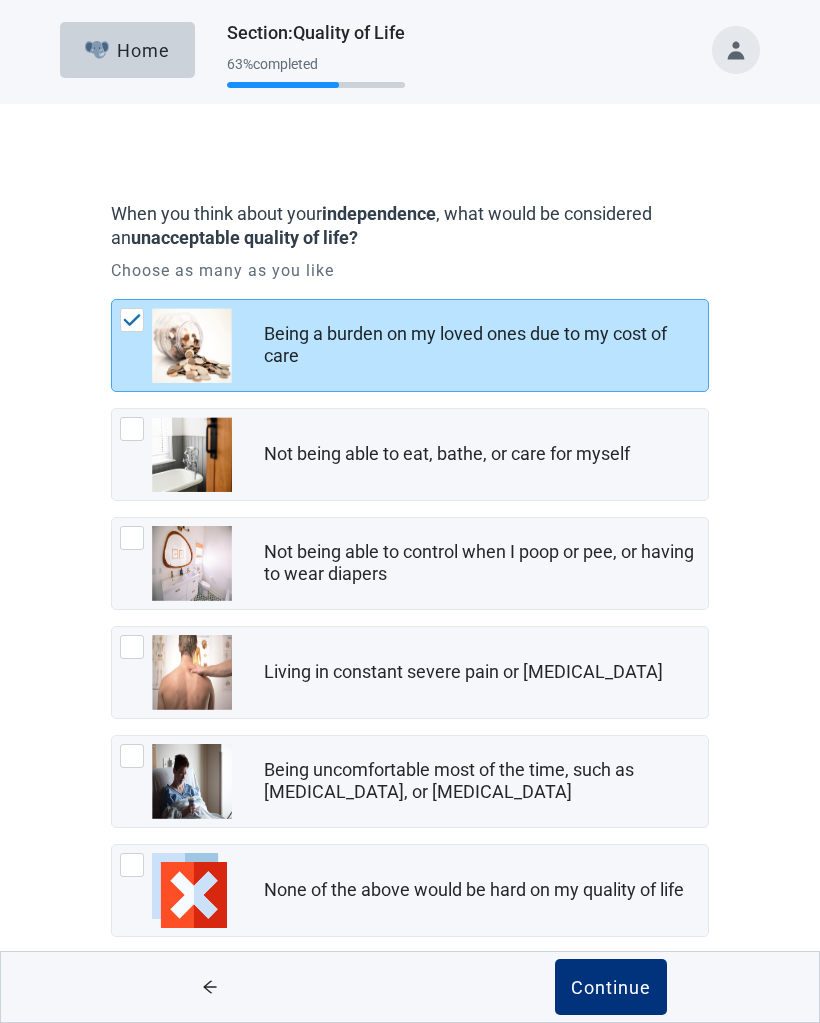 click at bounding box center (132, 429) 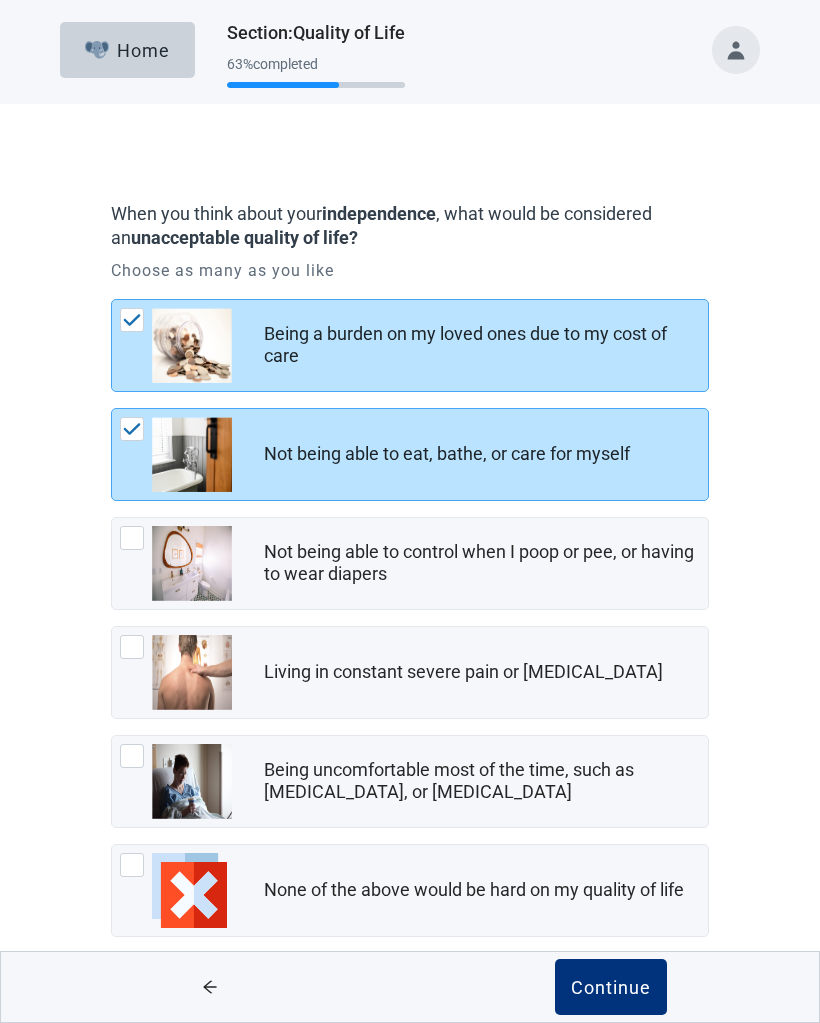 click at bounding box center (176, 563) 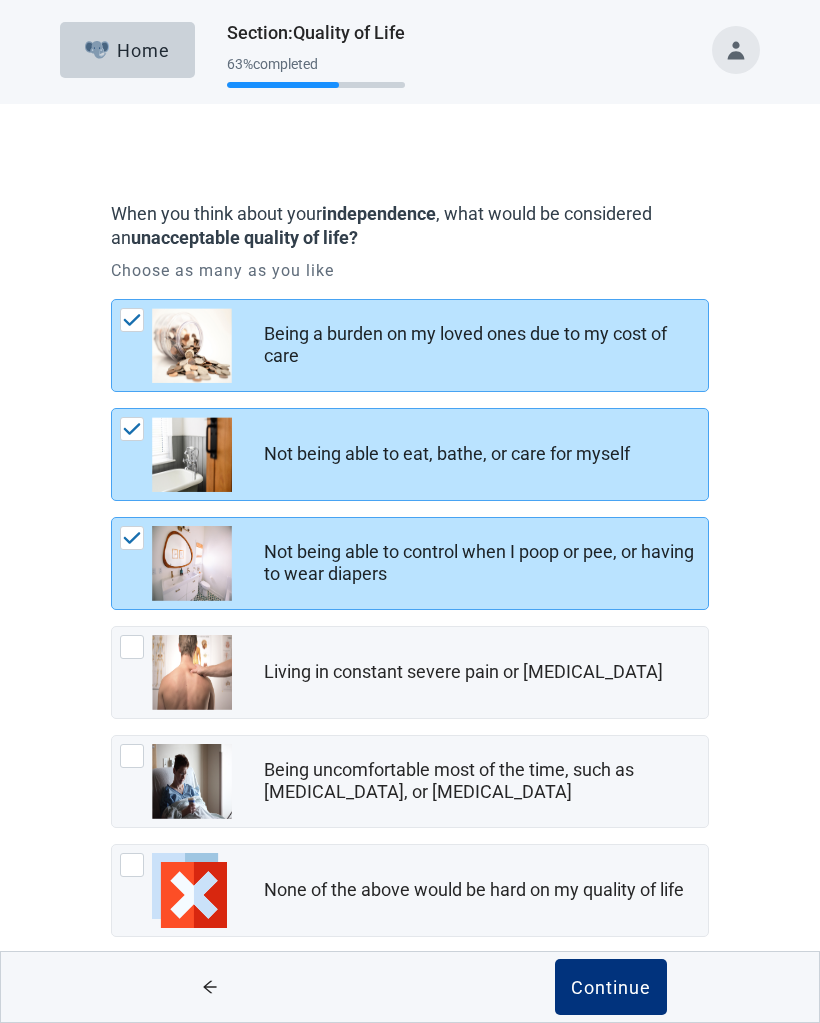 click at bounding box center [192, 781] 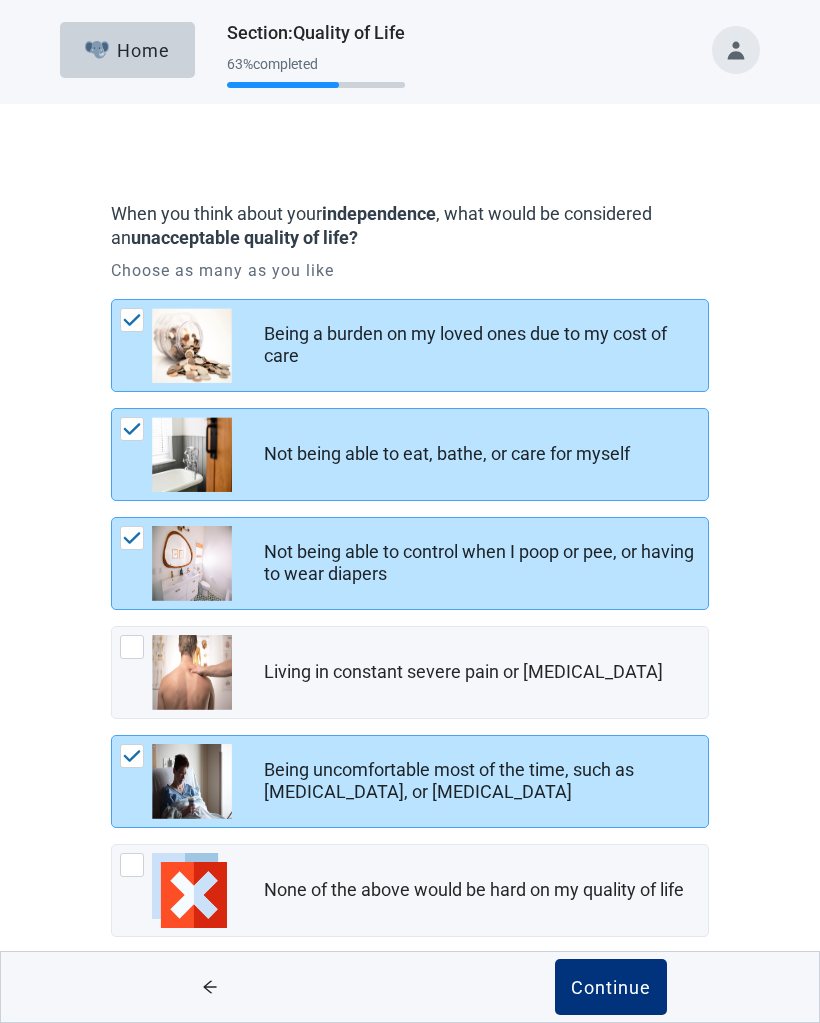 click on "Continue" at bounding box center [611, 987] 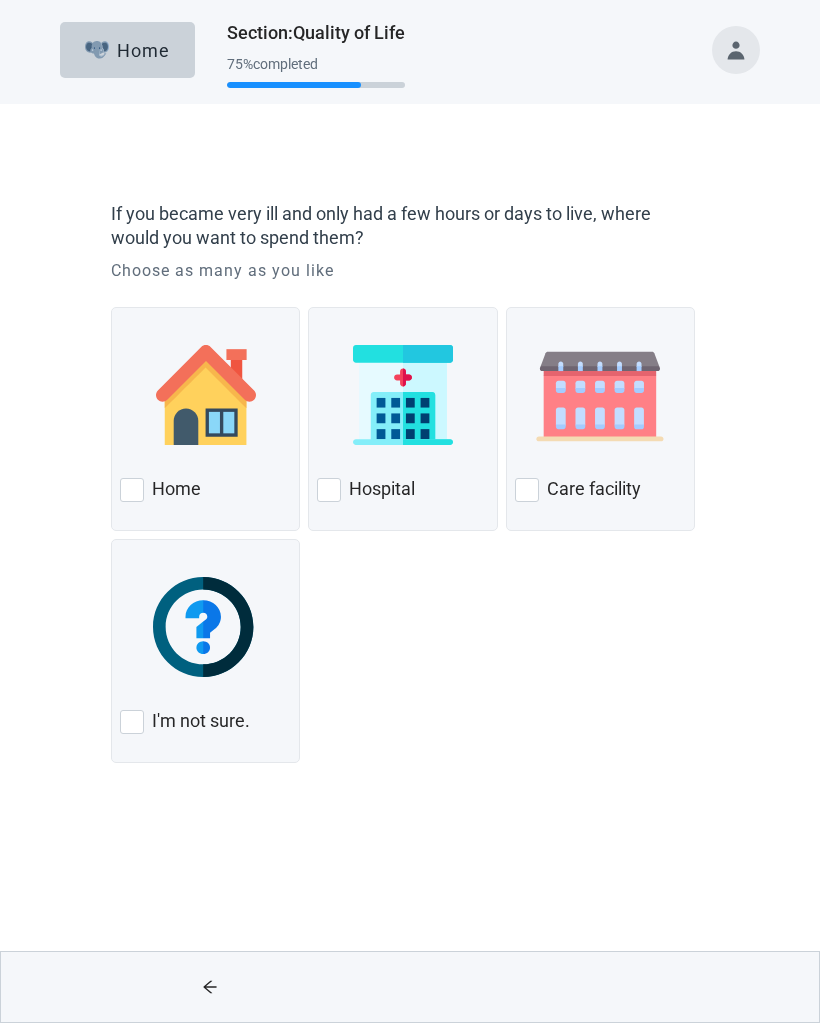 click on "Home" at bounding box center (205, 490) 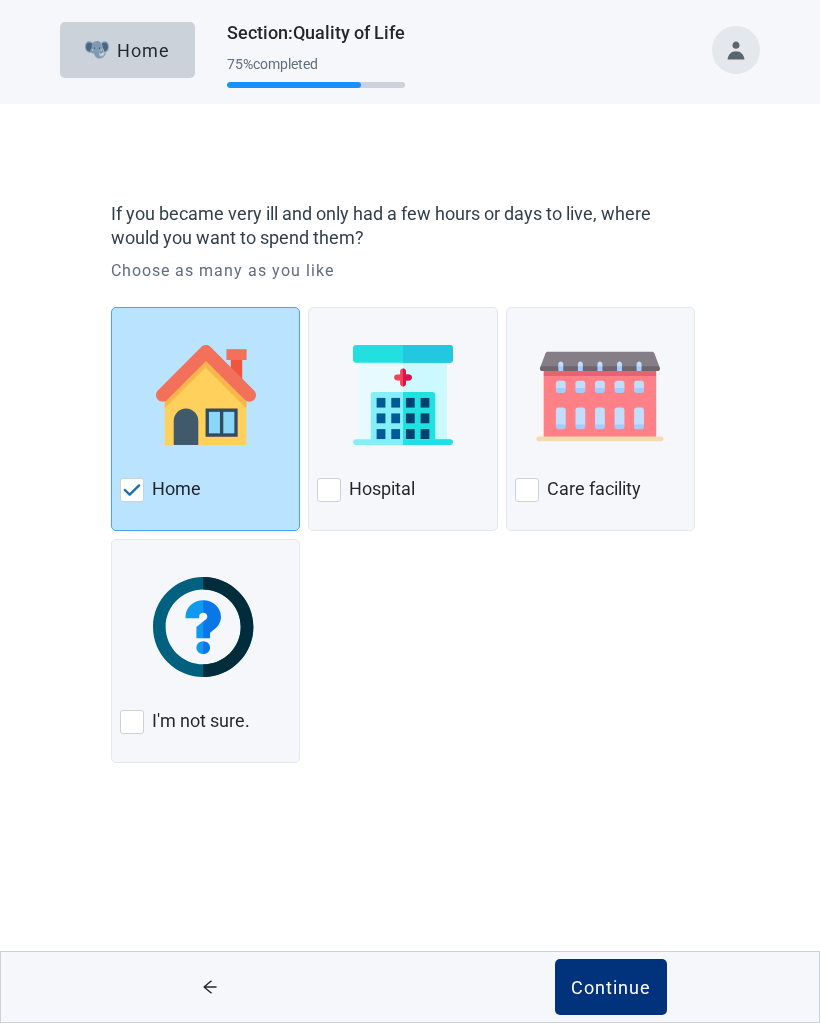 click on "Continue" at bounding box center [611, 987] 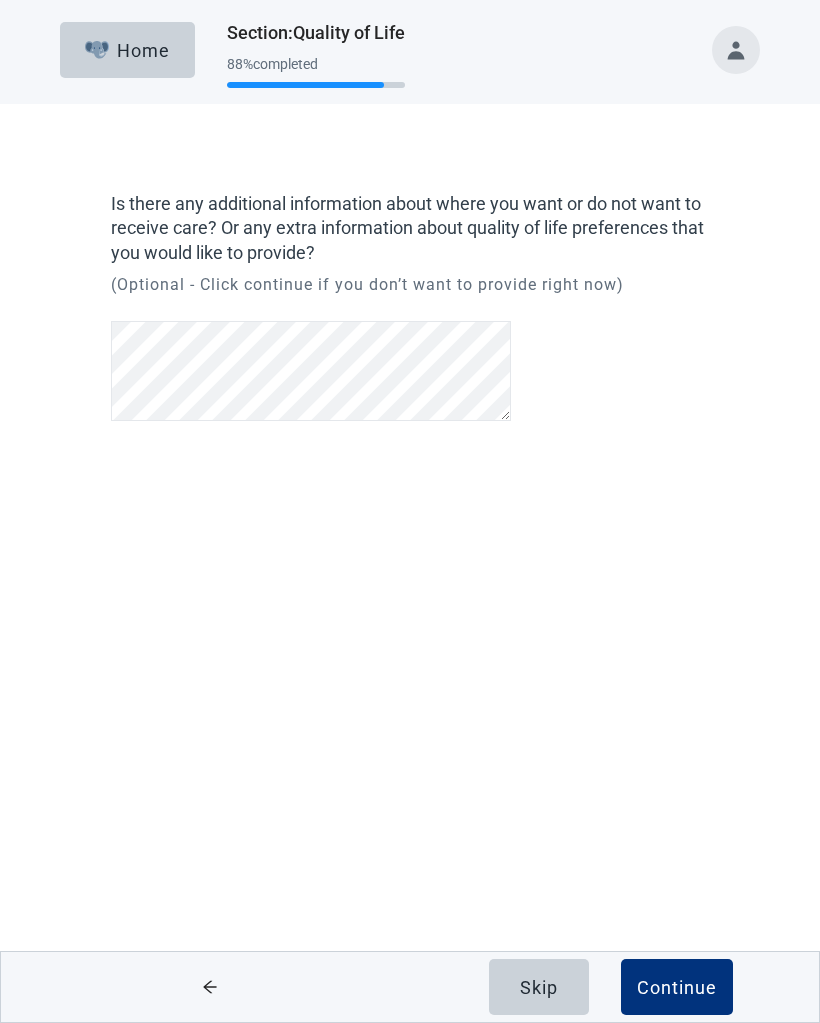 click on "Continue" at bounding box center [677, 987] 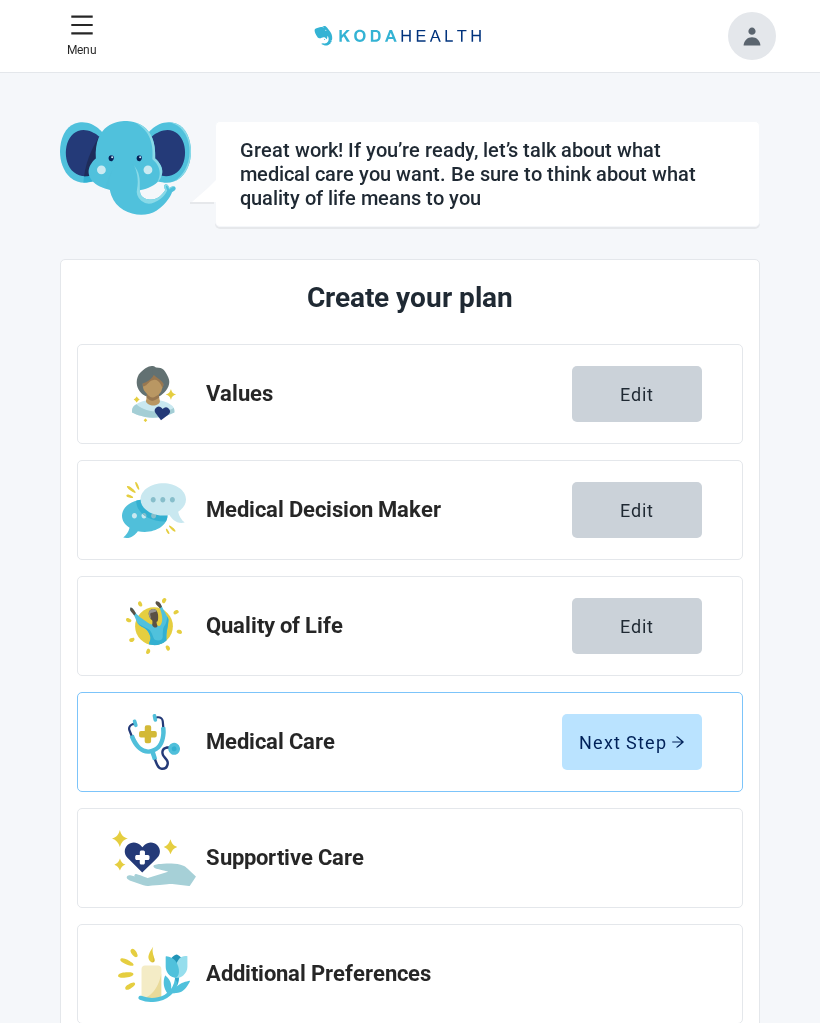 click on "Next Step" at bounding box center (632, 742) 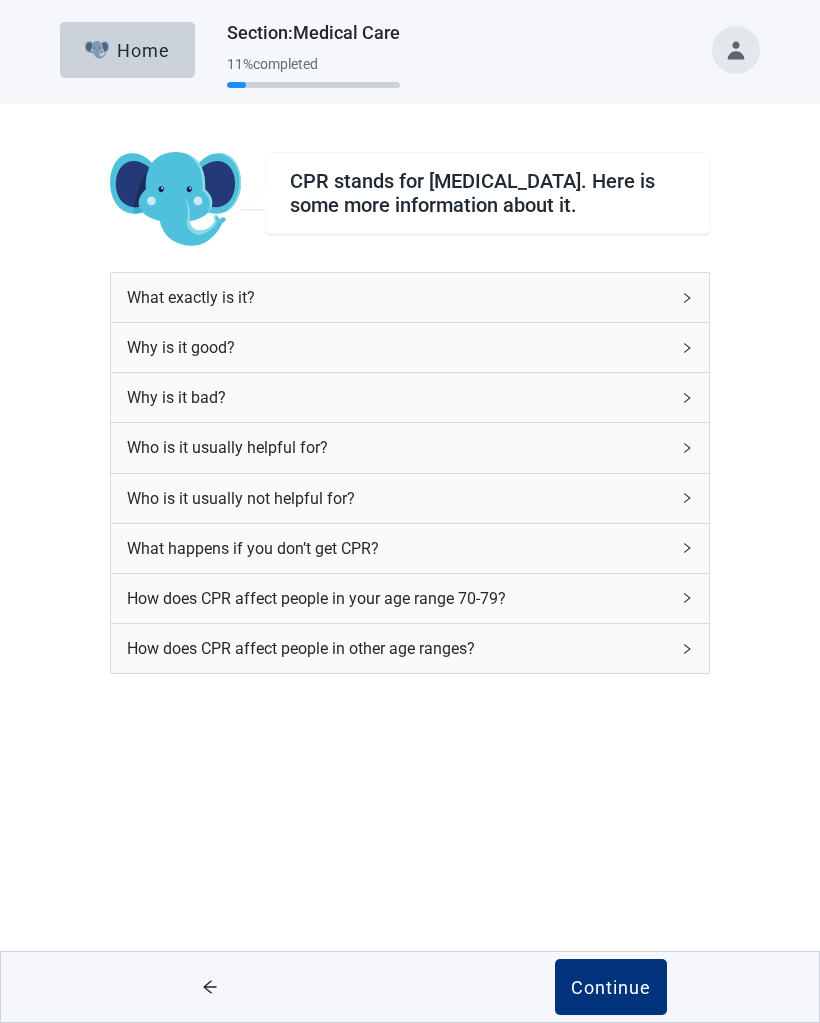 click 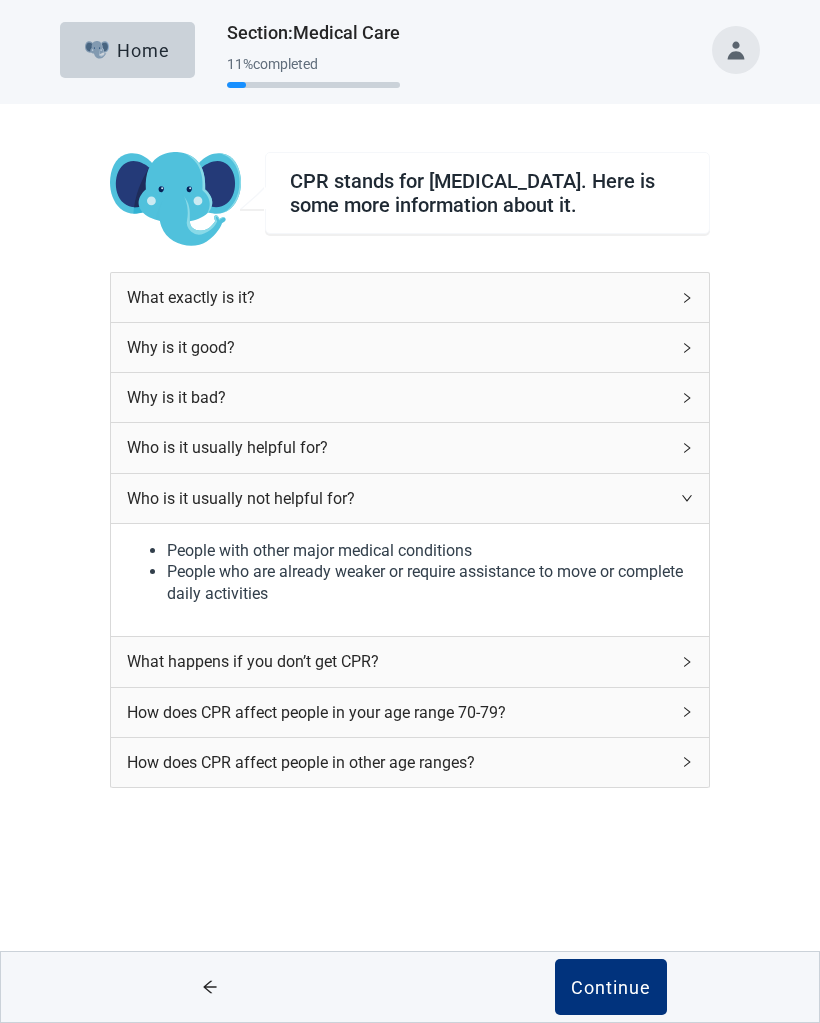 click on "How does CPR affect people in your age range 70-79?" at bounding box center (410, 712) 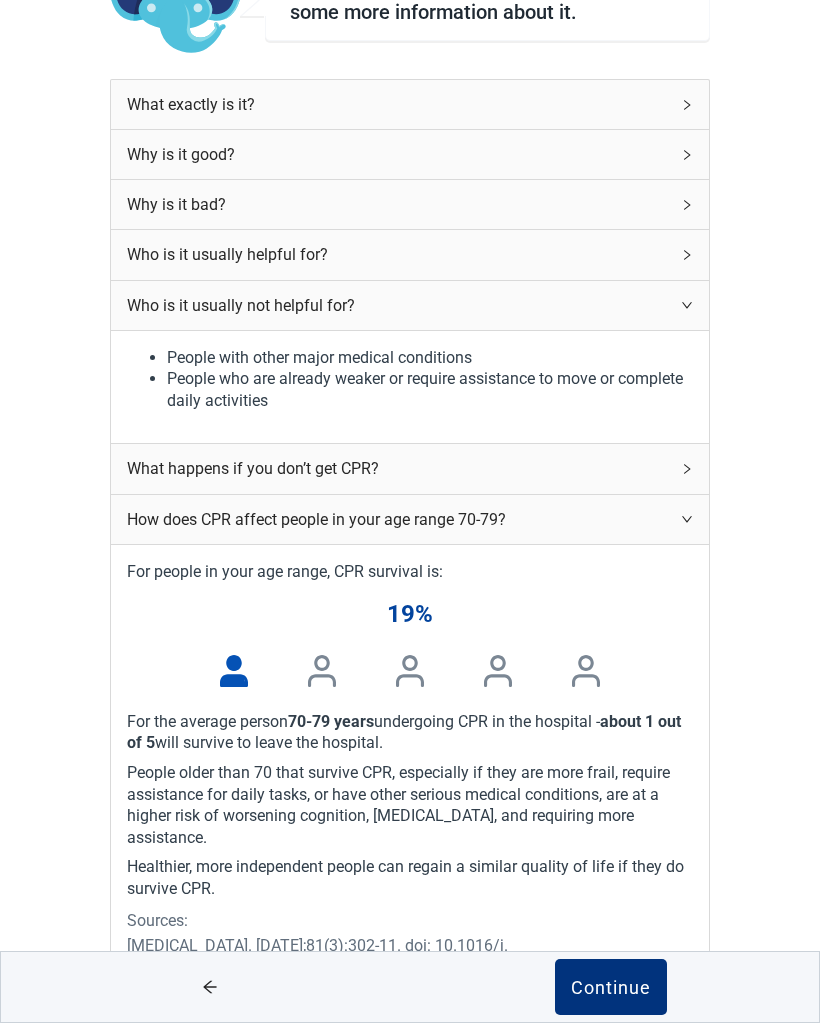 scroll, scrollTop: 195, scrollLeft: 0, axis: vertical 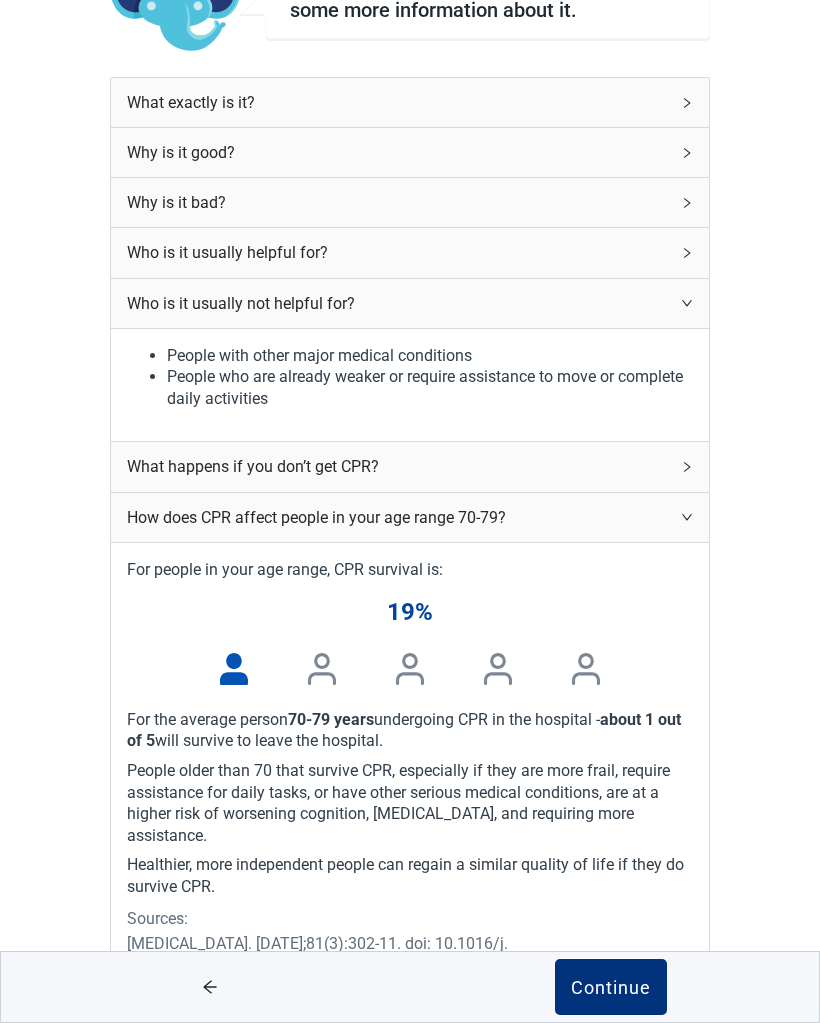 click 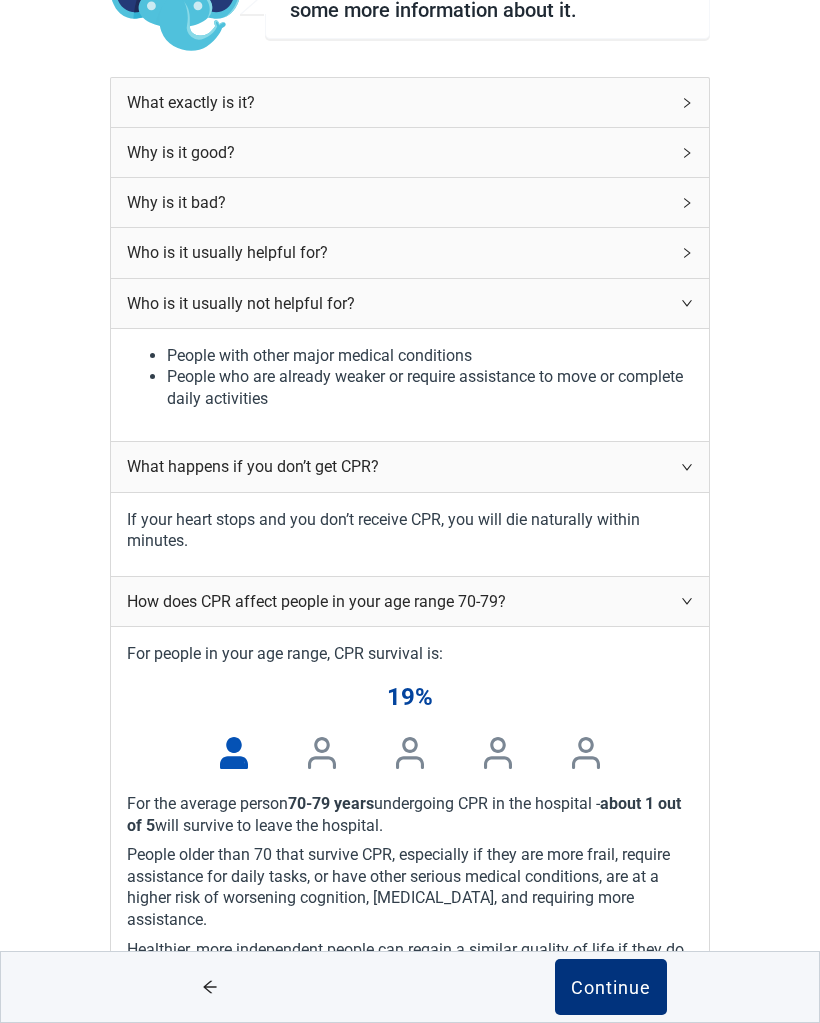 click on "How does CPR affect people in your age range 70-79?" at bounding box center (410, 601) 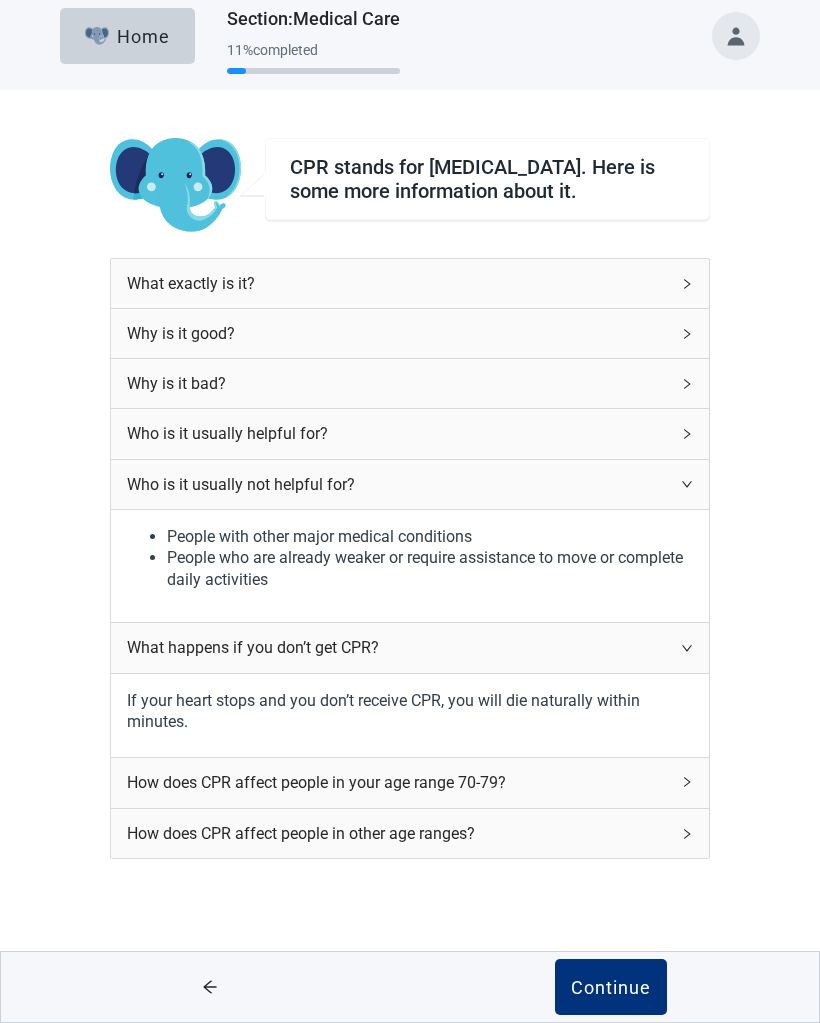 scroll, scrollTop: 20, scrollLeft: 0, axis: vertical 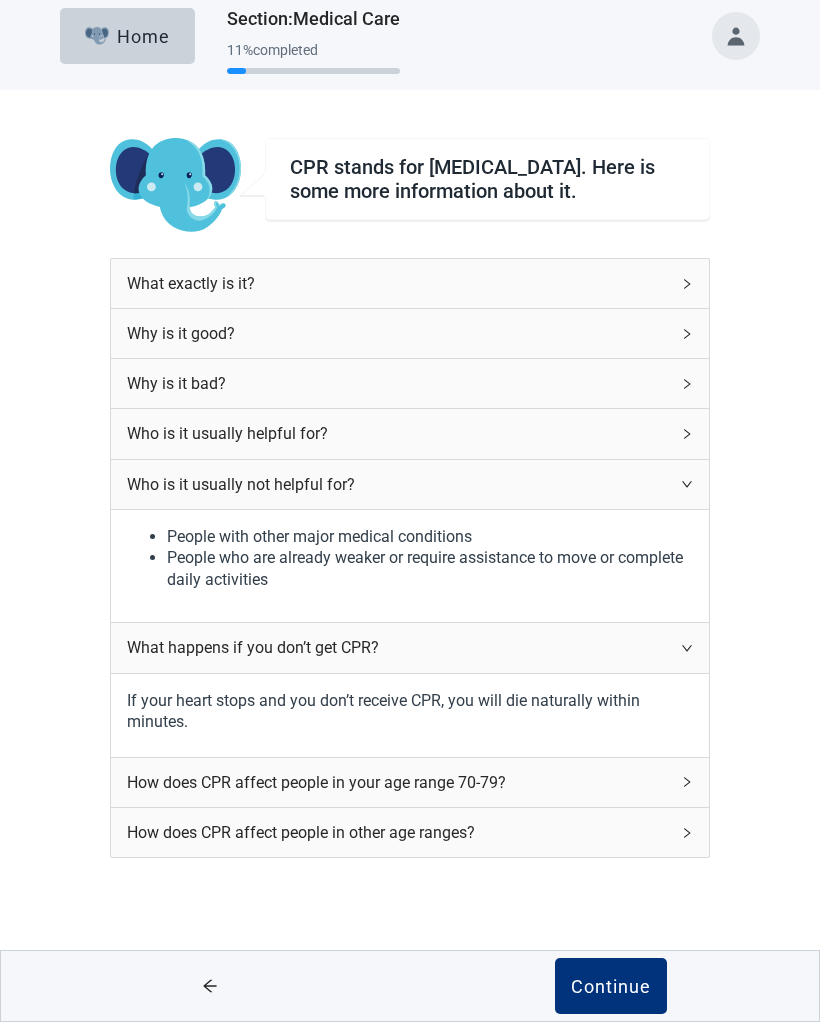 click on "Continue" at bounding box center [611, 987] 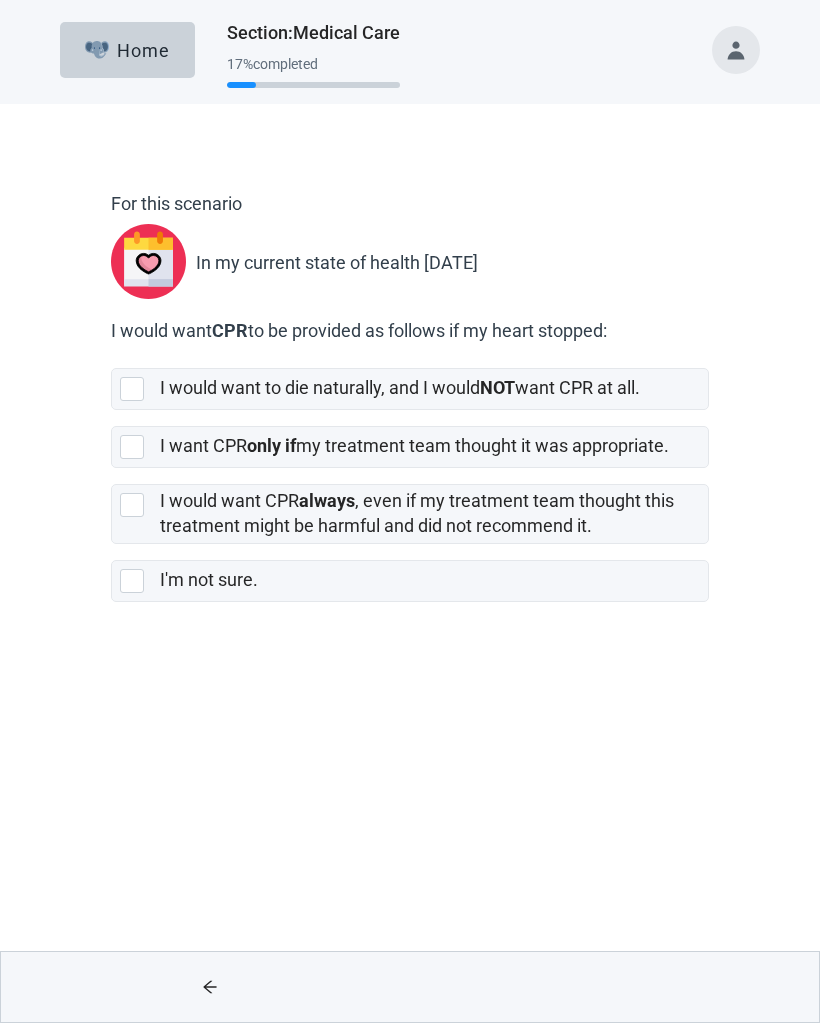scroll, scrollTop: 0, scrollLeft: 0, axis: both 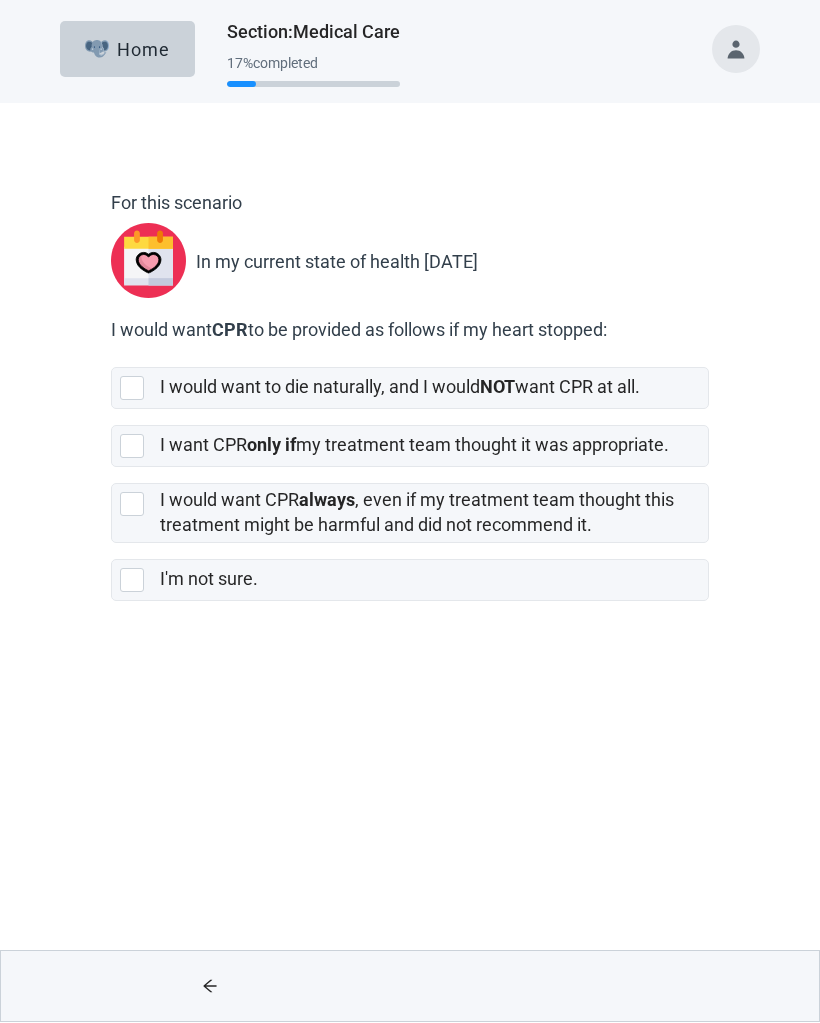 click at bounding box center [132, 389] 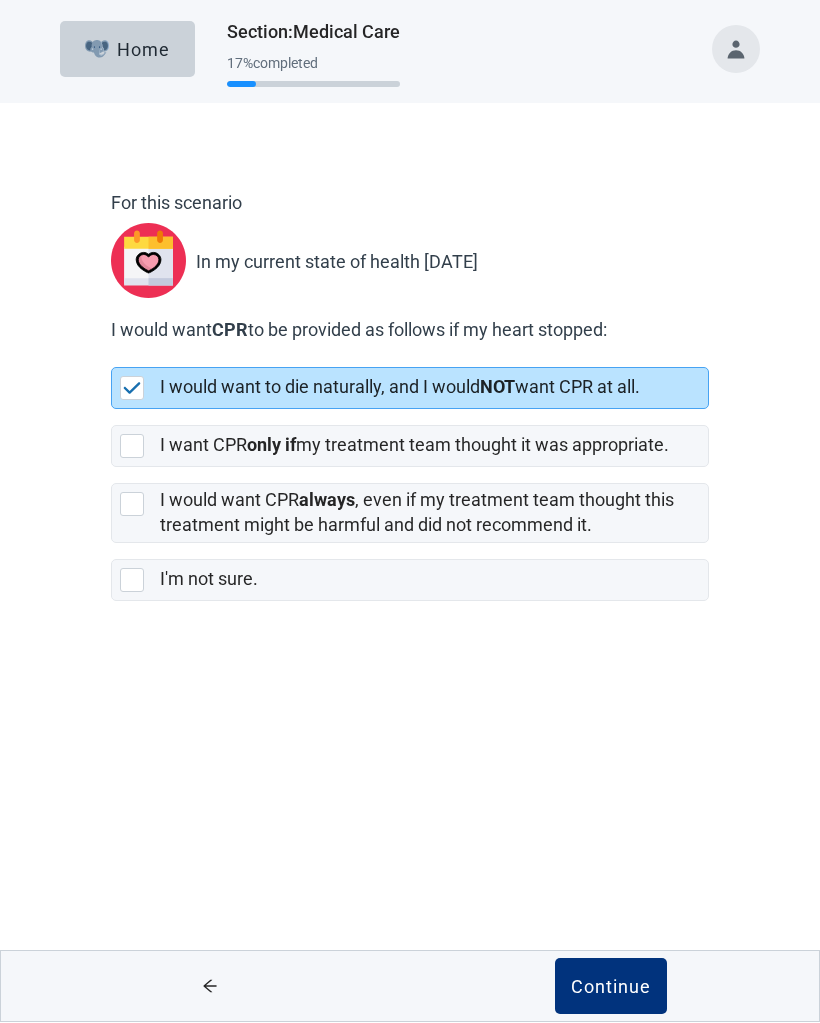 click on "I want CPR  only if  my treatment team thought it was appropriate." at bounding box center [410, 447] 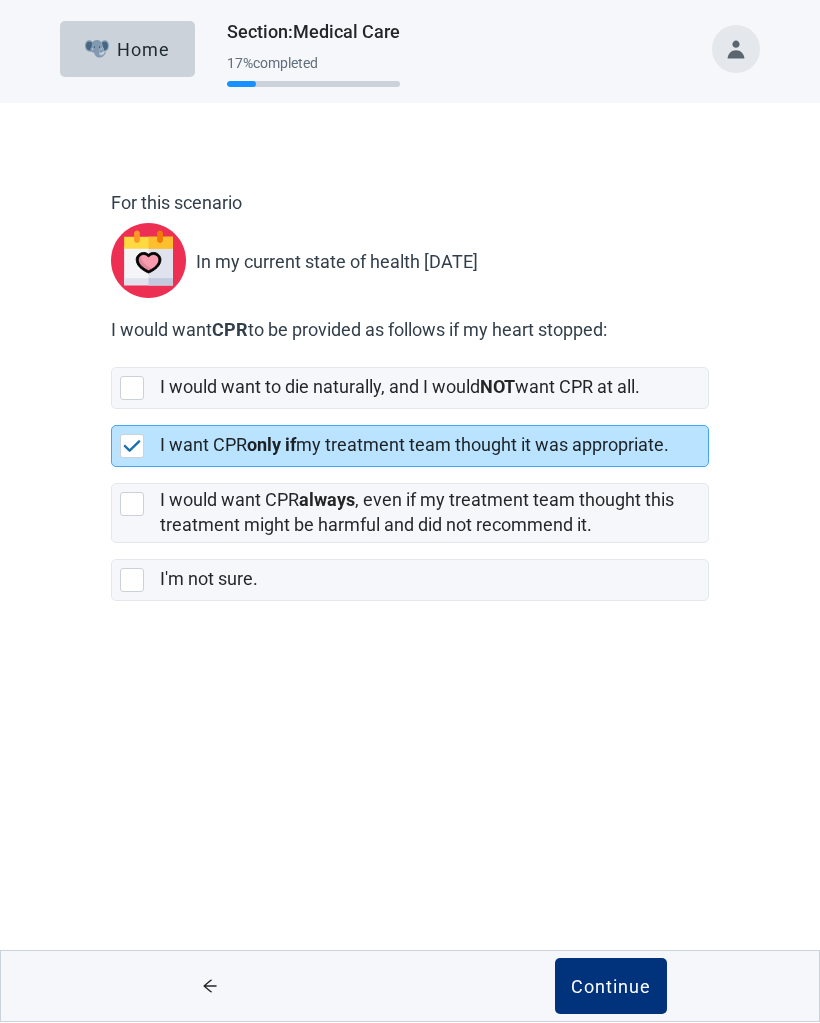 click on "Continue" at bounding box center [611, 987] 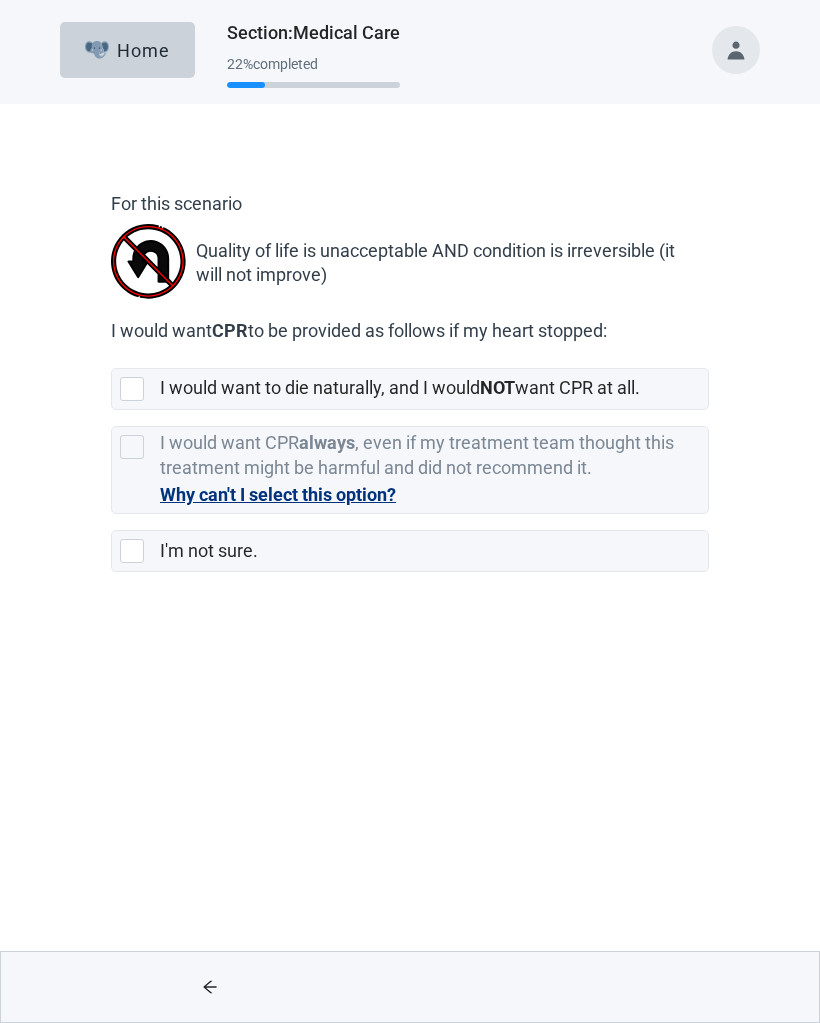 click at bounding box center [132, 389] 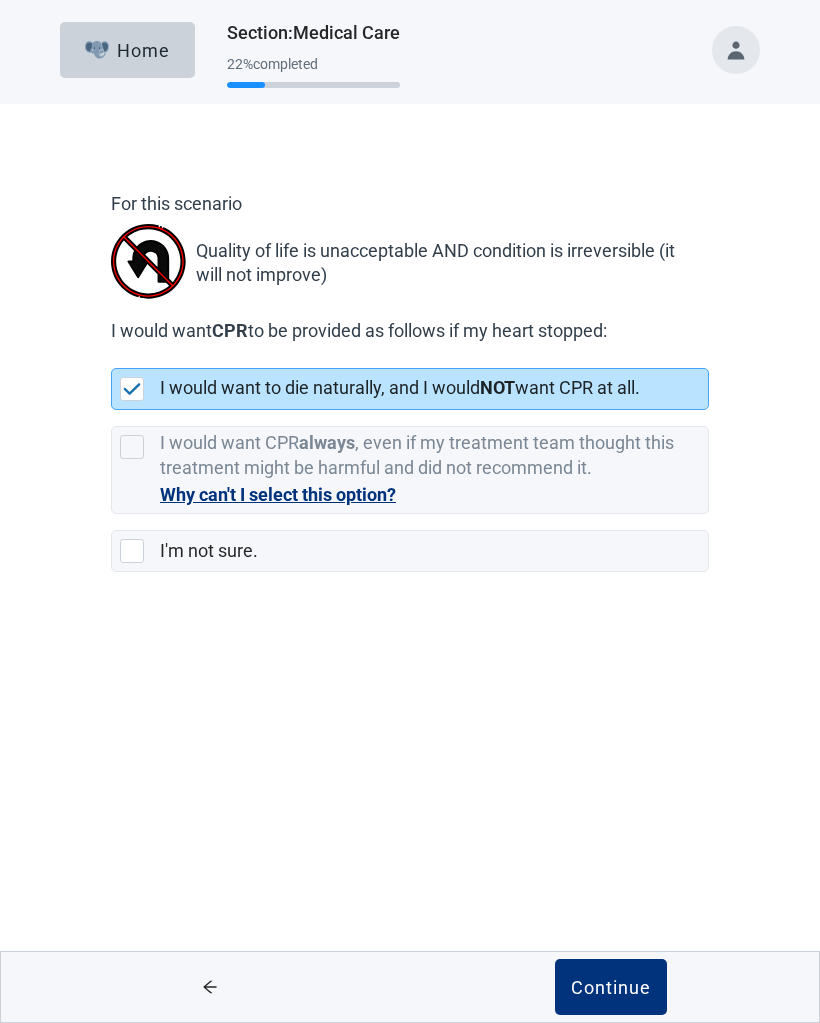 click on "Continue" at bounding box center [611, 987] 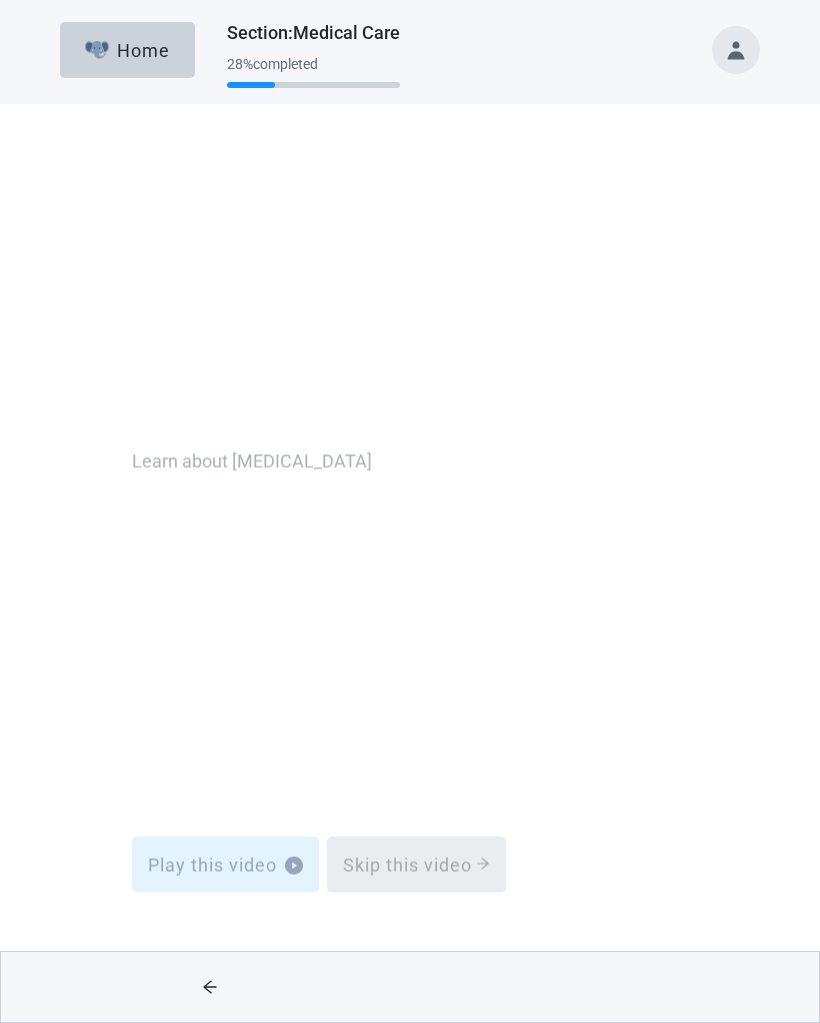 click on "Skip this video" at bounding box center [416, 607] 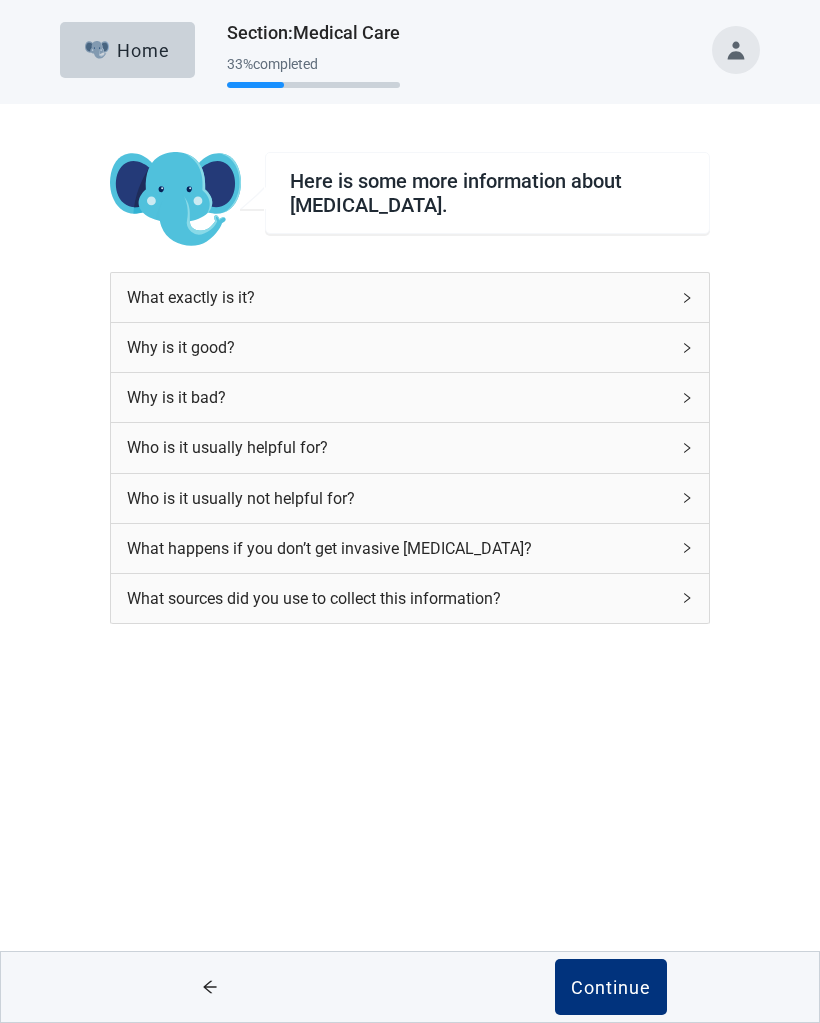 click on "Continue" at bounding box center (611, 987) 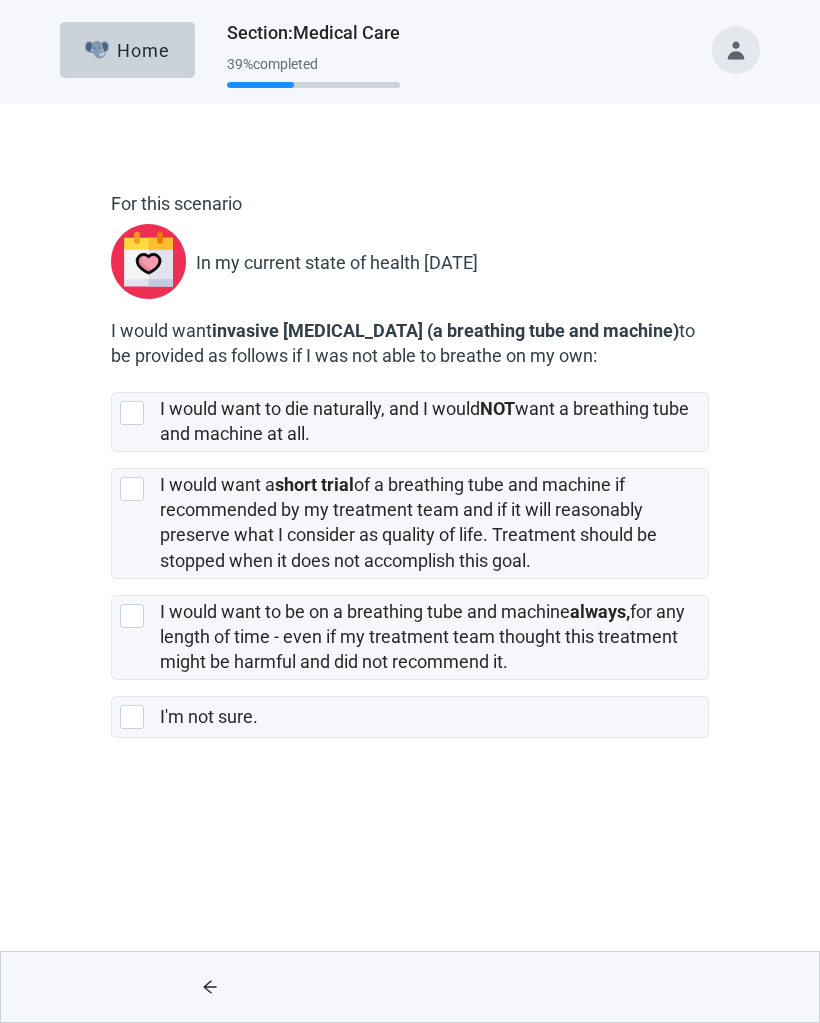 click at bounding box center (132, 489) 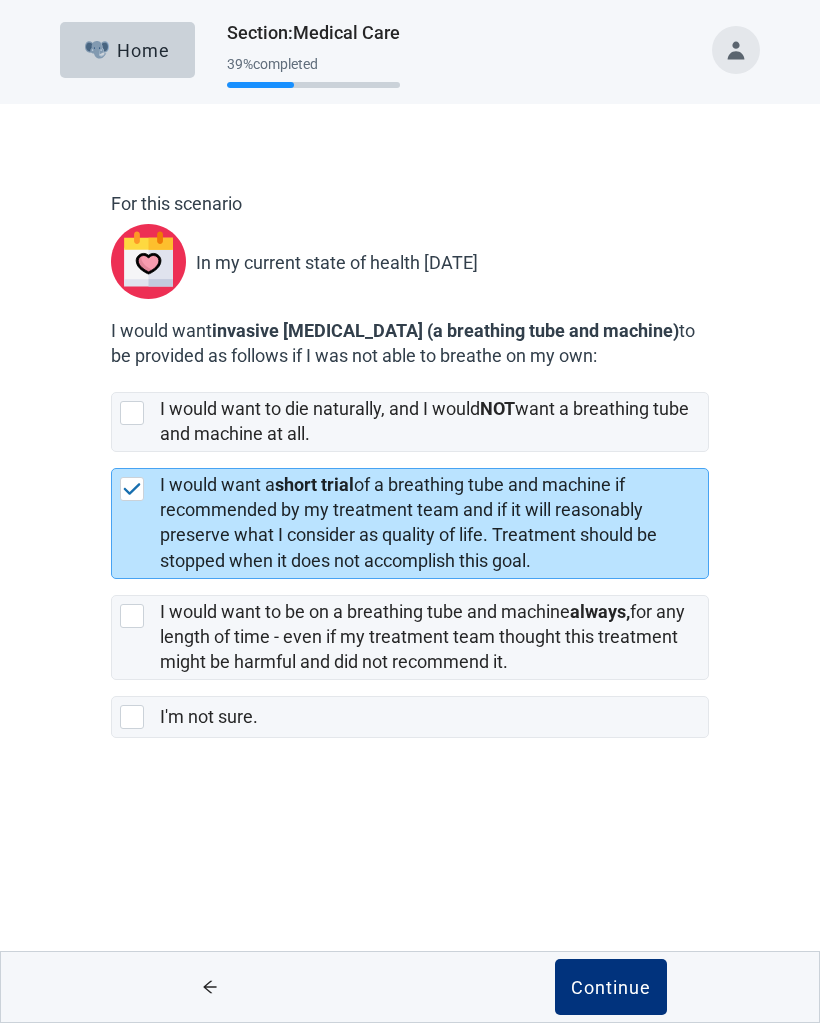click on "Continue" at bounding box center (611, 987) 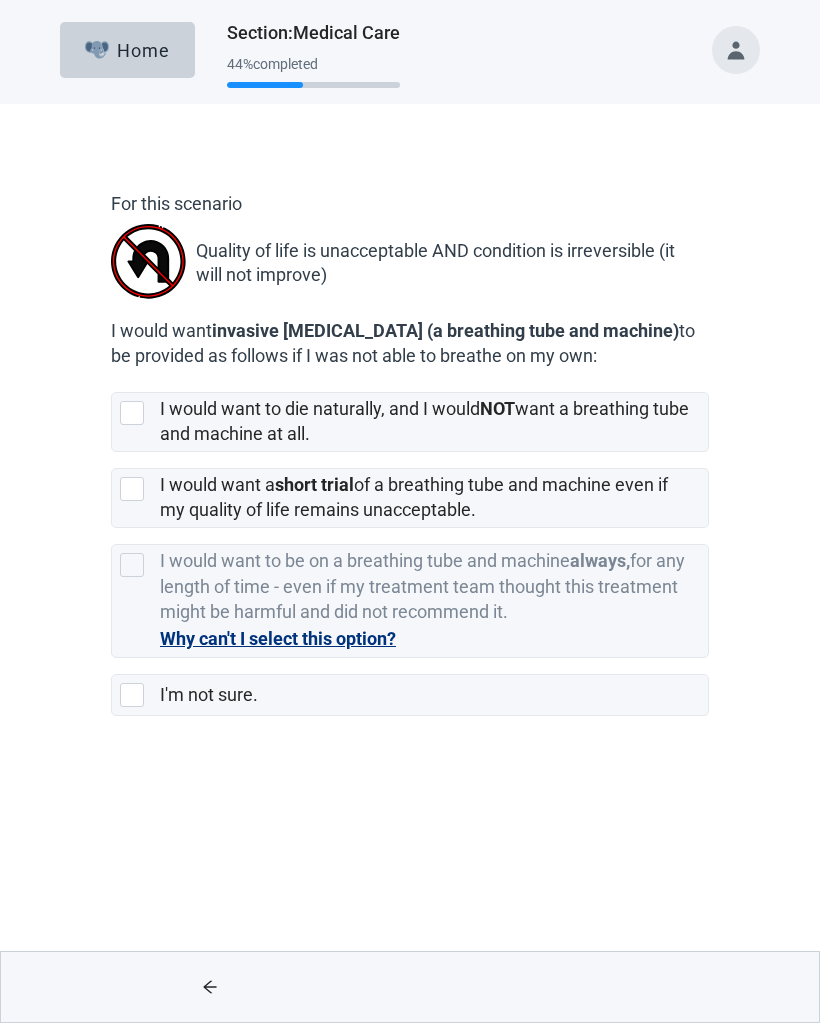click at bounding box center [132, 413] 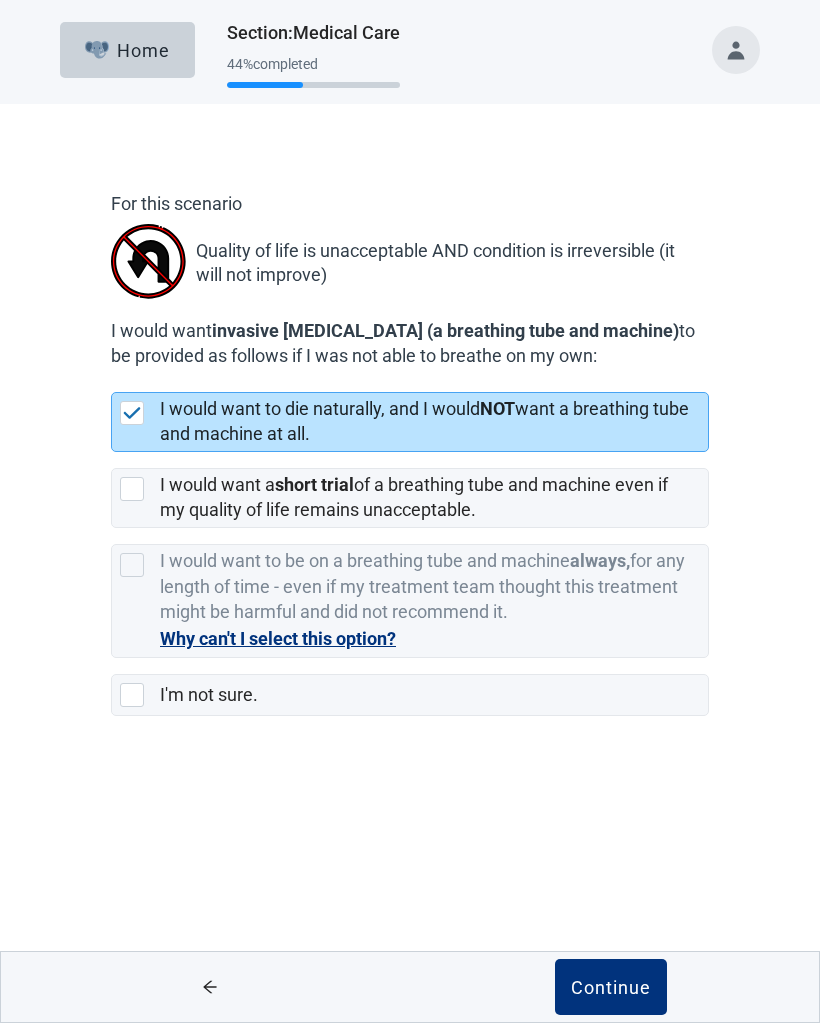 click on "Continue" at bounding box center (611, 987) 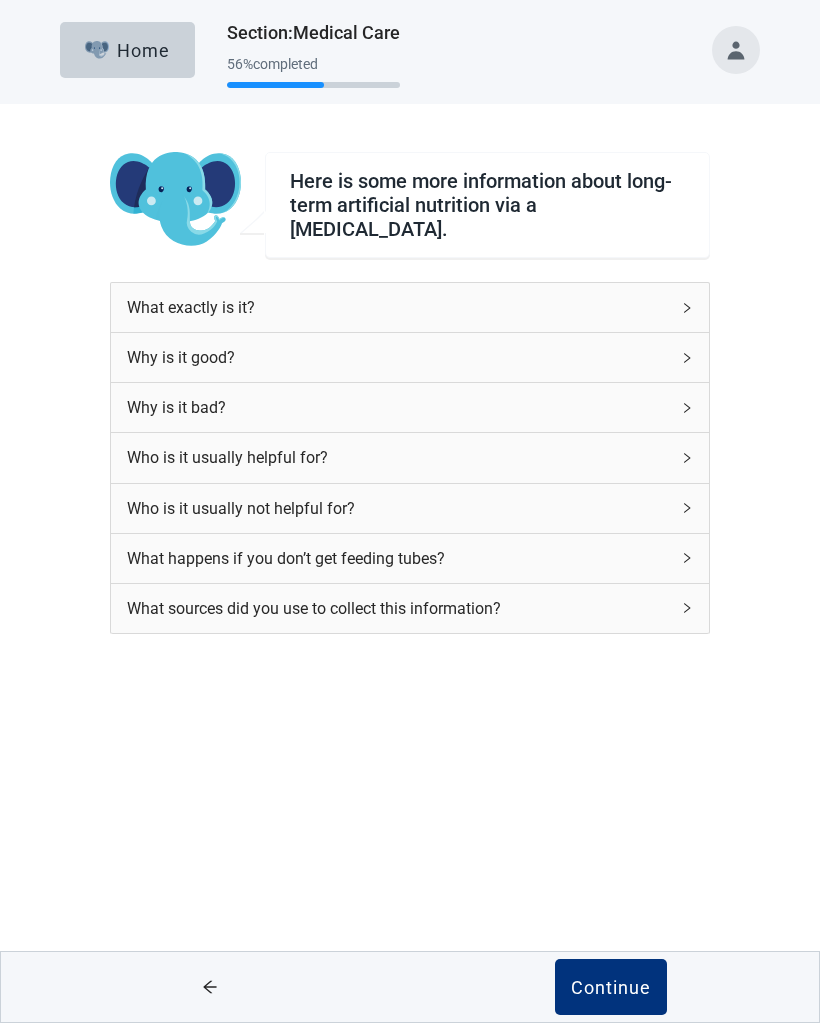 click on "Why is it bad?" at bounding box center (410, 407) 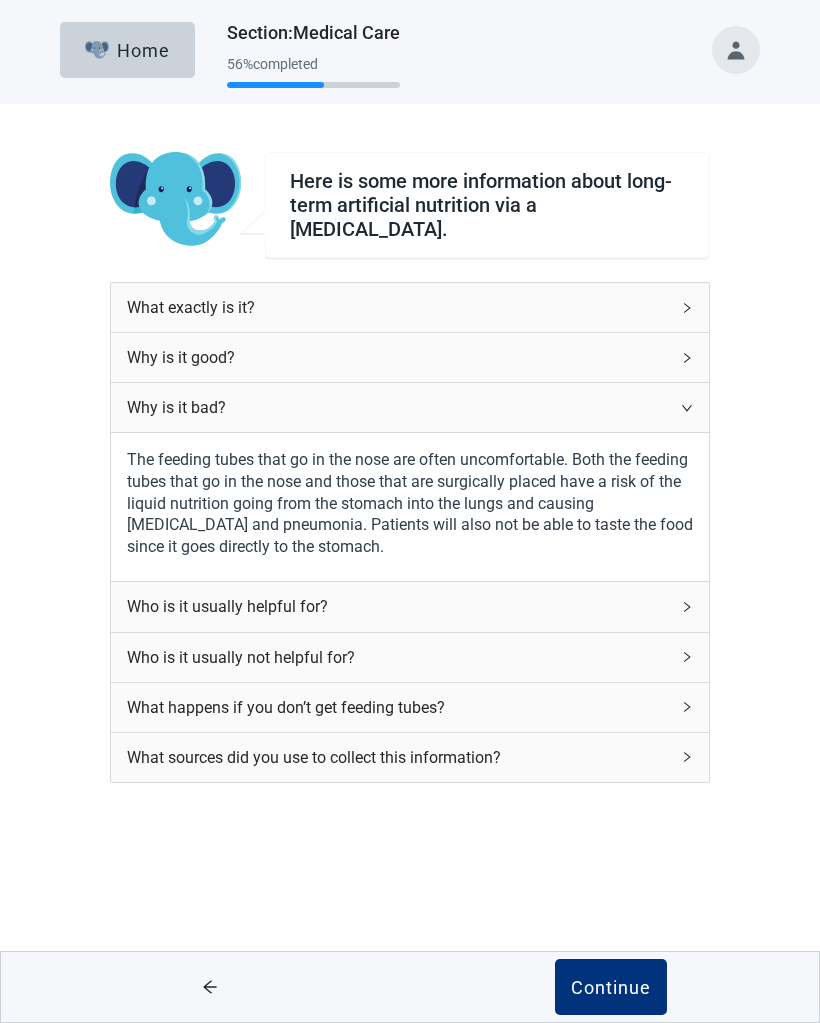 click on "Continue" at bounding box center (611, 987) 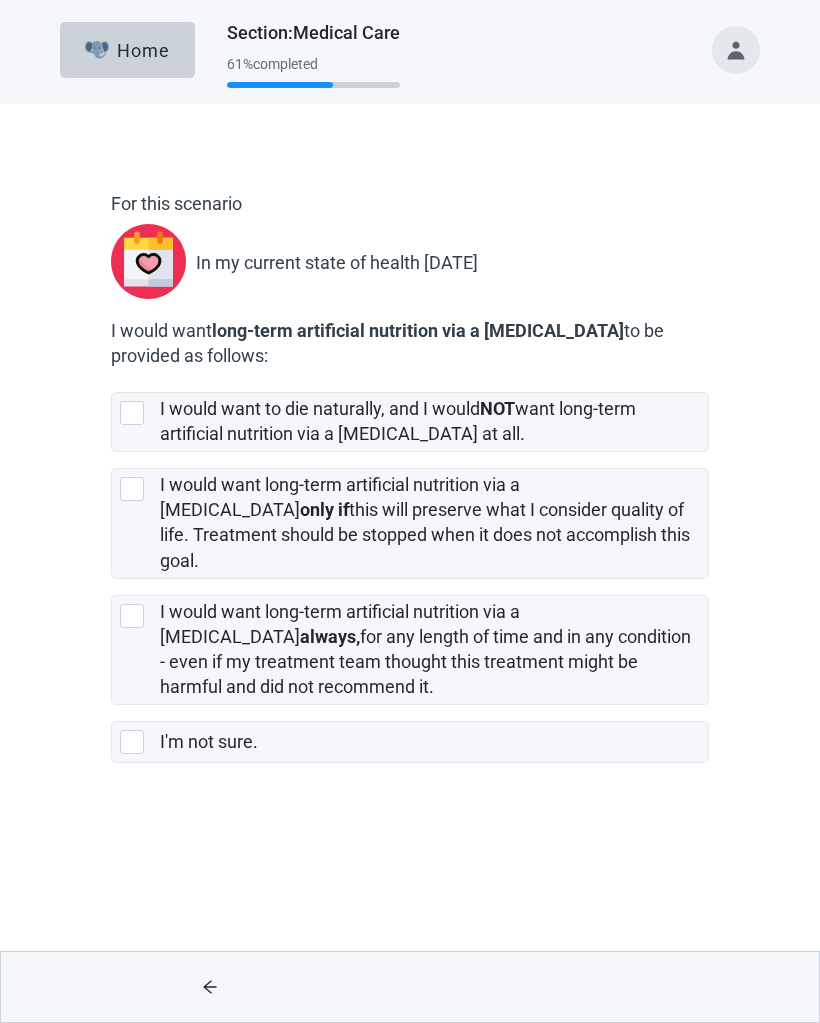 click at bounding box center [132, 489] 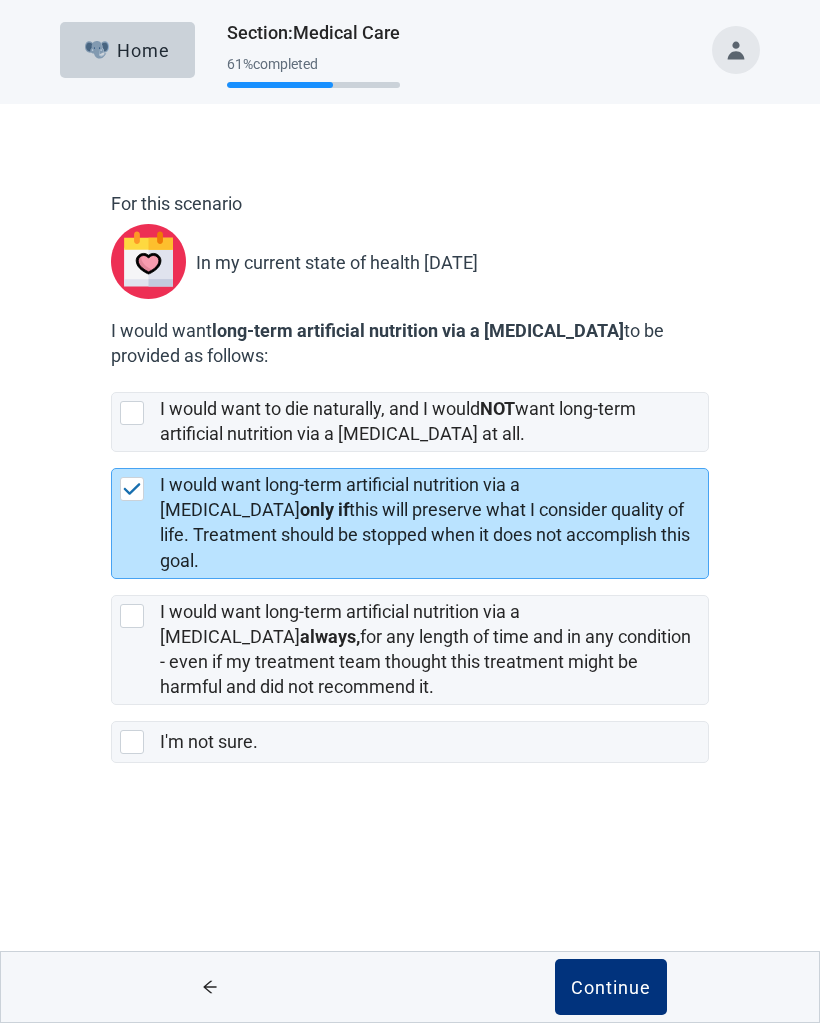 click on "Continue" at bounding box center (611, 987) 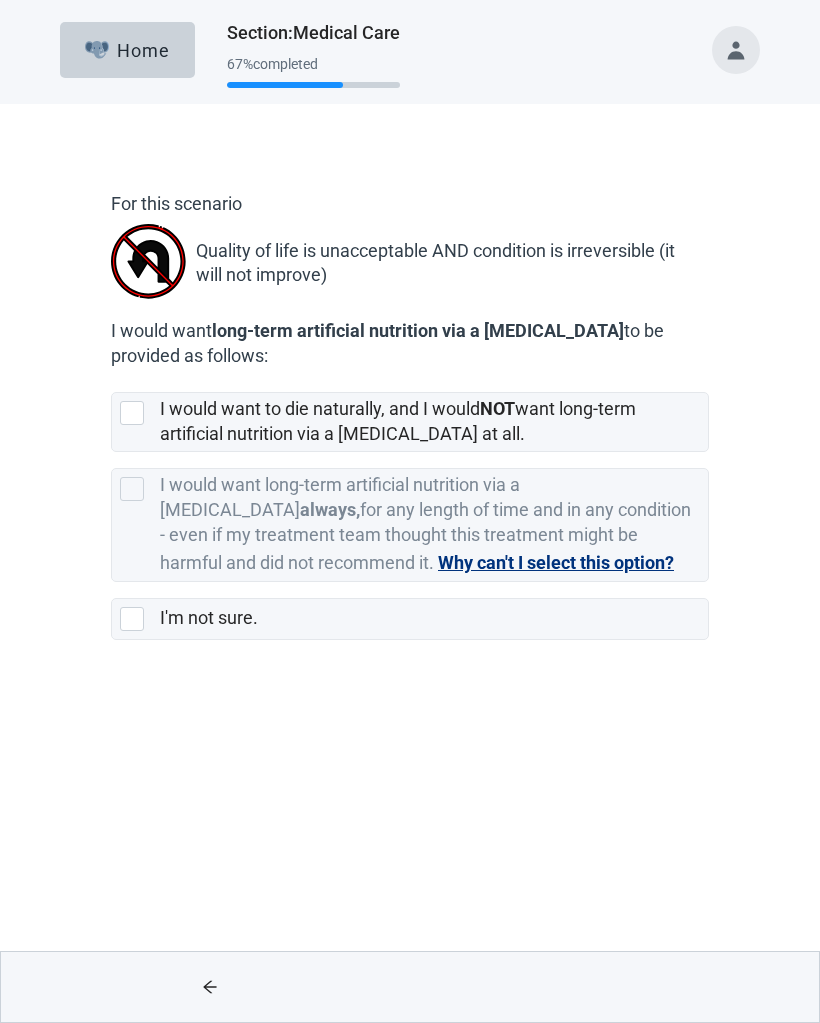 click at bounding box center [132, 413] 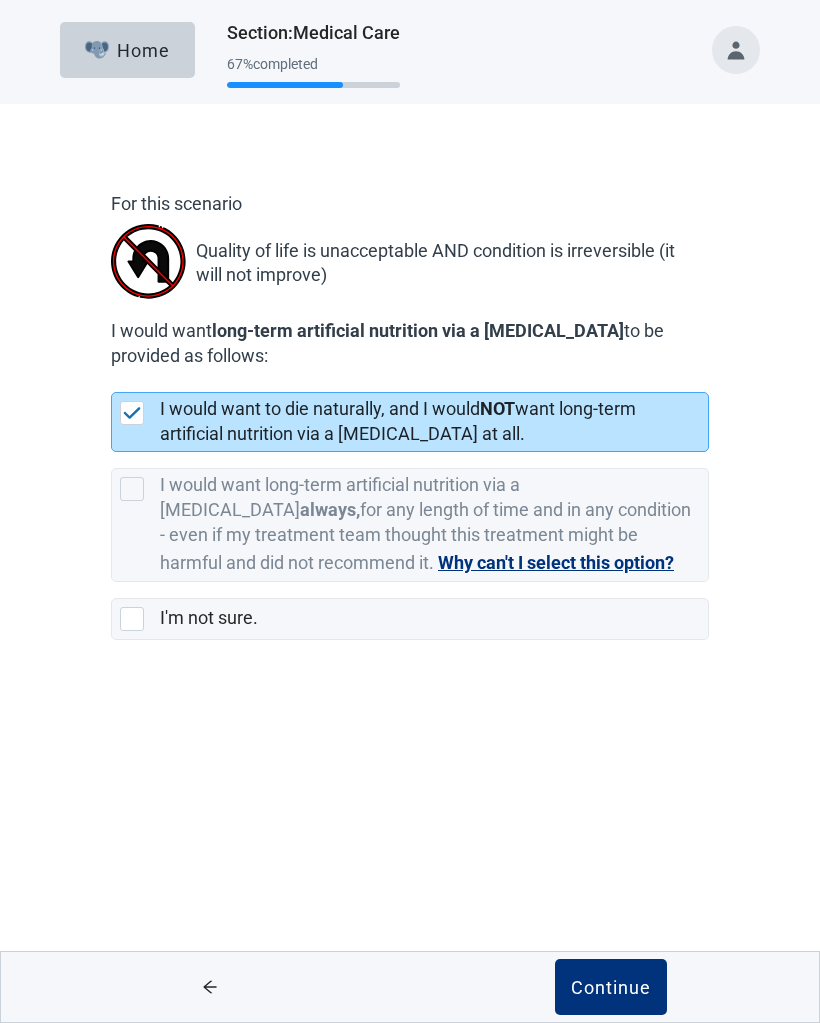click on "Continue" at bounding box center (611, 987) 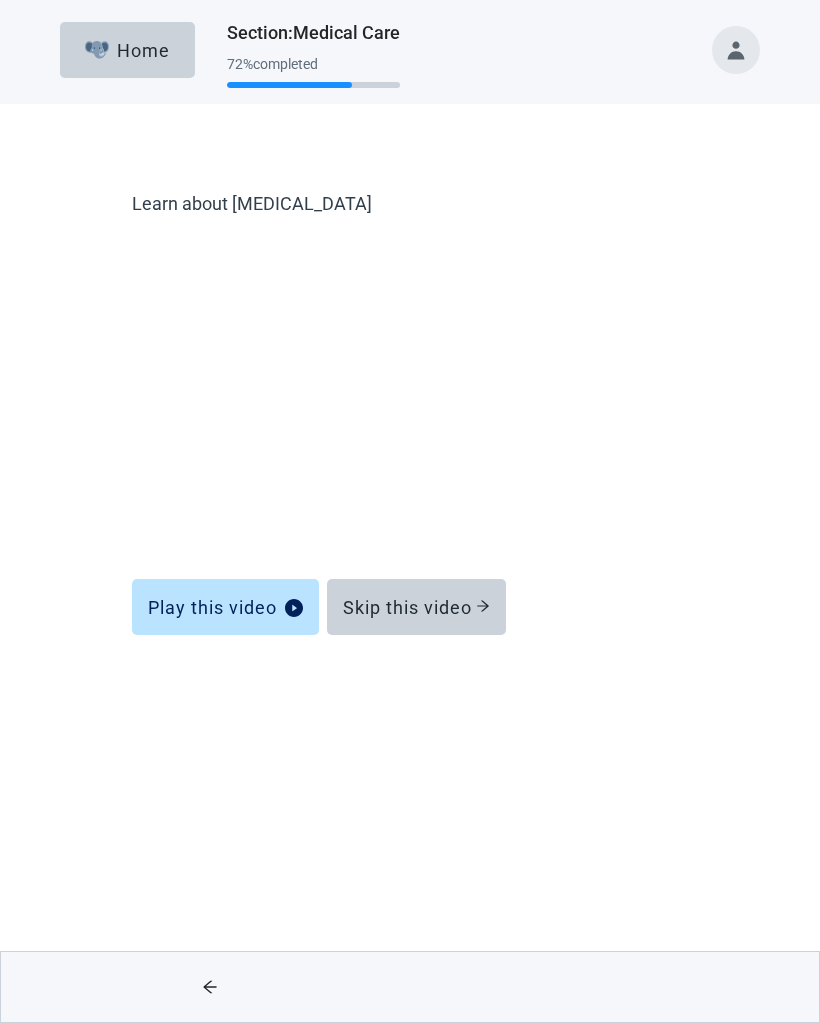 click on "Skip this video" at bounding box center [416, 607] 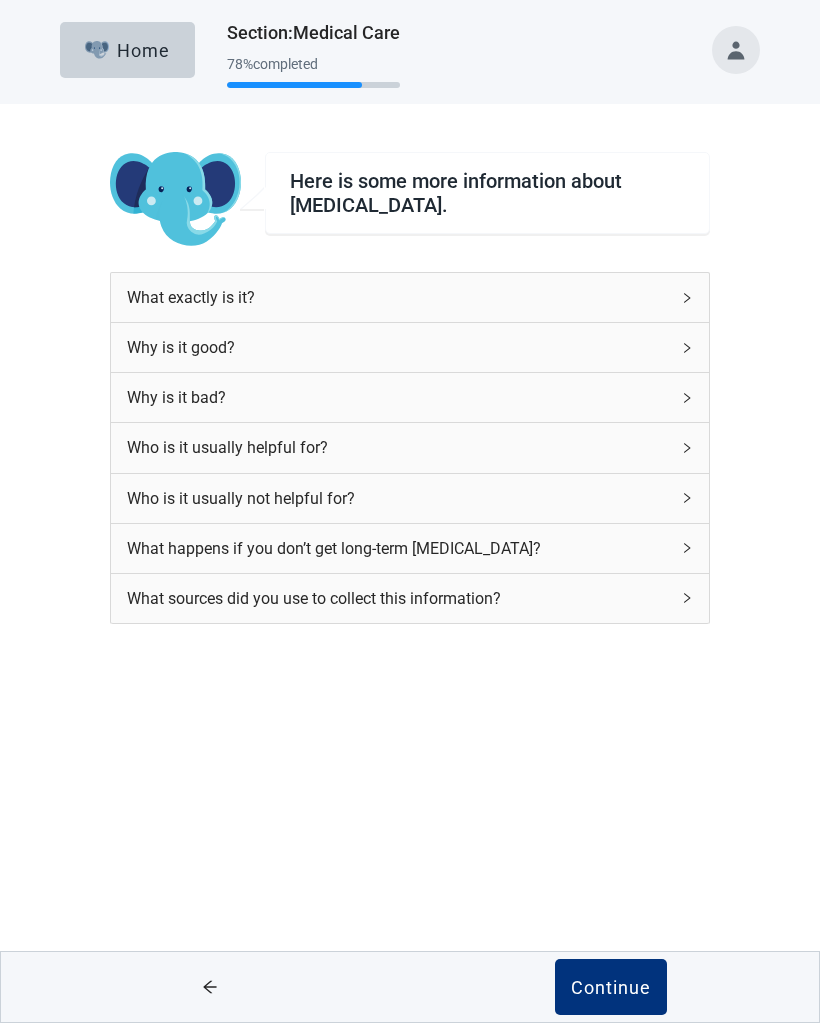 click 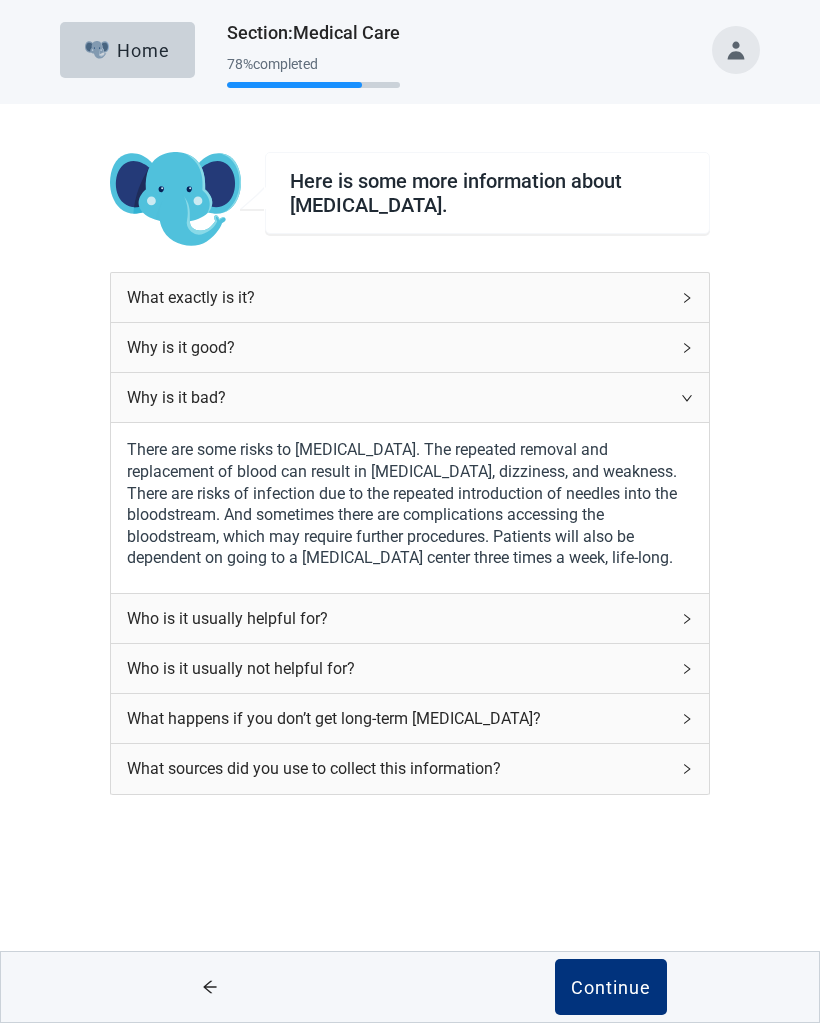click on "Who is it usually helpful for?" at bounding box center [410, 618] 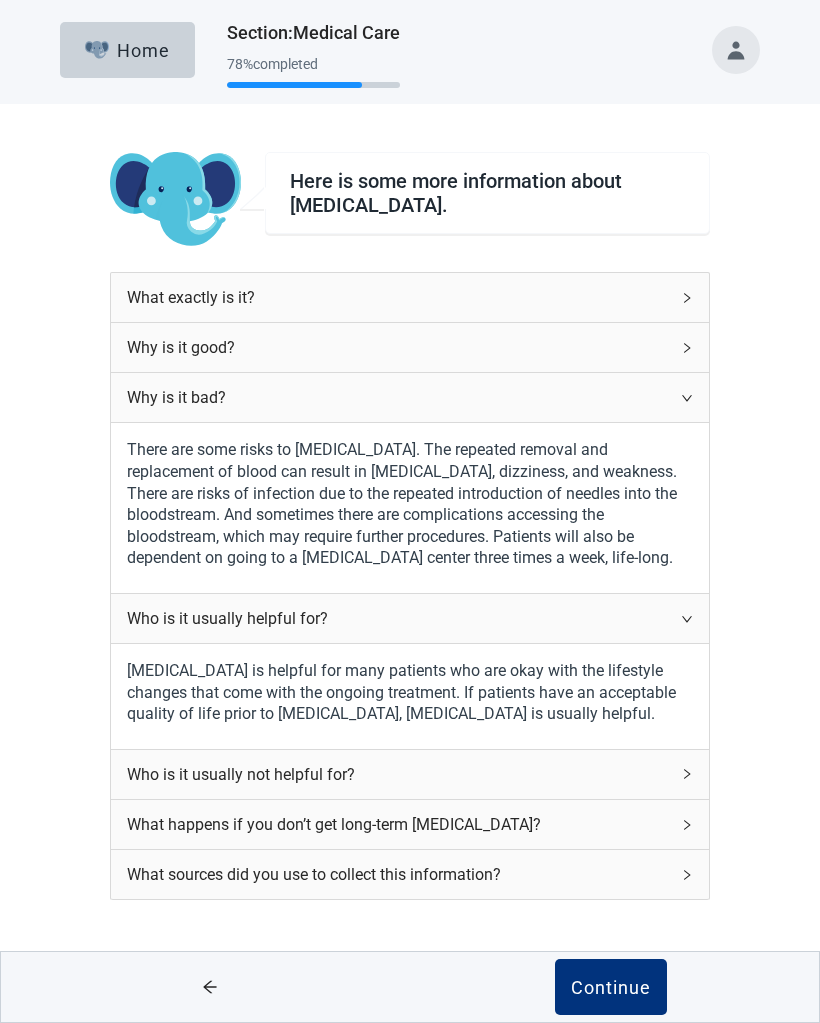 click on "Who is it usually not helpful for?" at bounding box center (410, 774) 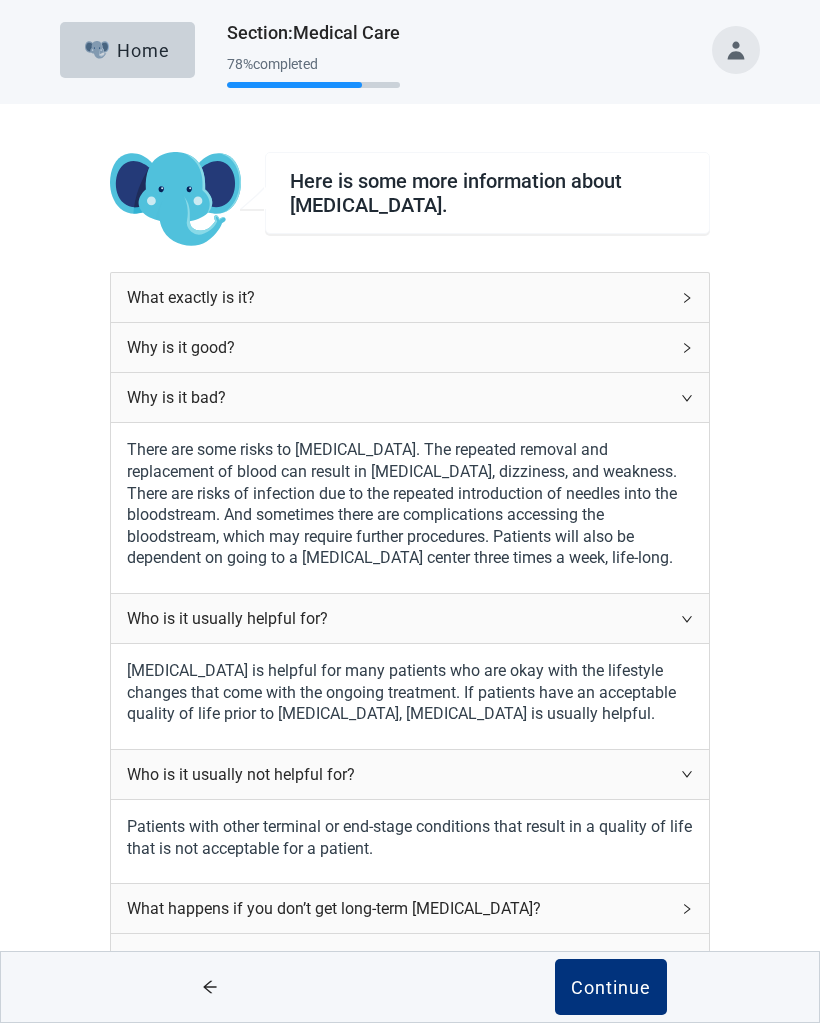 click on "Here is some more information about [MEDICAL_DATA]. What exactly is it? Why is it good? Why is it bad? There are some risks to [MEDICAL_DATA]. The repeated removal and replacement of blood can result in [MEDICAL_DATA], dizziness, and weakness. There are risks of infection due to the repeated introduction of needles into the bloodstream. And sometimes there are complications accessing the bloodstream, which may require further procedures. Patients will also be dependent on going to a [MEDICAL_DATA] center three times a week, life-long. Who is it usually helpful for? [MEDICAL_DATA] is helpful for many patients who are okay with the lifestyle changes that come with the ongoing treatment. If patients have an acceptable quality of life prior to [MEDICAL_DATA], [MEDICAL_DATA] is usually helpful. Who is it usually not helpful for? Patients with other terminal or end-stage conditions that result in a quality of life that is not acceptable for a patient. What happens if you don’t get long-term [MEDICAL_DATA]? Continue" at bounding box center [410, 626] 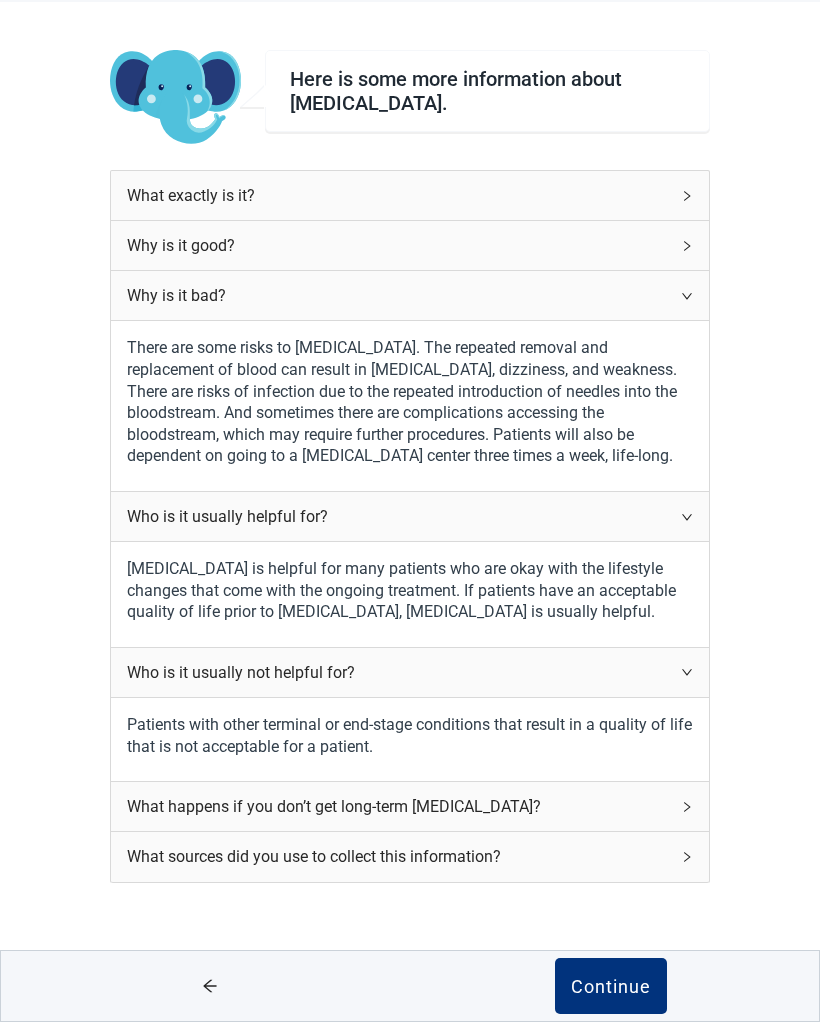 scroll, scrollTop: 118, scrollLeft: 0, axis: vertical 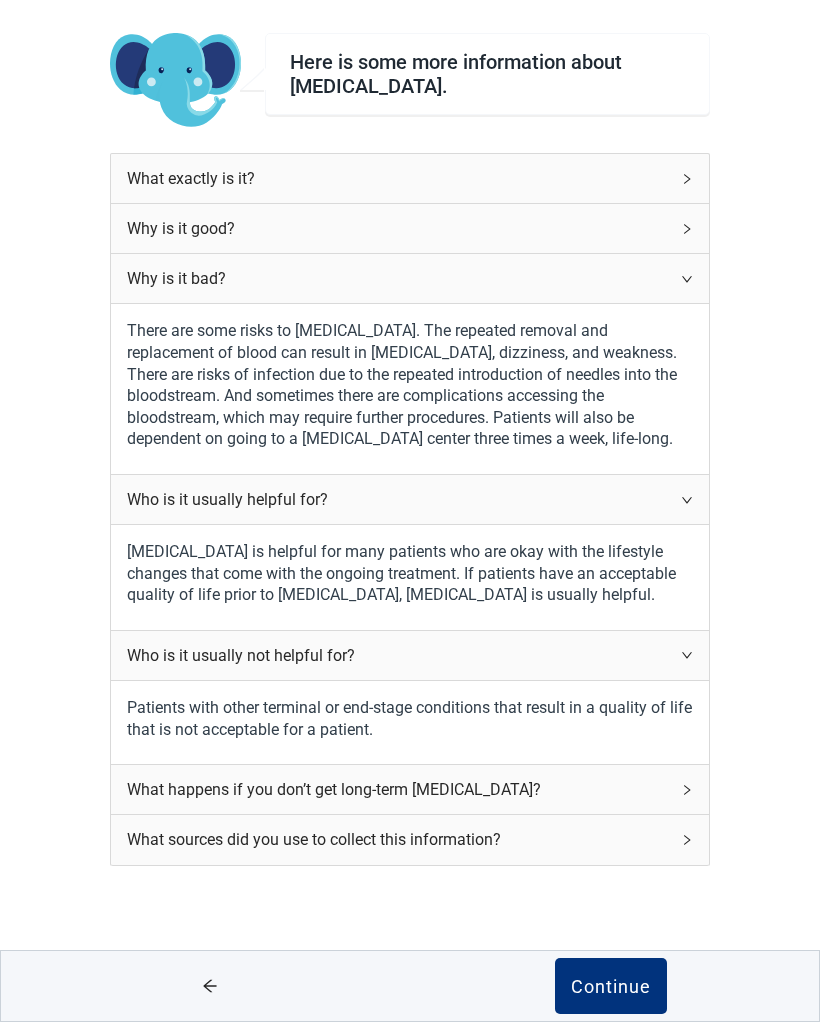 click on "What happens if you don’t get long-term [MEDICAL_DATA]?" at bounding box center [410, 790] 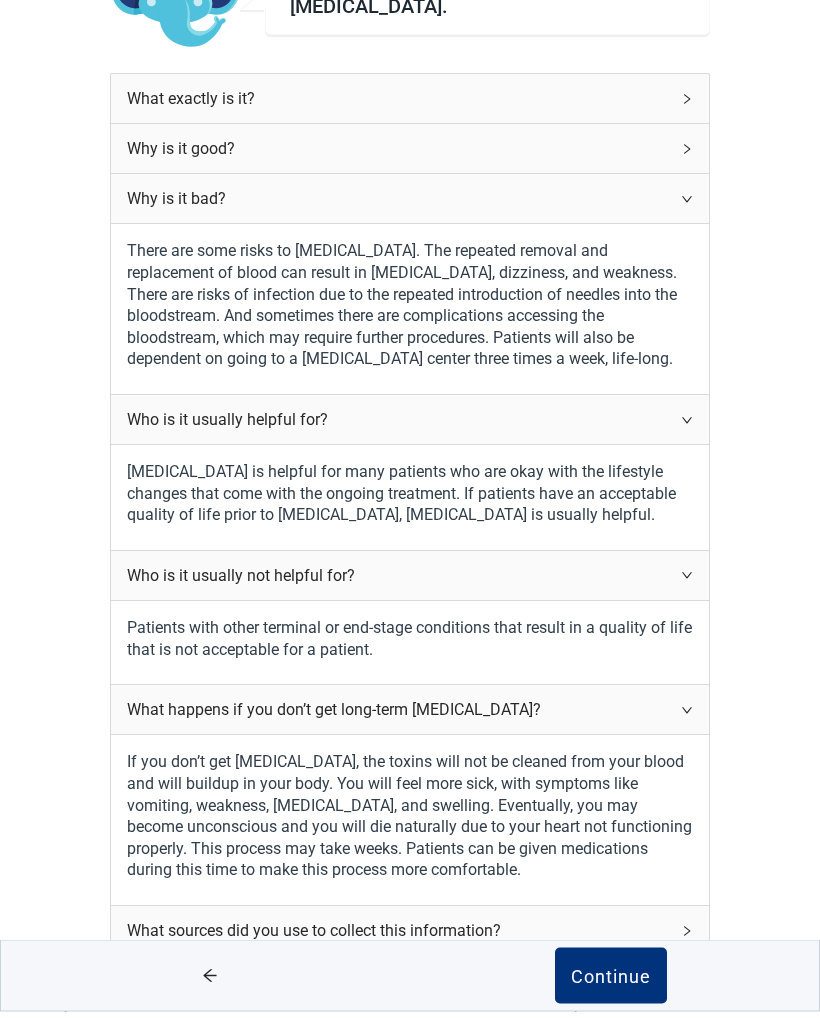 scroll, scrollTop: 187, scrollLeft: 0, axis: vertical 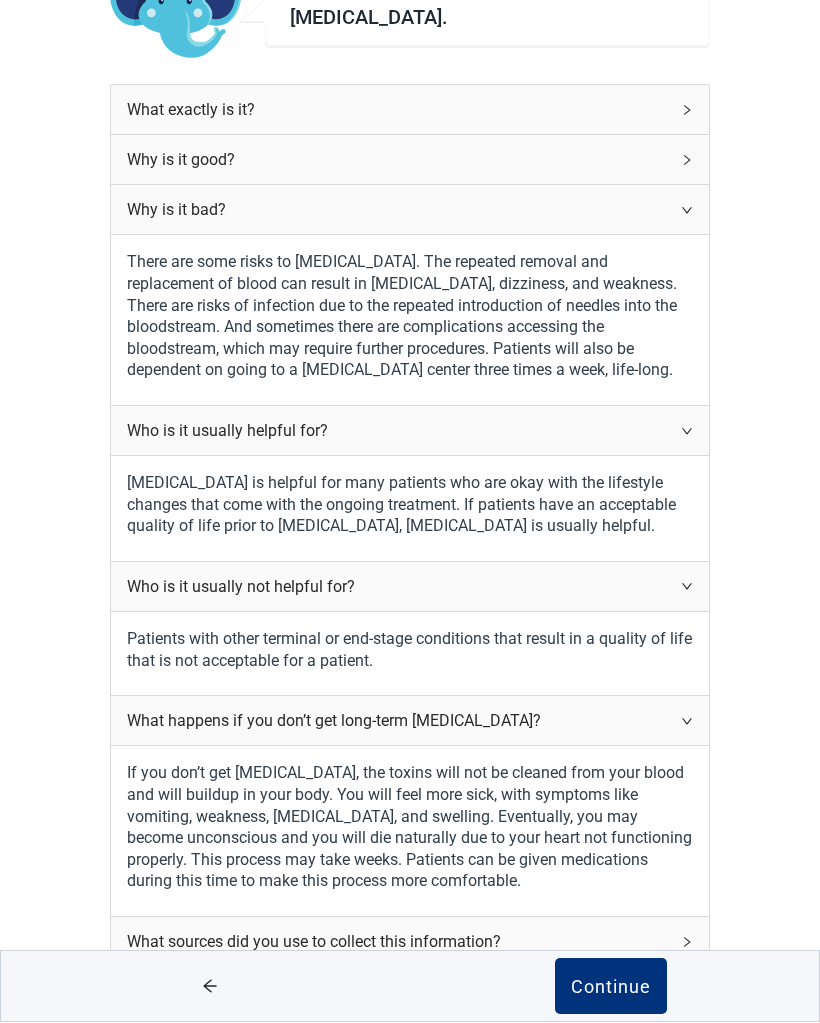 click on "Continue" at bounding box center [611, 987] 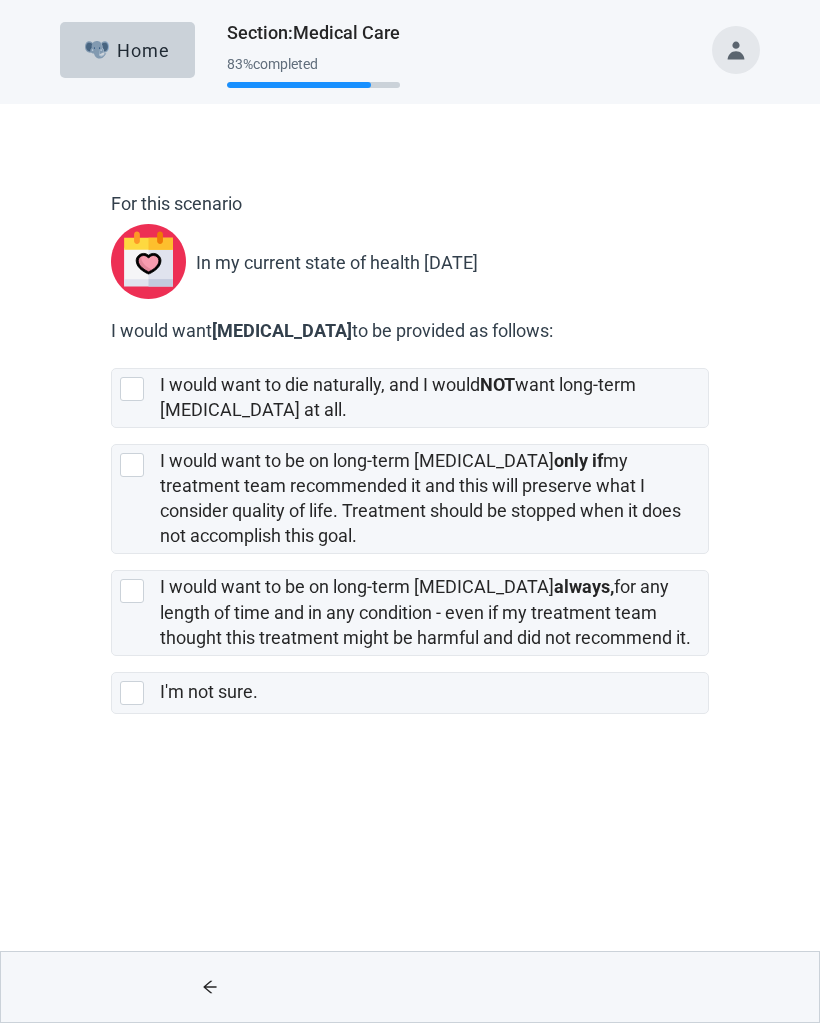 scroll, scrollTop: 0, scrollLeft: 0, axis: both 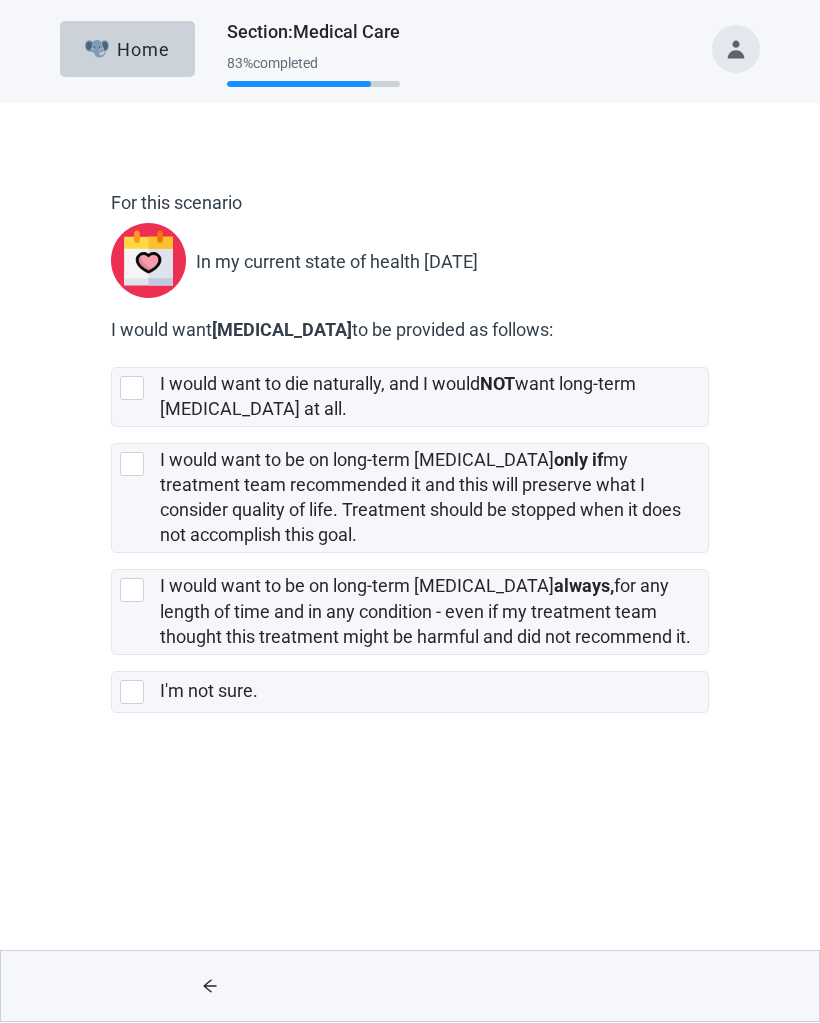 click at bounding box center (132, 465) 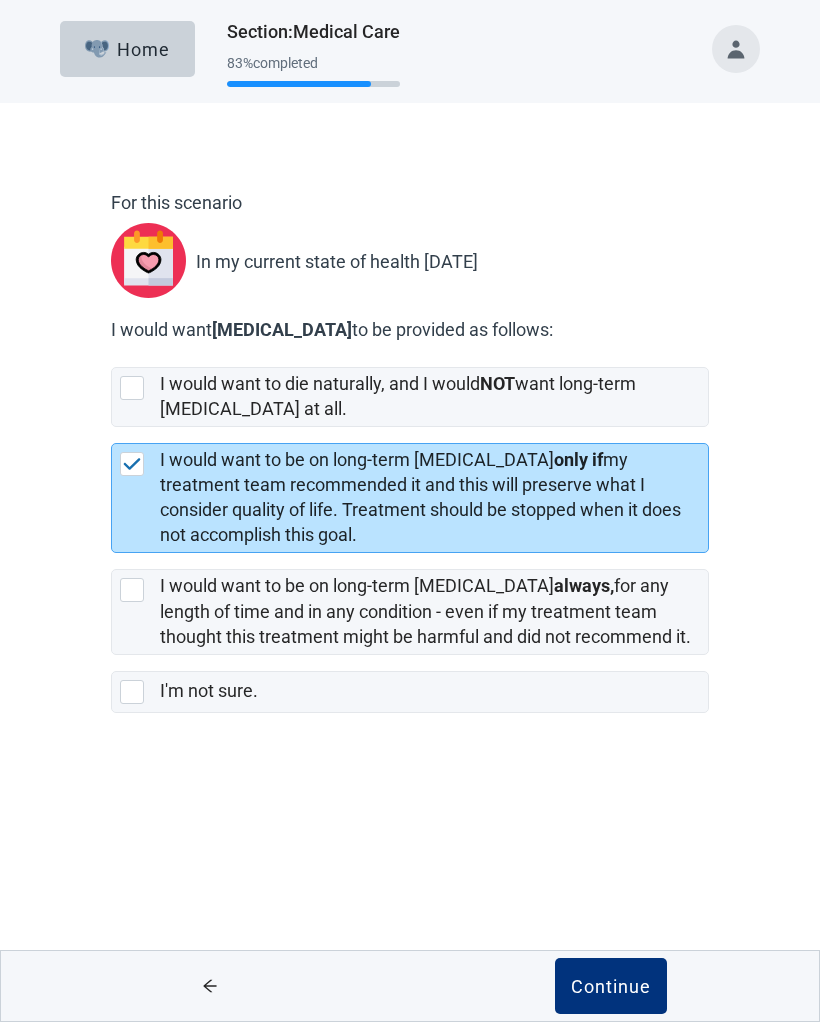 click on "Continue" at bounding box center (611, 987) 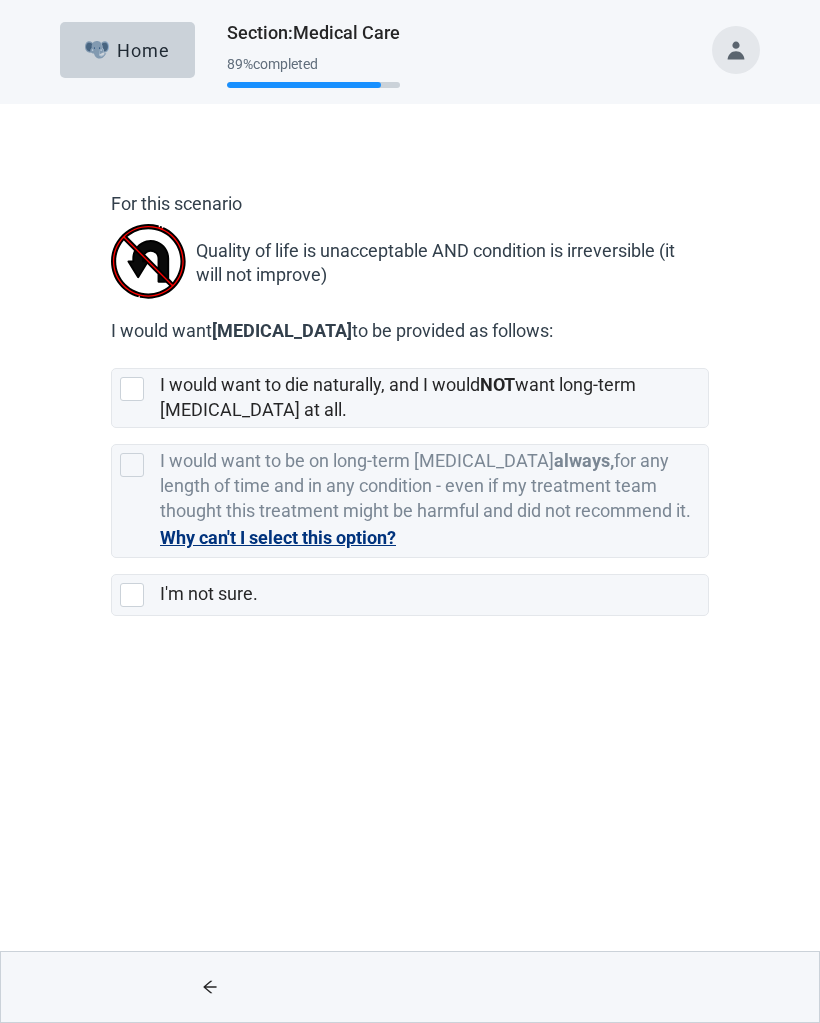 click at bounding box center [132, 389] 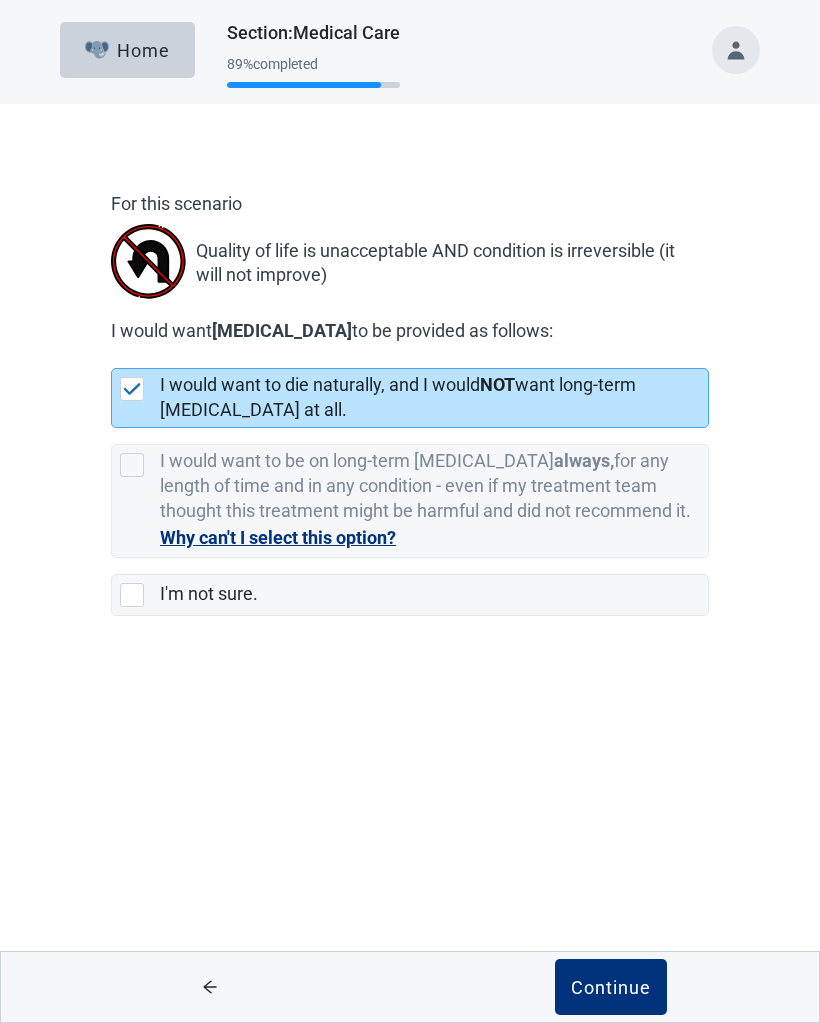 click on "Continue" at bounding box center [611, 987] 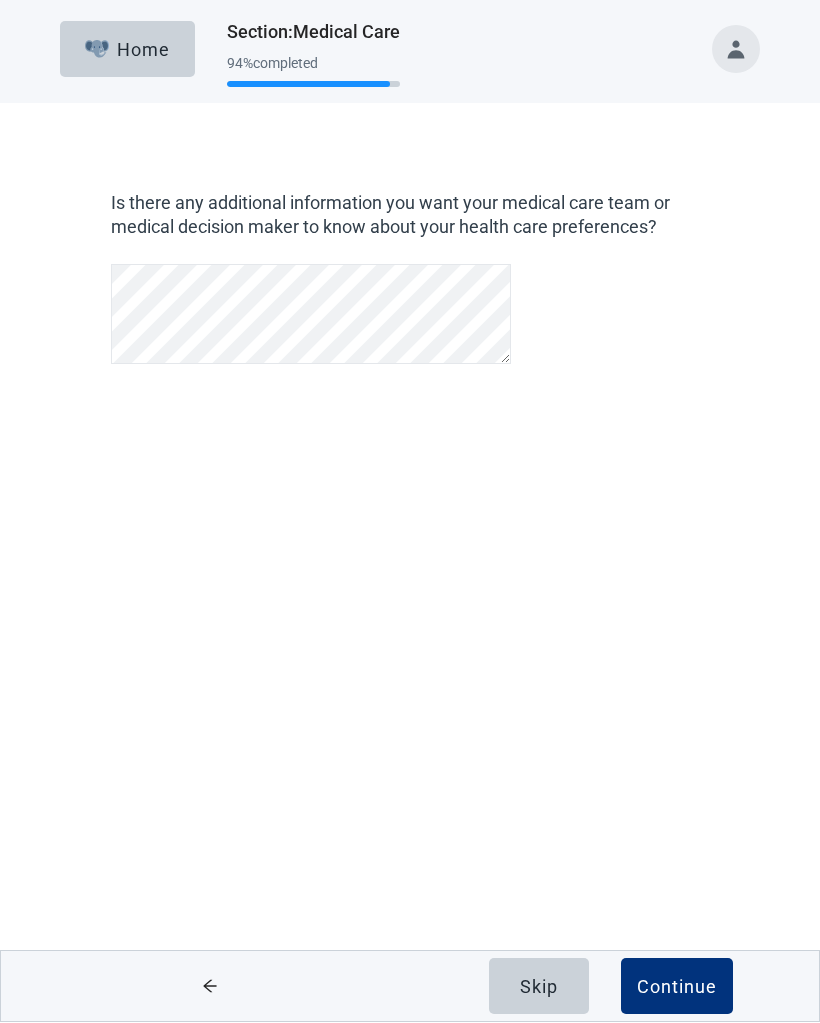 click on "Continue" at bounding box center (677, 987) 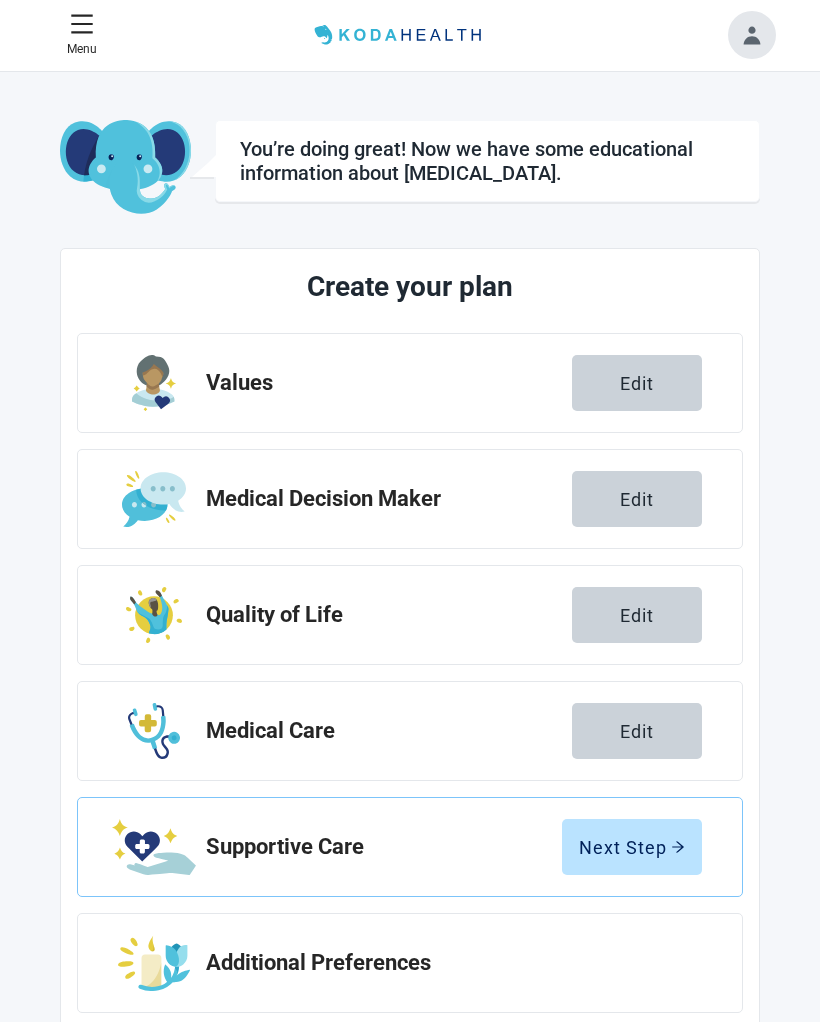 scroll, scrollTop: 1, scrollLeft: 0, axis: vertical 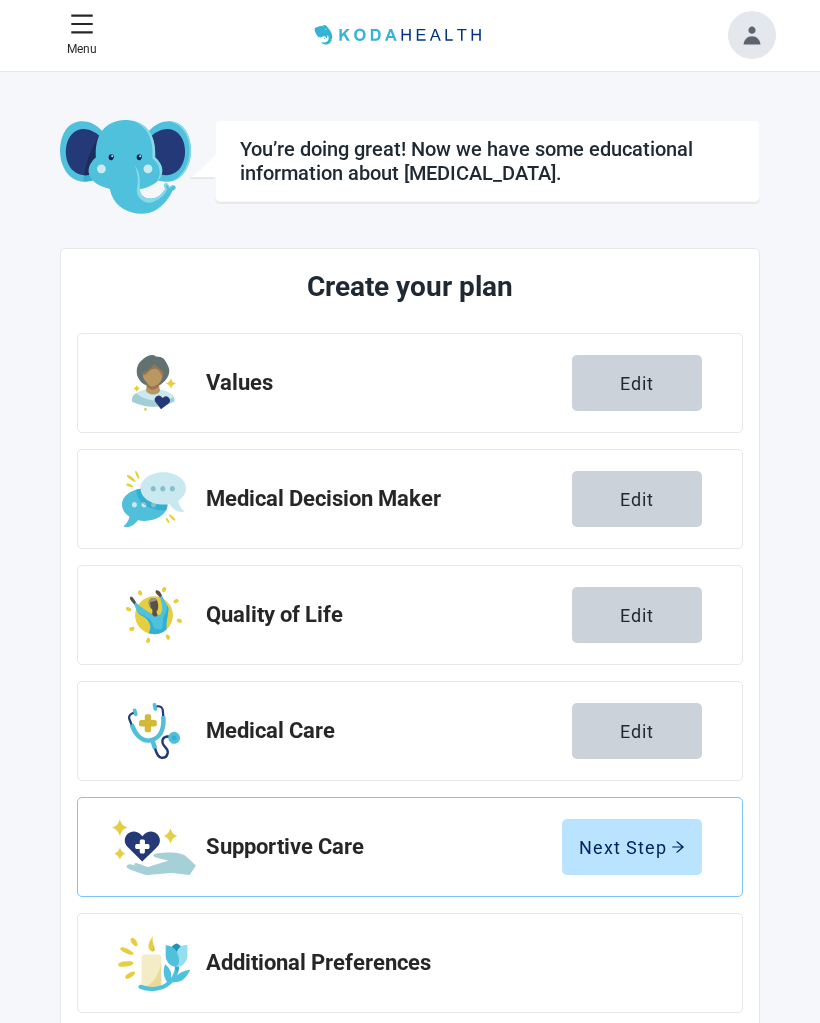 click on "Next Step" at bounding box center [632, 847] 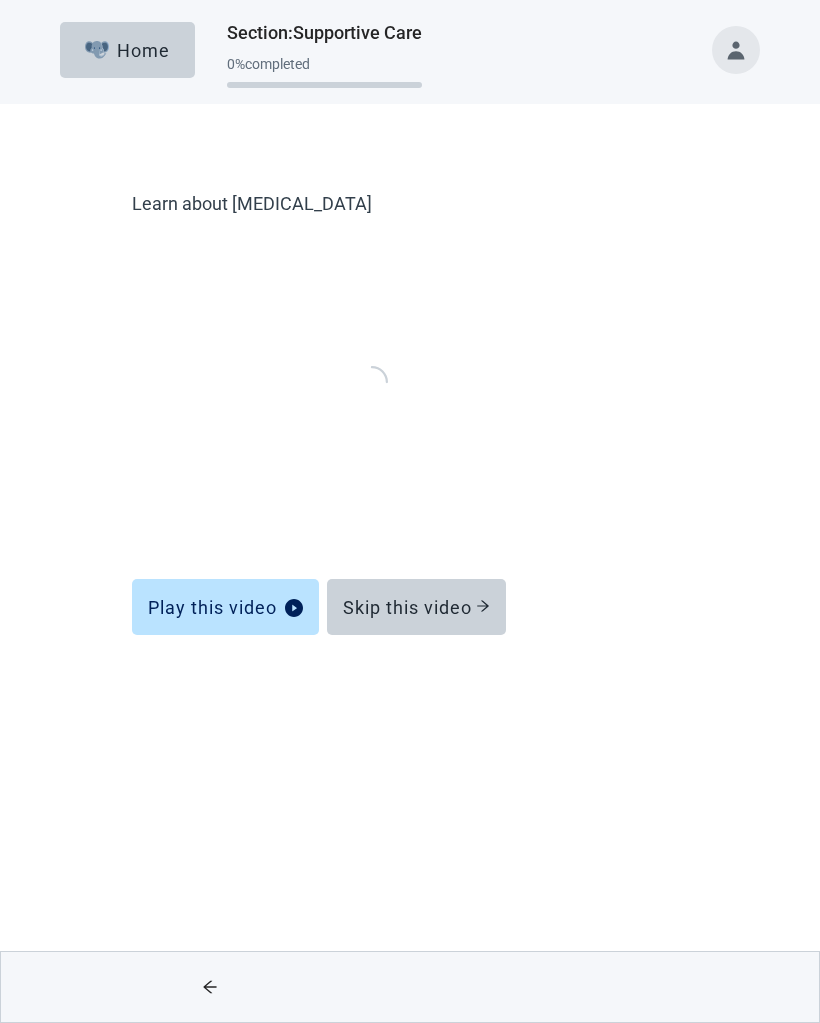scroll, scrollTop: 0, scrollLeft: 0, axis: both 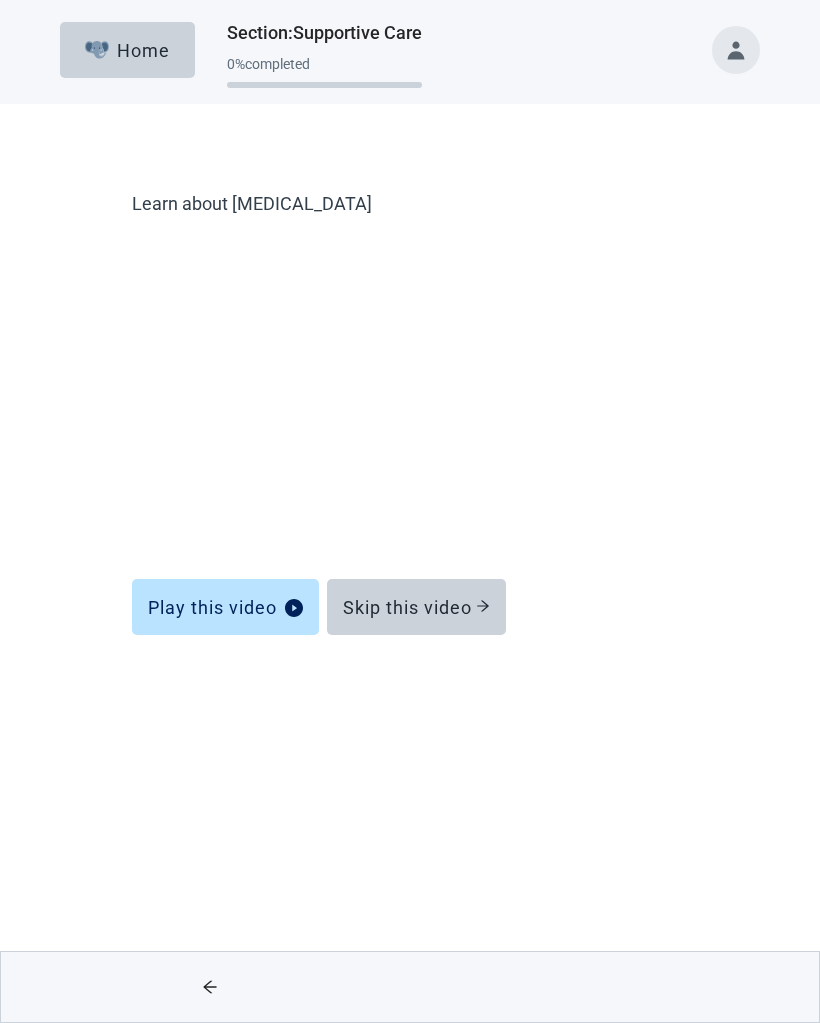 click on "Play this video" at bounding box center (225, 607) 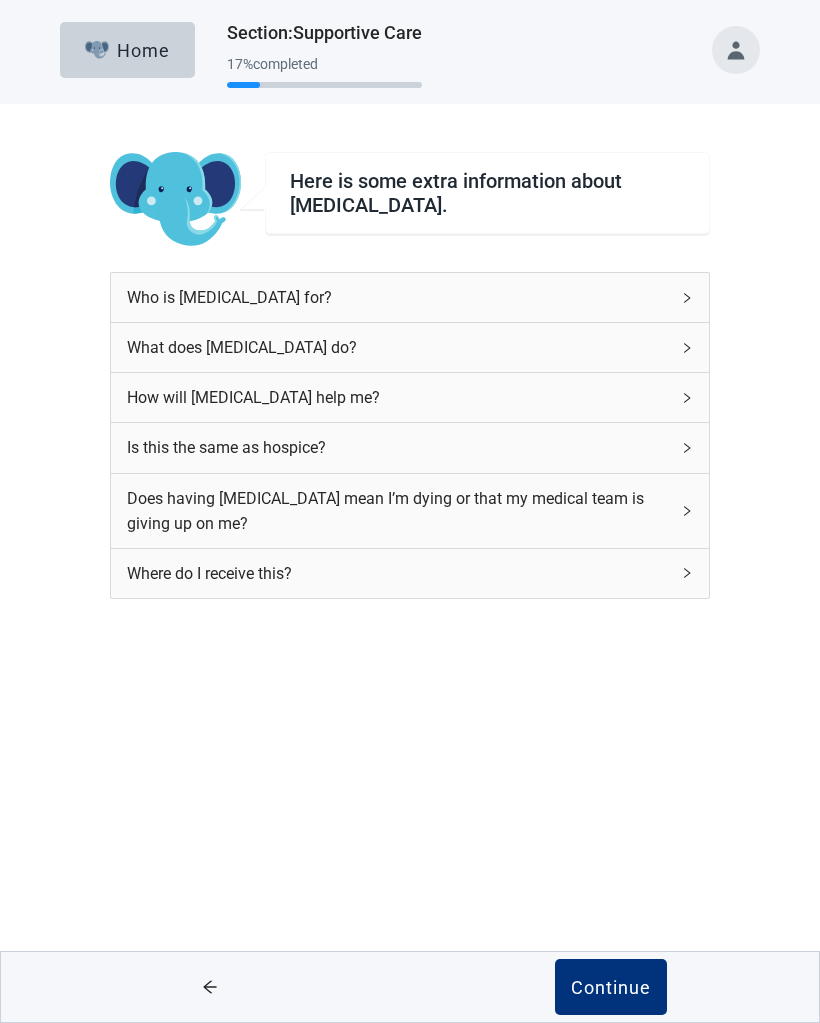 click 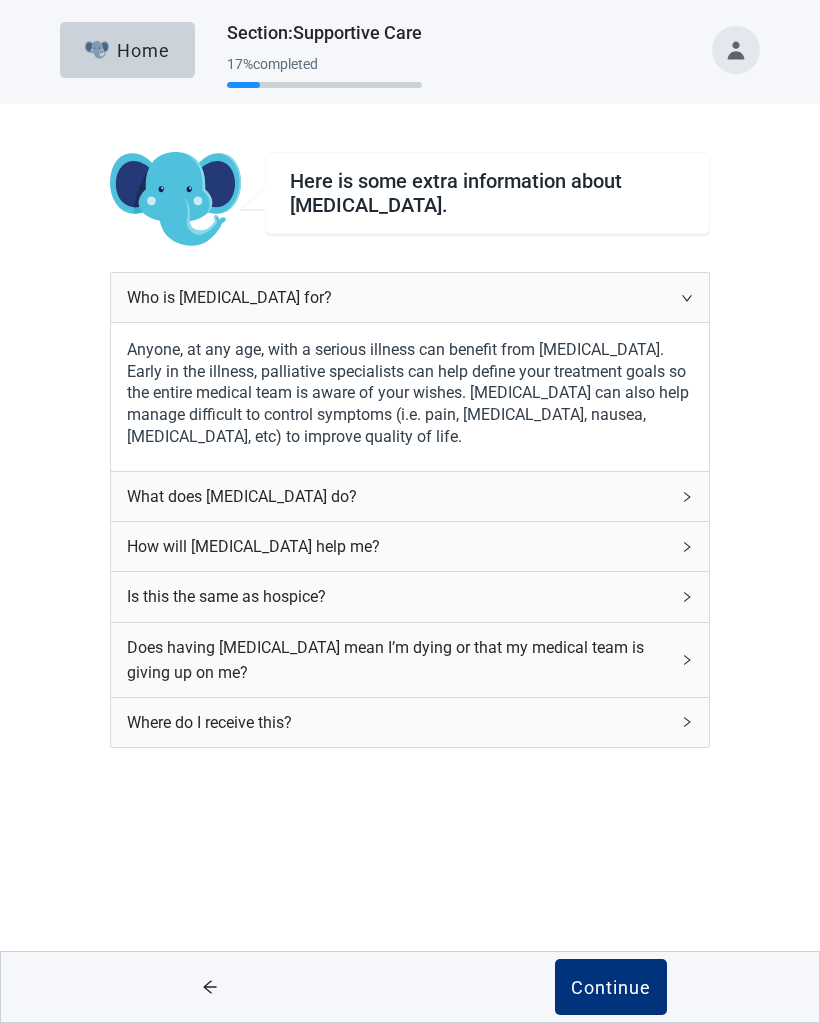 click 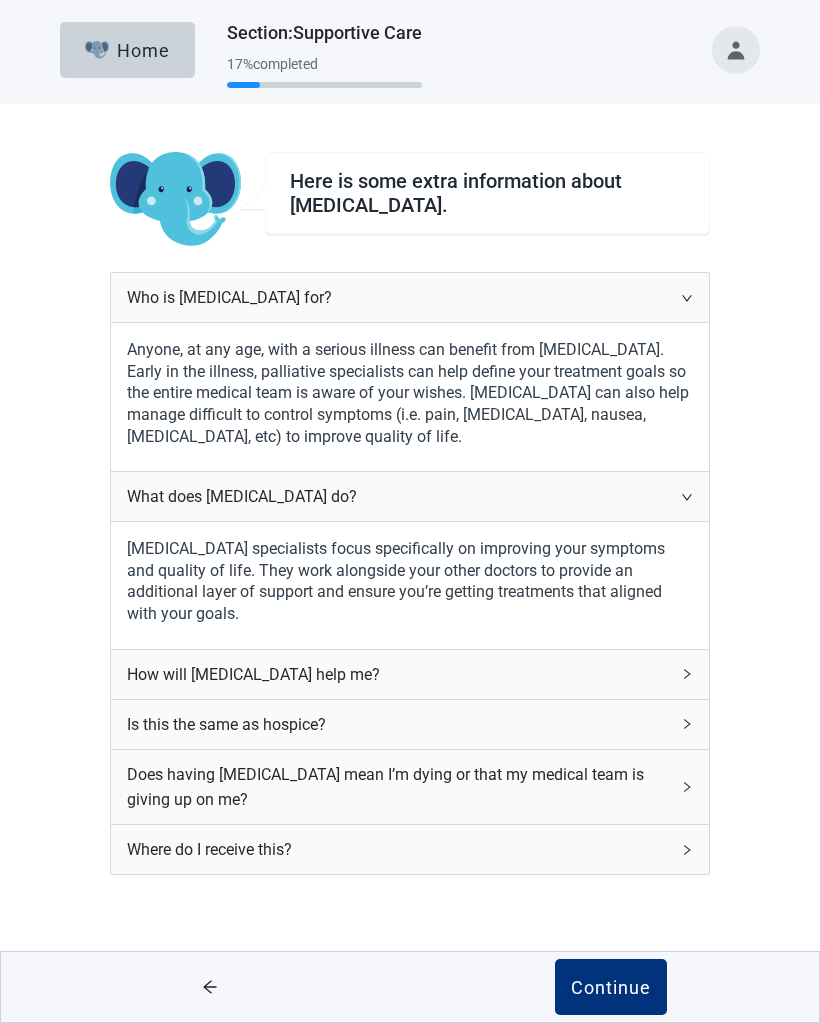 click 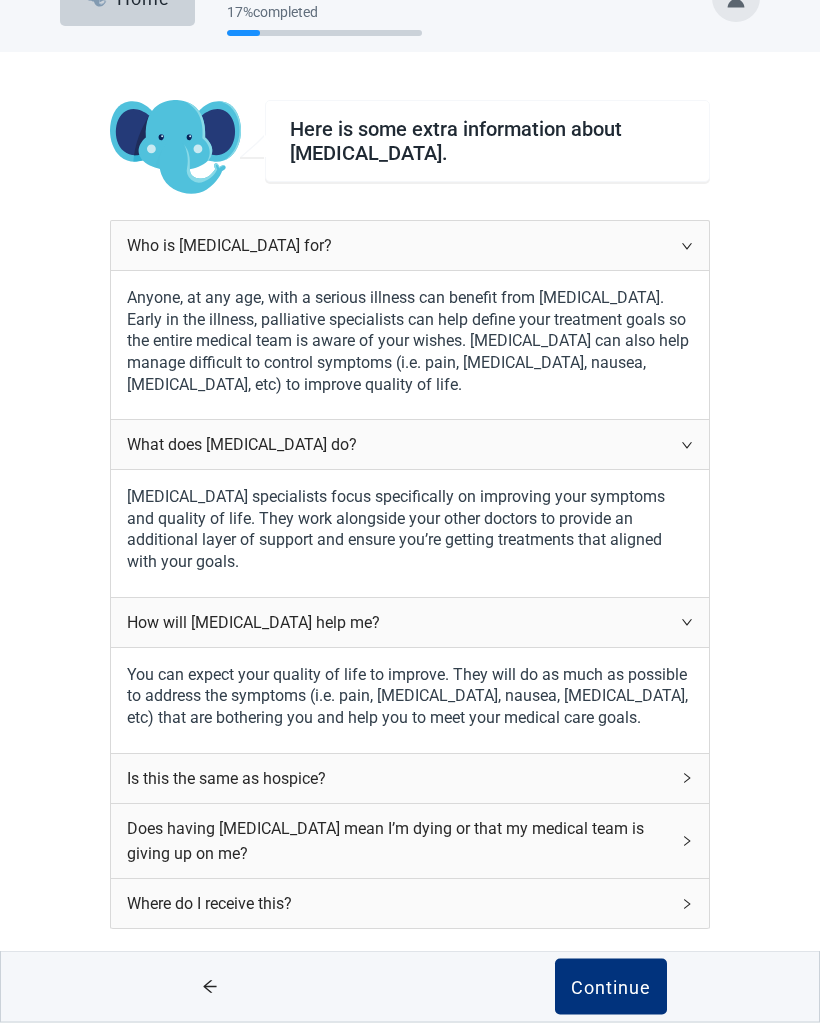 scroll, scrollTop: 114, scrollLeft: 0, axis: vertical 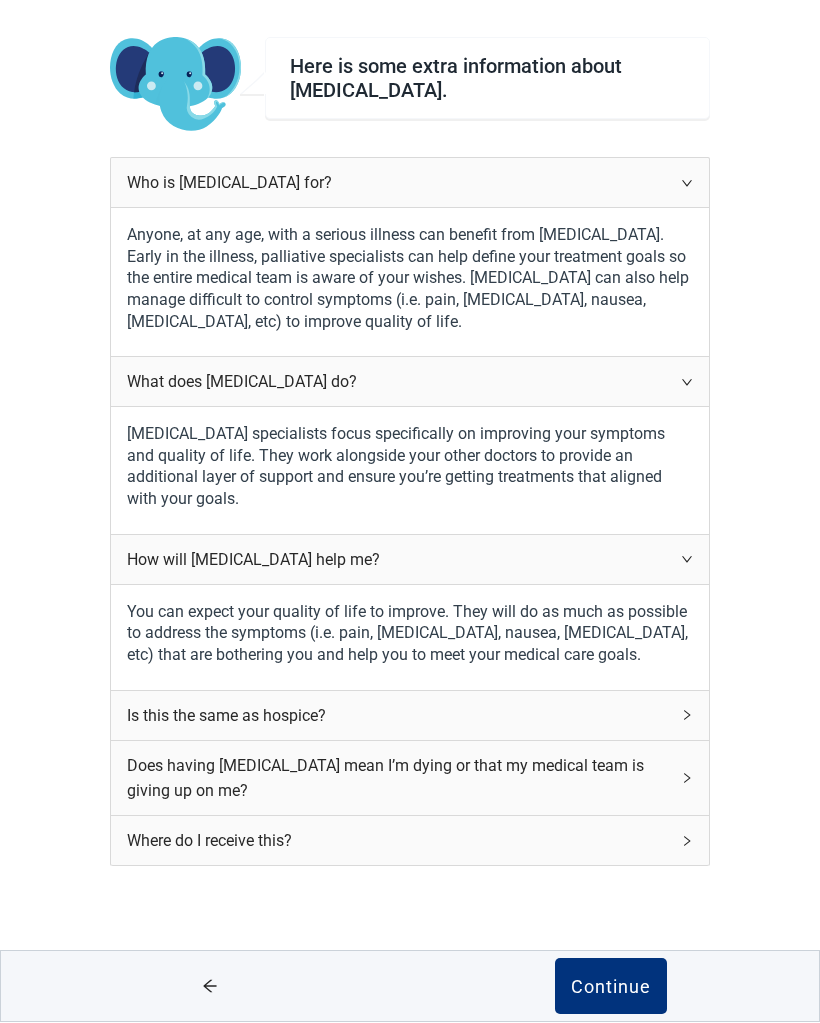 click on "Is this the same as hospice?" at bounding box center [398, 716] 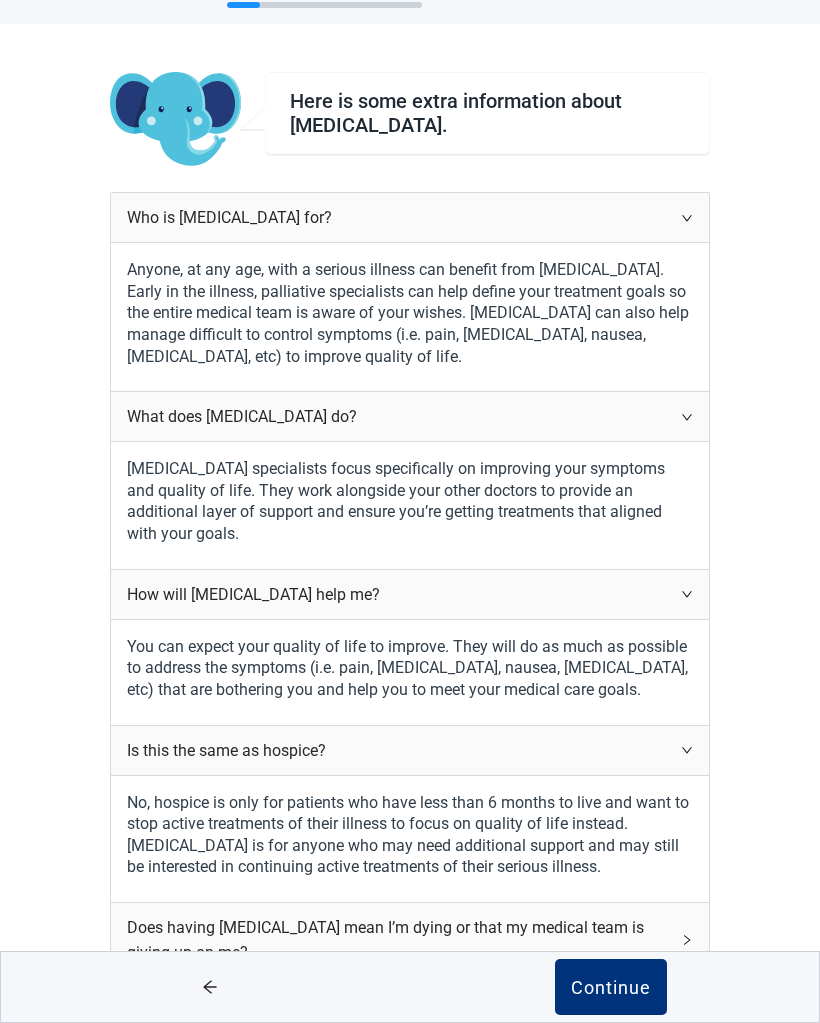 scroll, scrollTop: 79, scrollLeft: 0, axis: vertical 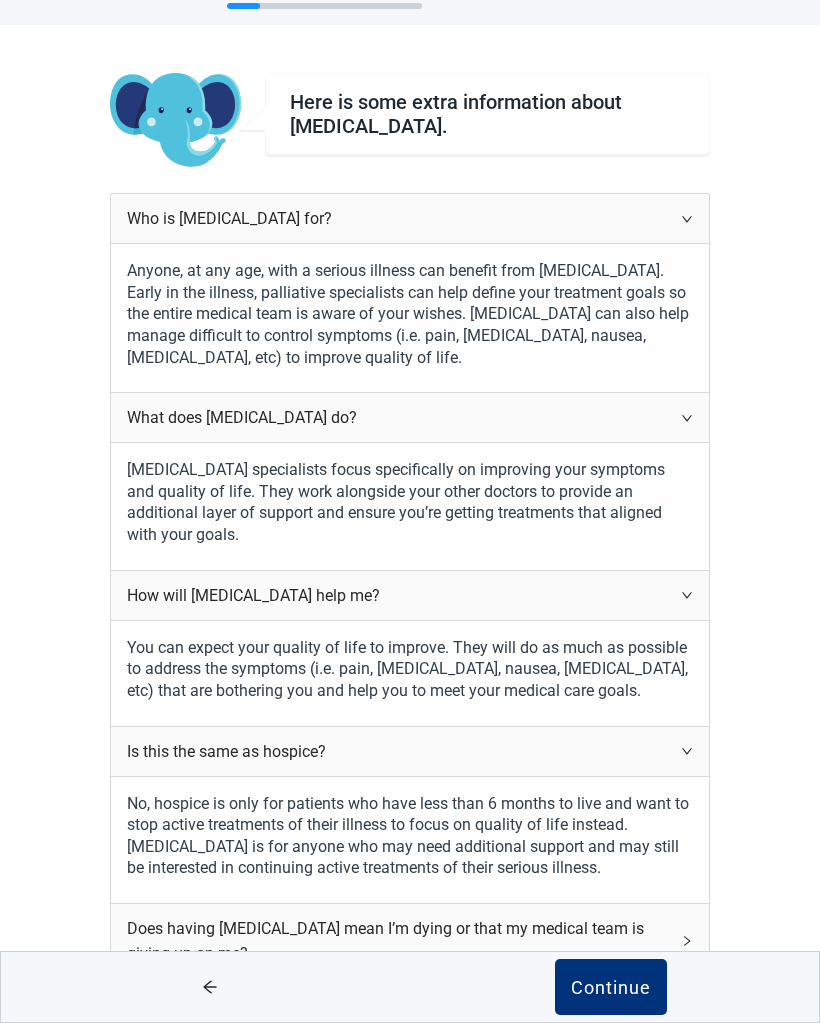 click 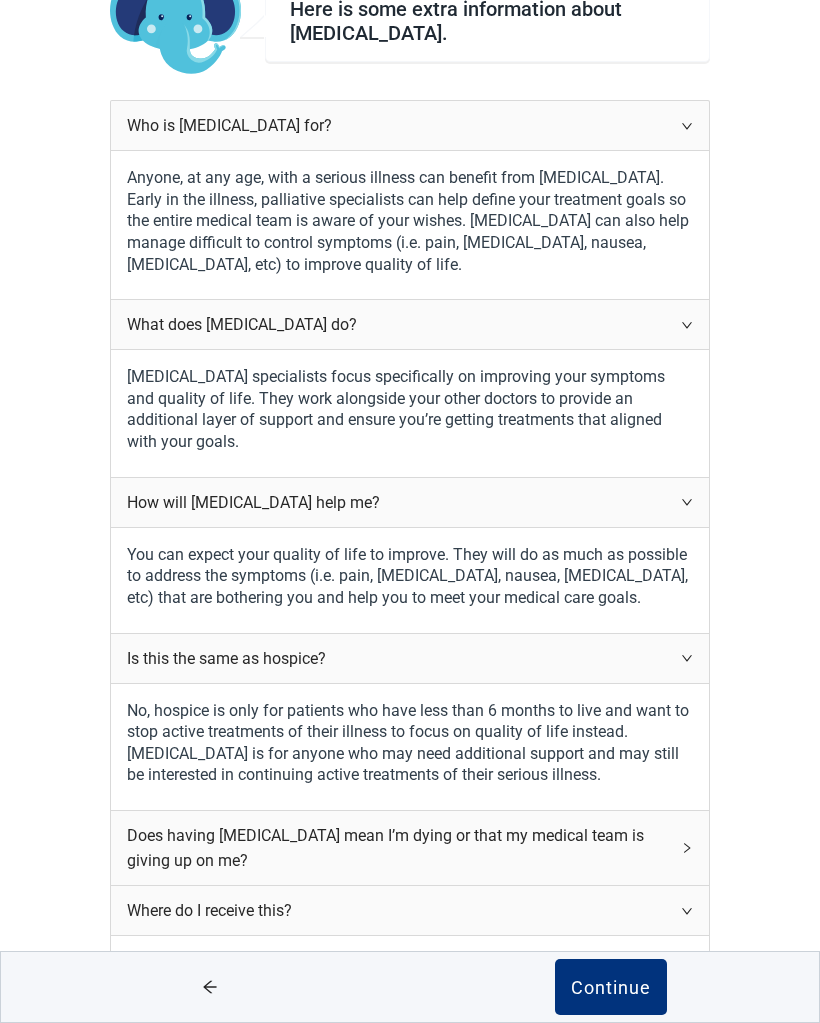 scroll, scrollTop: 185, scrollLeft: 0, axis: vertical 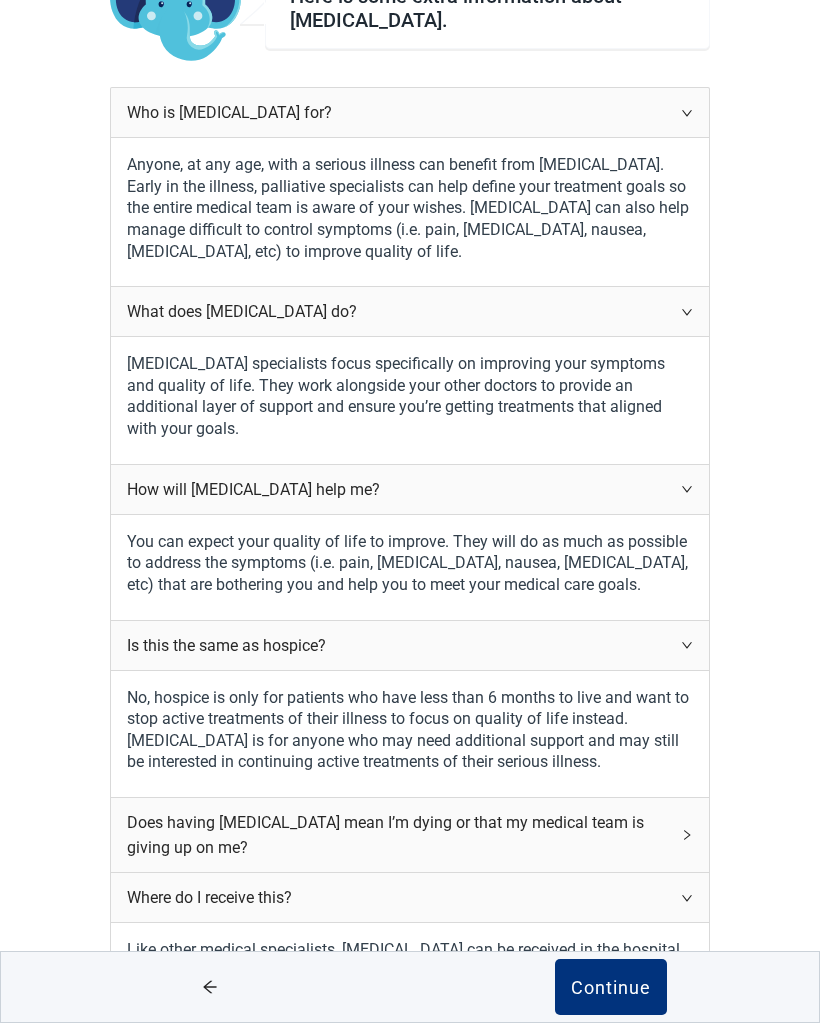 click on "Continue" at bounding box center (611, 987) 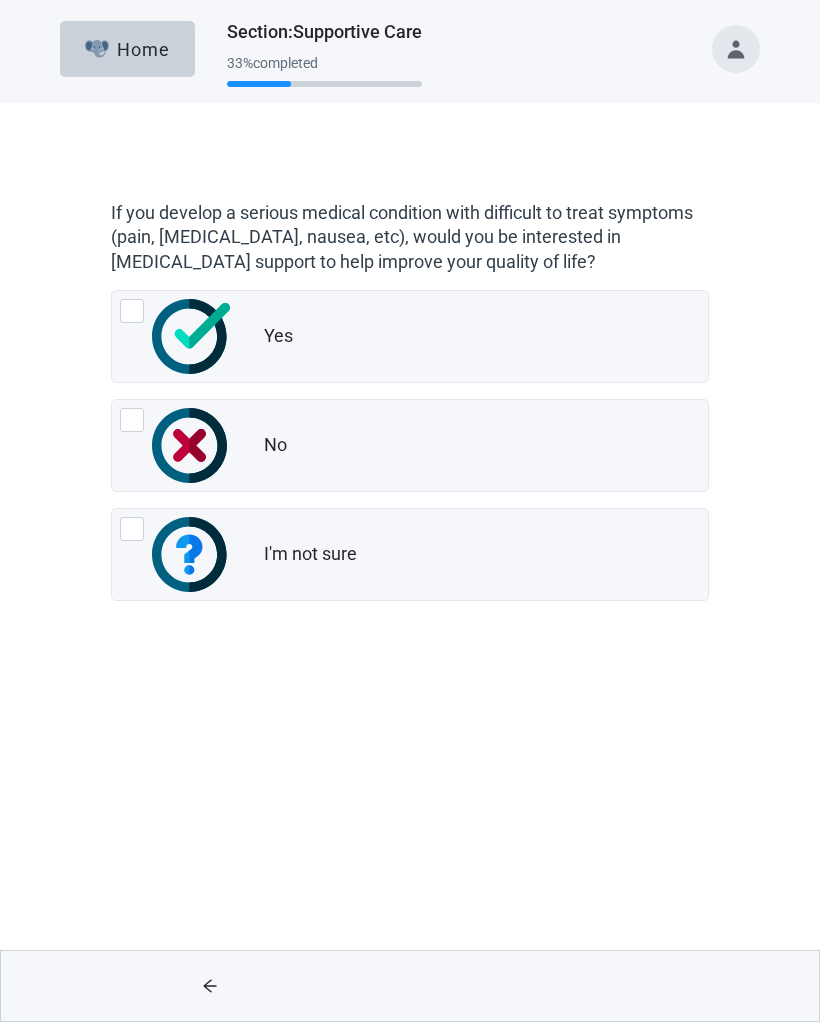 scroll, scrollTop: 0, scrollLeft: 0, axis: both 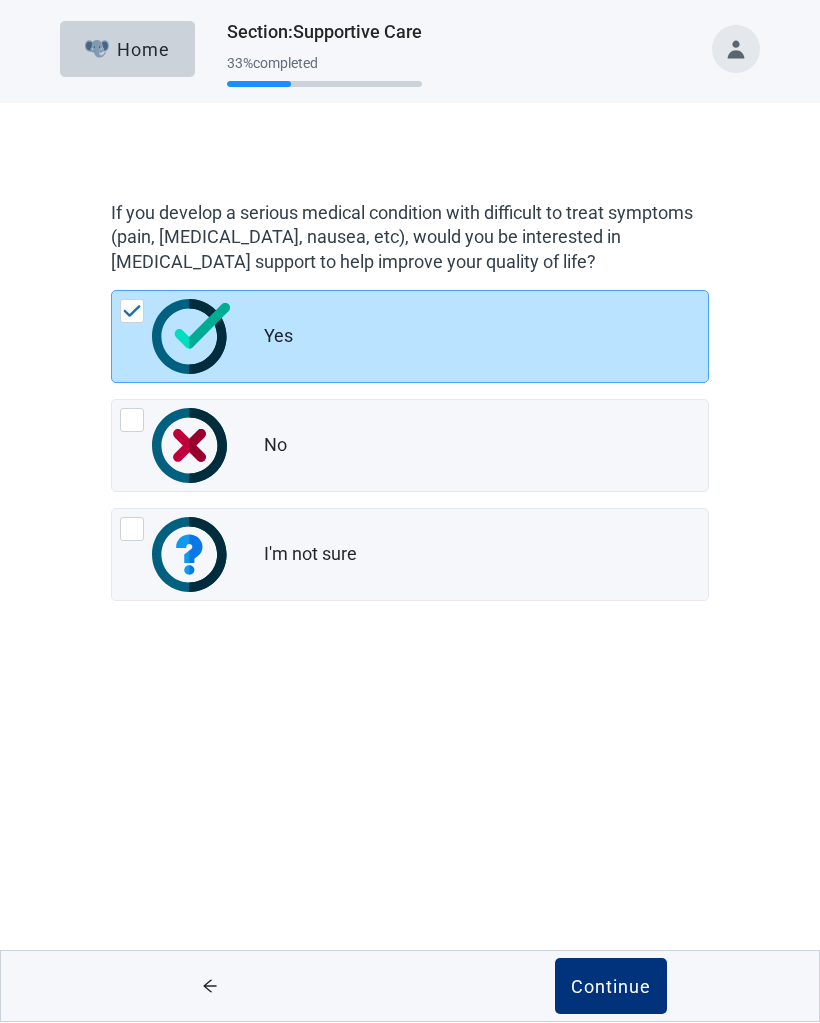click on "Continue" at bounding box center (611, 987) 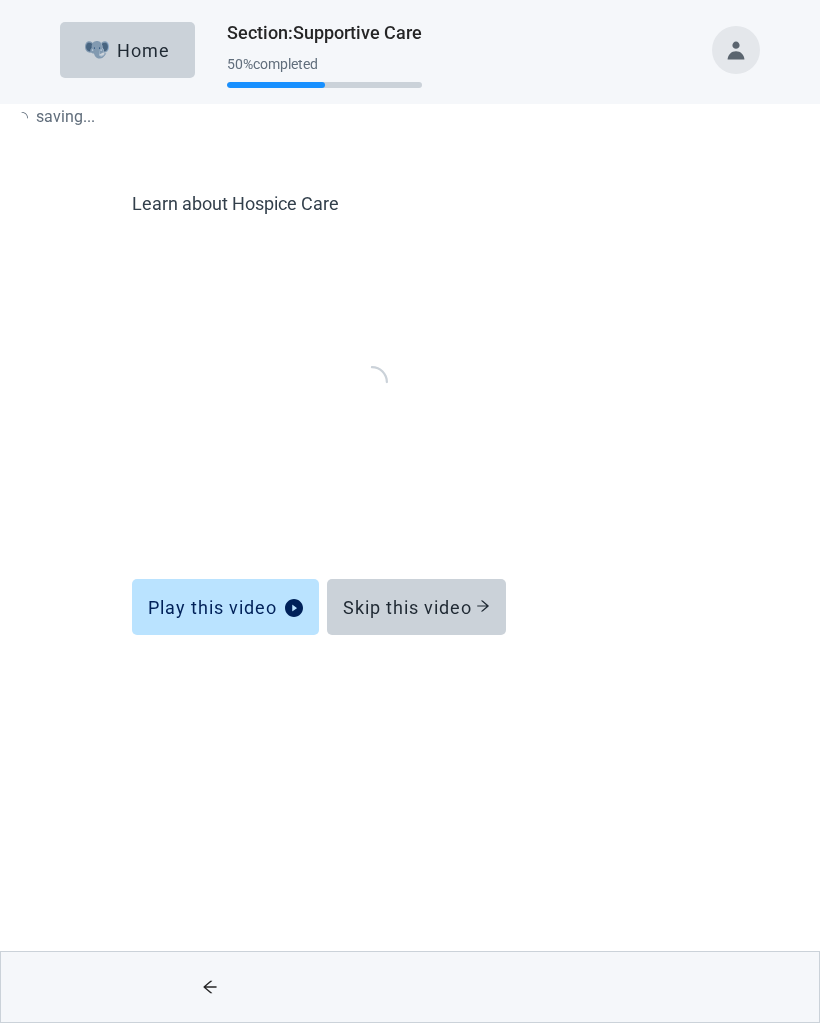 scroll, scrollTop: 0, scrollLeft: 0, axis: both 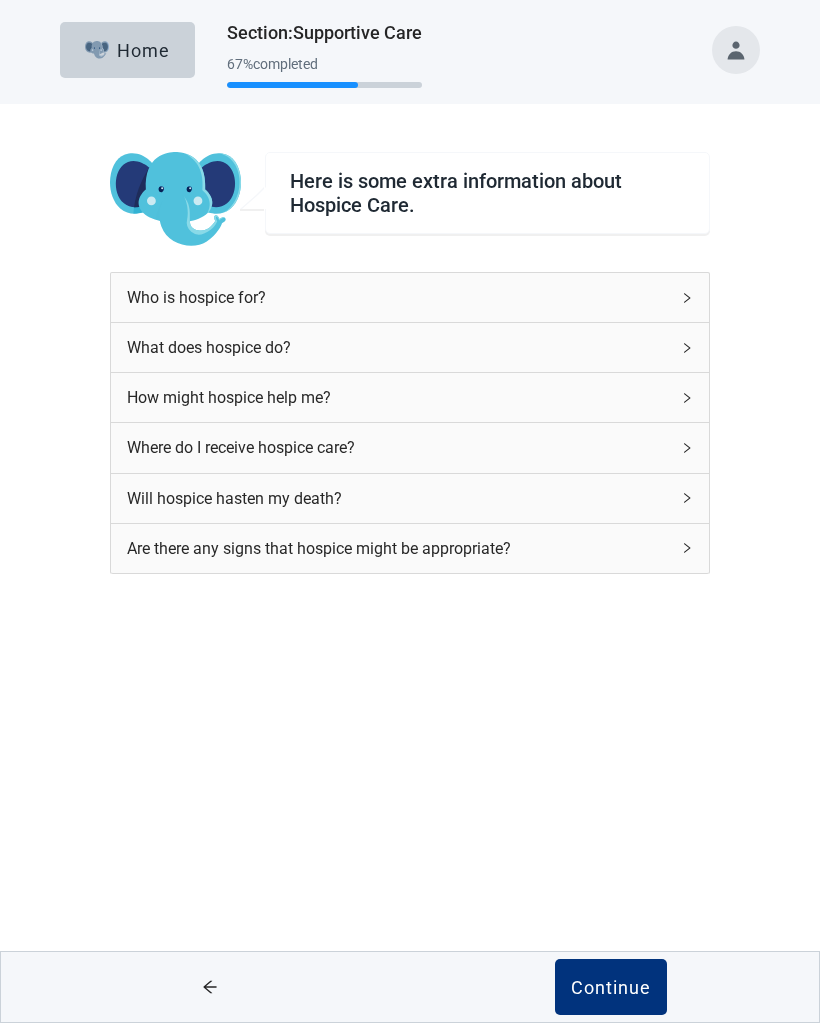 click 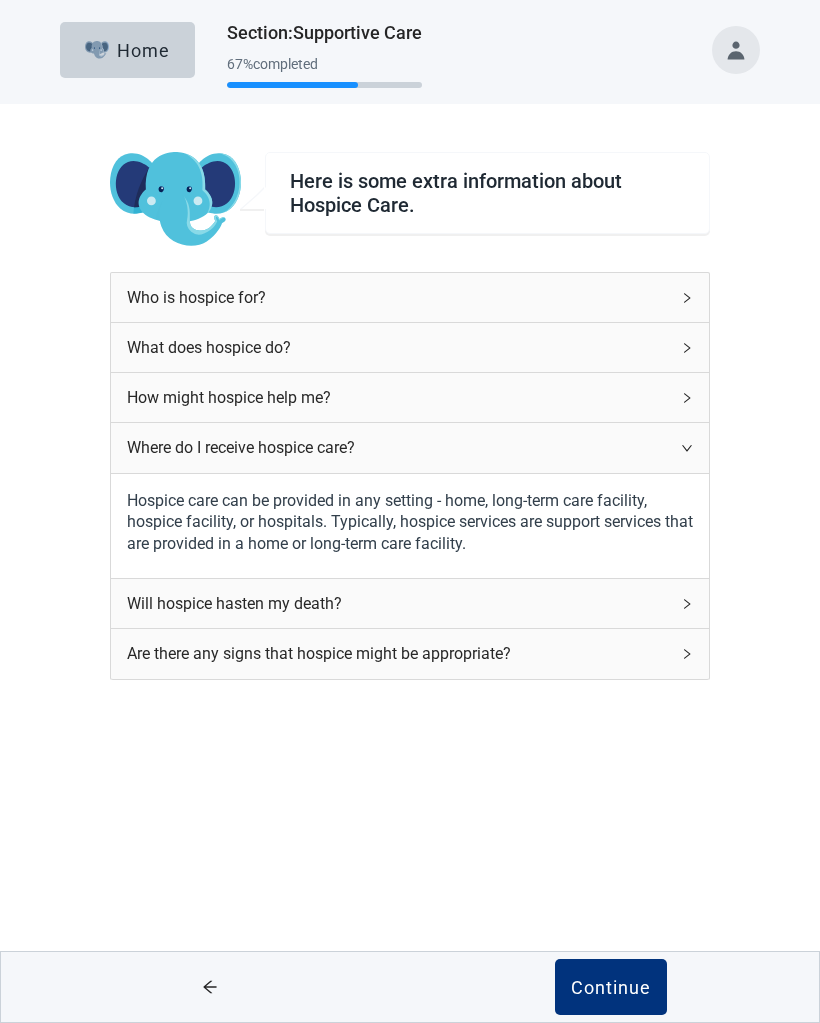 click on "Will hospice hasten my death?" at bounding box center (398, 603) 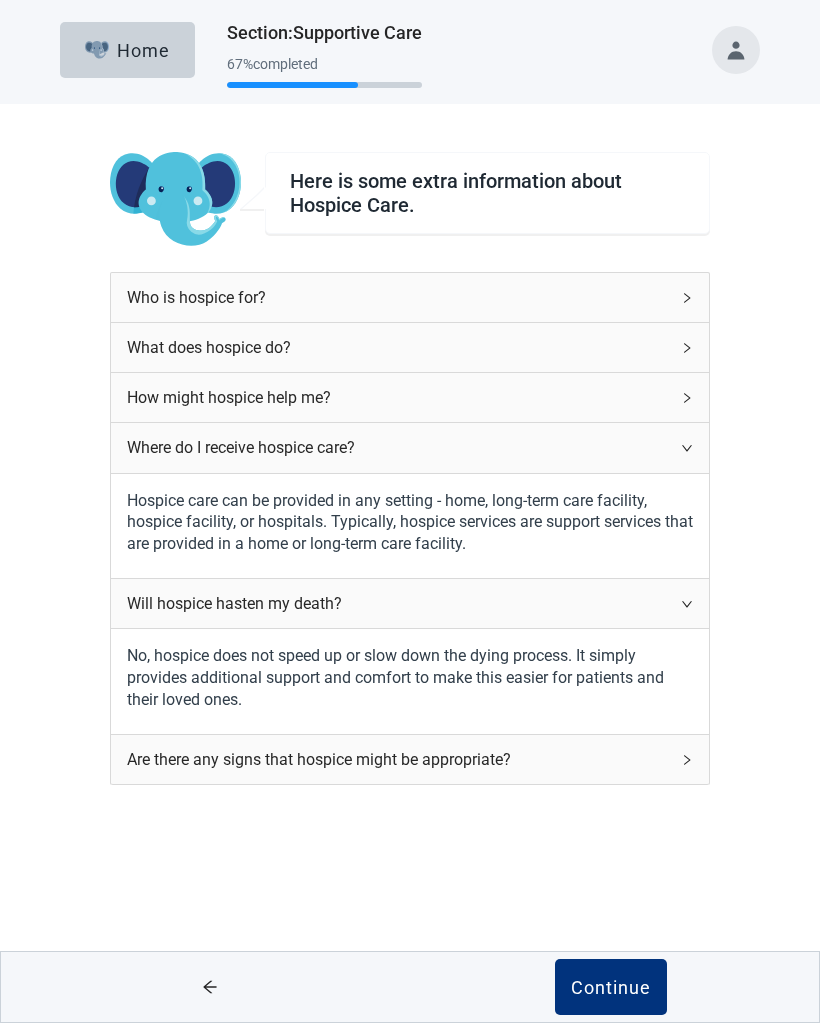 click 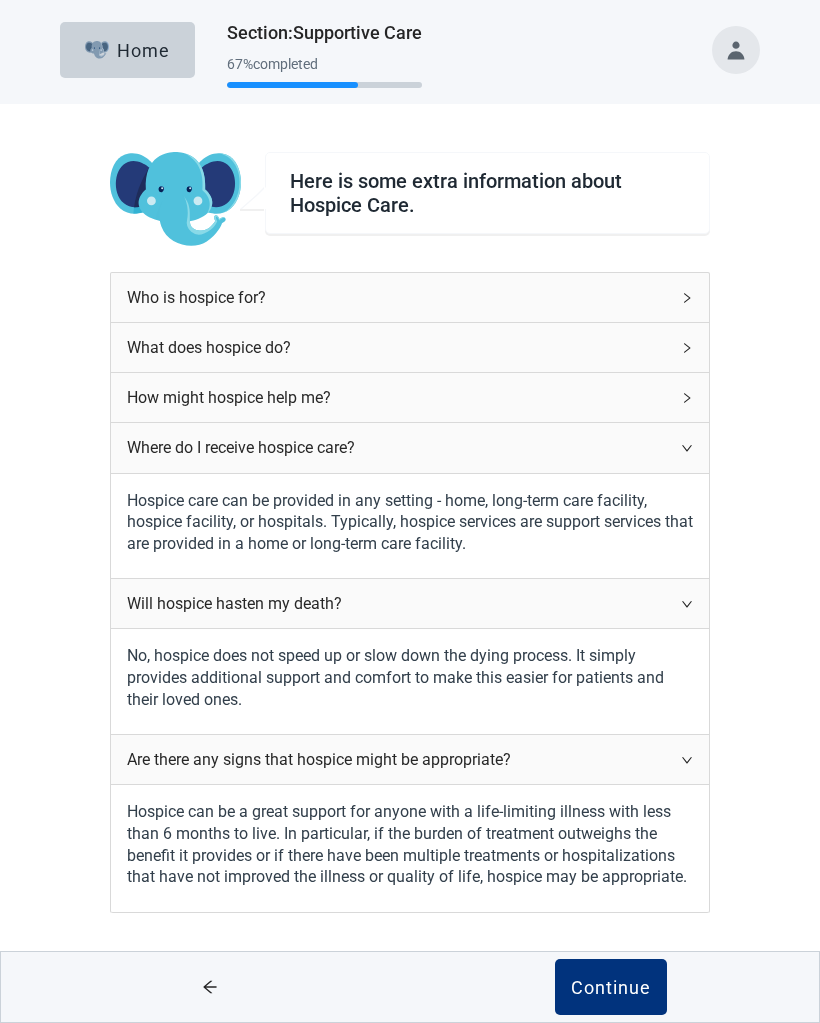 click on "Continue" at bounding box center (611, 987) 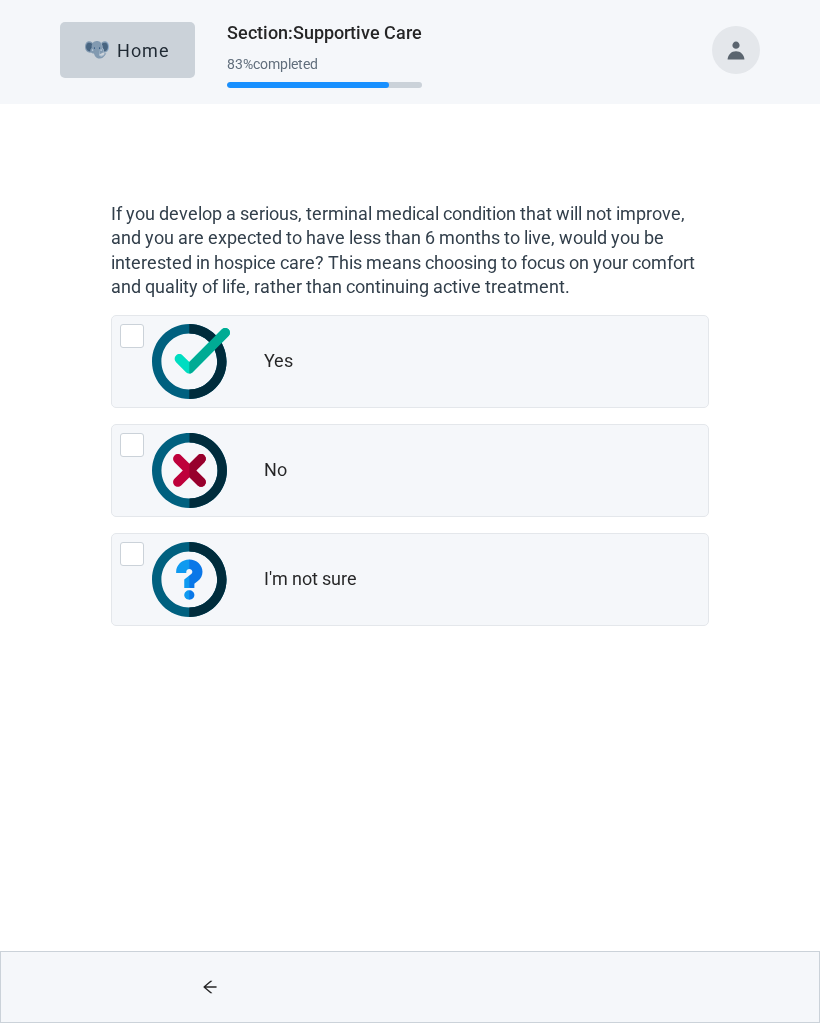 click at bounding box center (132, 336) 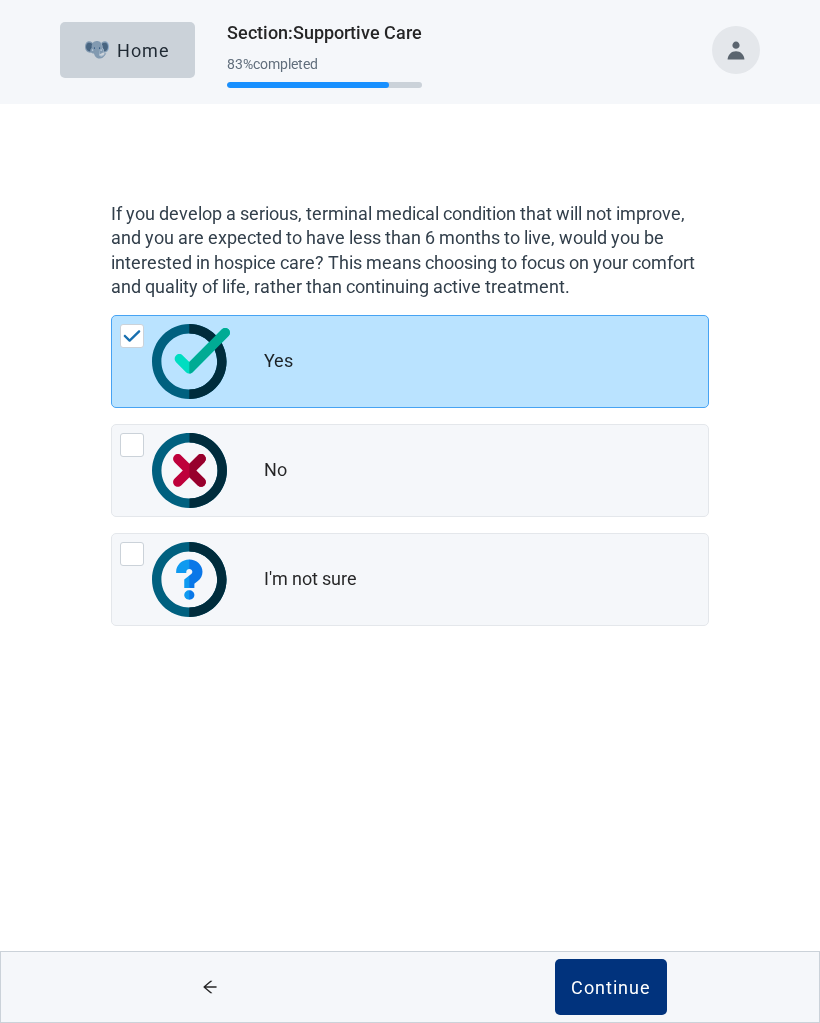 click on "Continue" at bounding box center [611, 987] 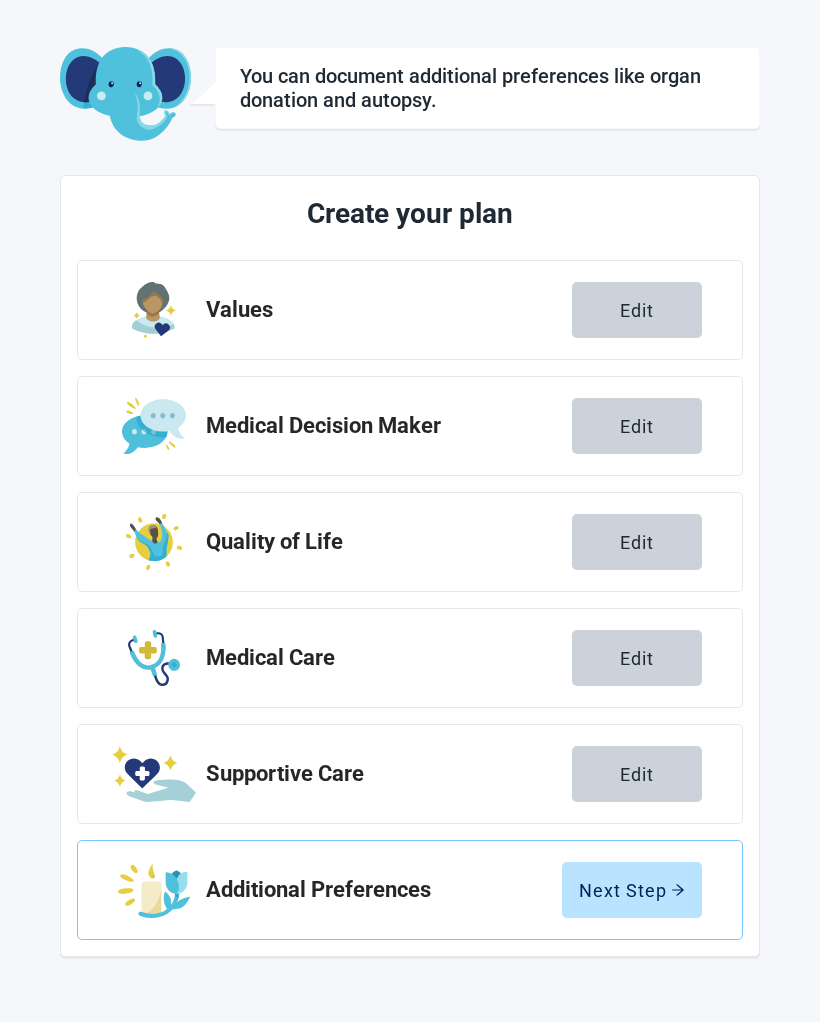 scroll, scrollTop: 171, scrollLeft: 0, axis: vertical 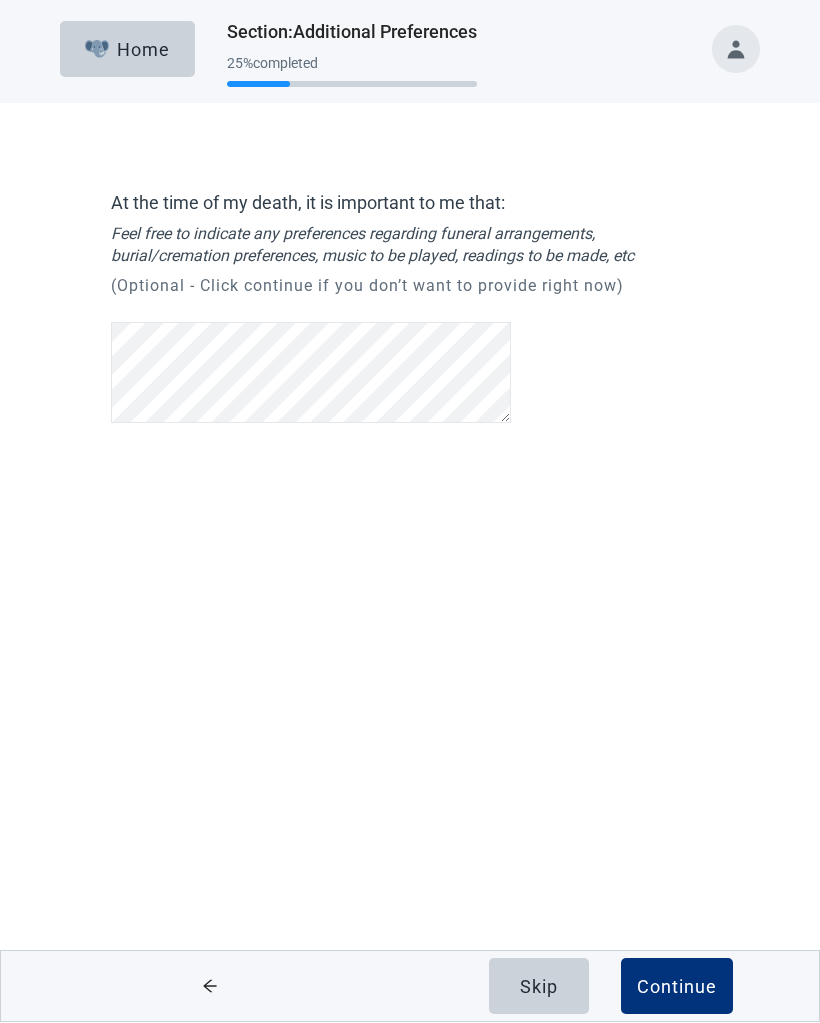 click on "Continue" at bounding box center [677, 987] 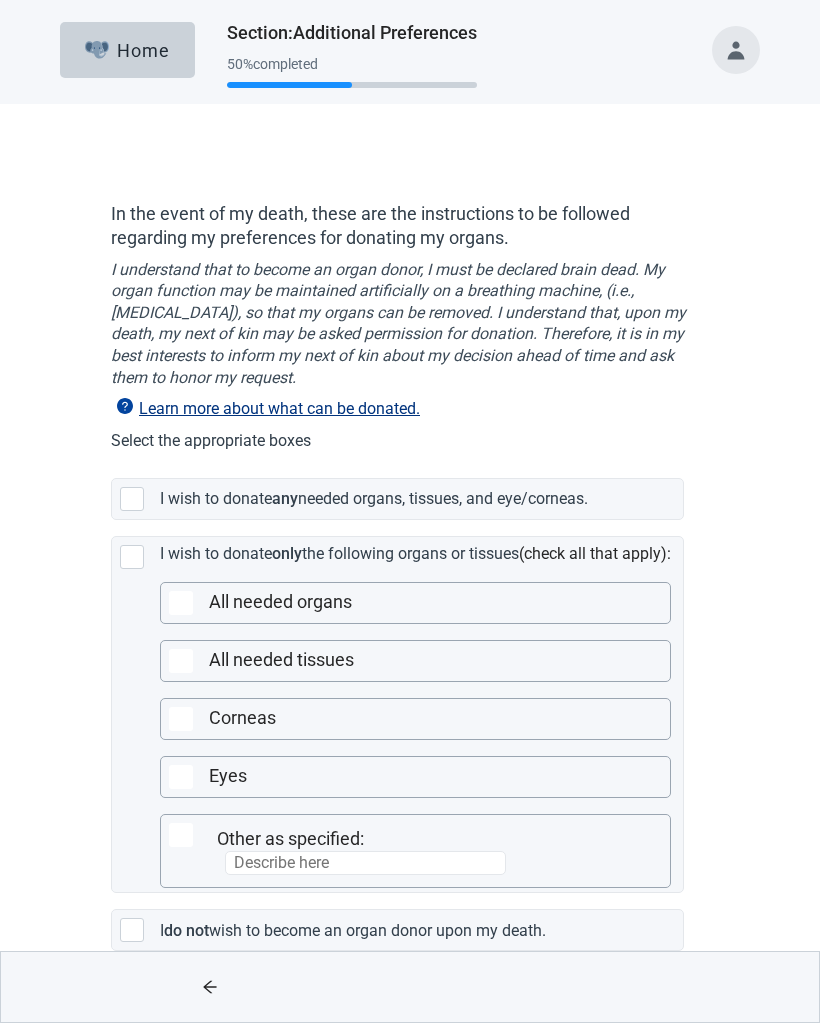 click on "I wish to donate  any  needed organs, tissues, and eye/corneas." at bounding box center (397, 499) 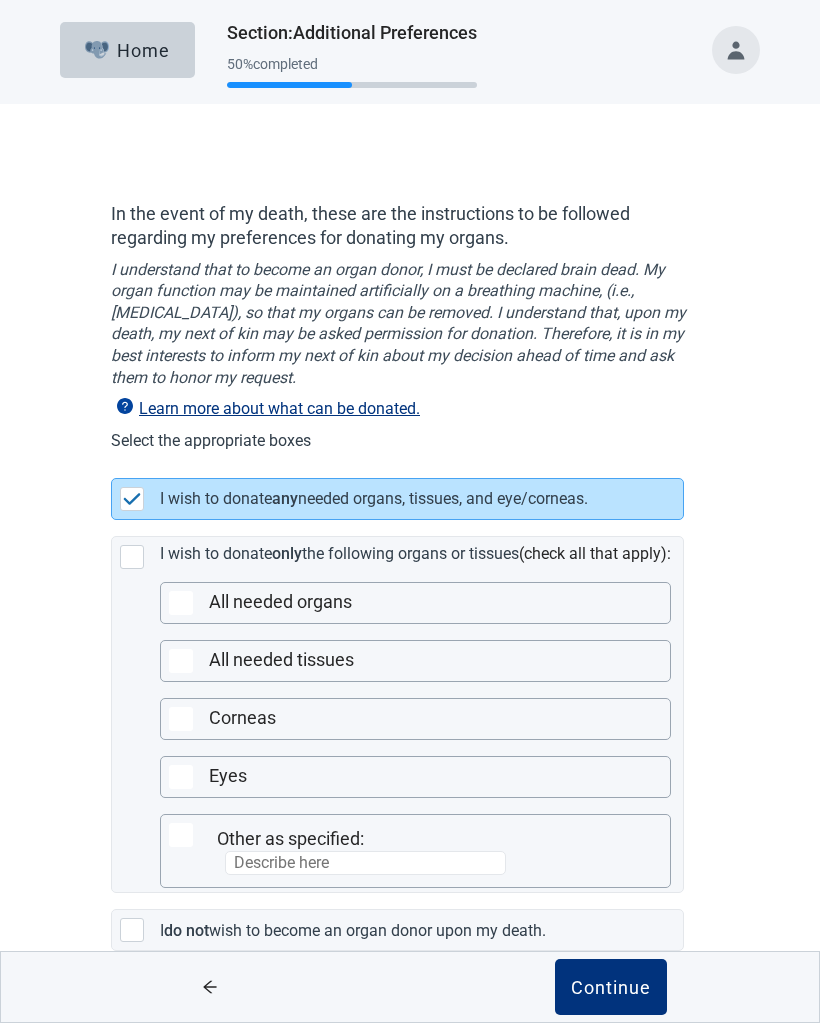 click at bounding box center [181, 603] 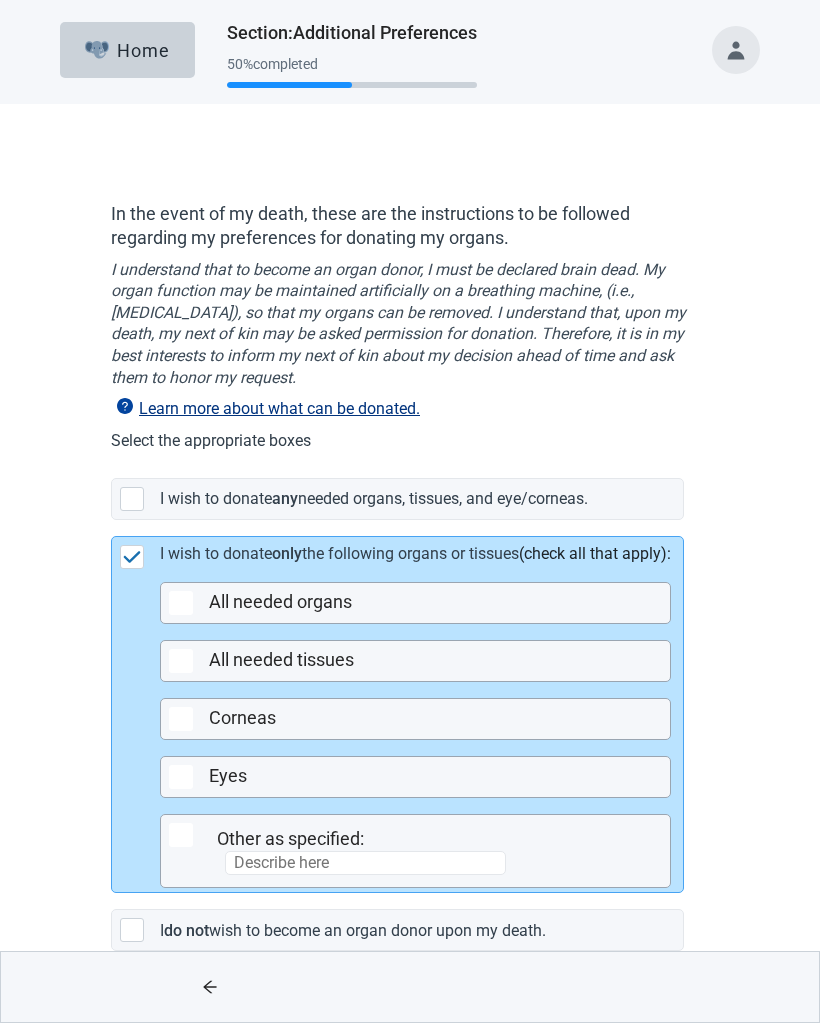 click at bounding box center (181, 661) 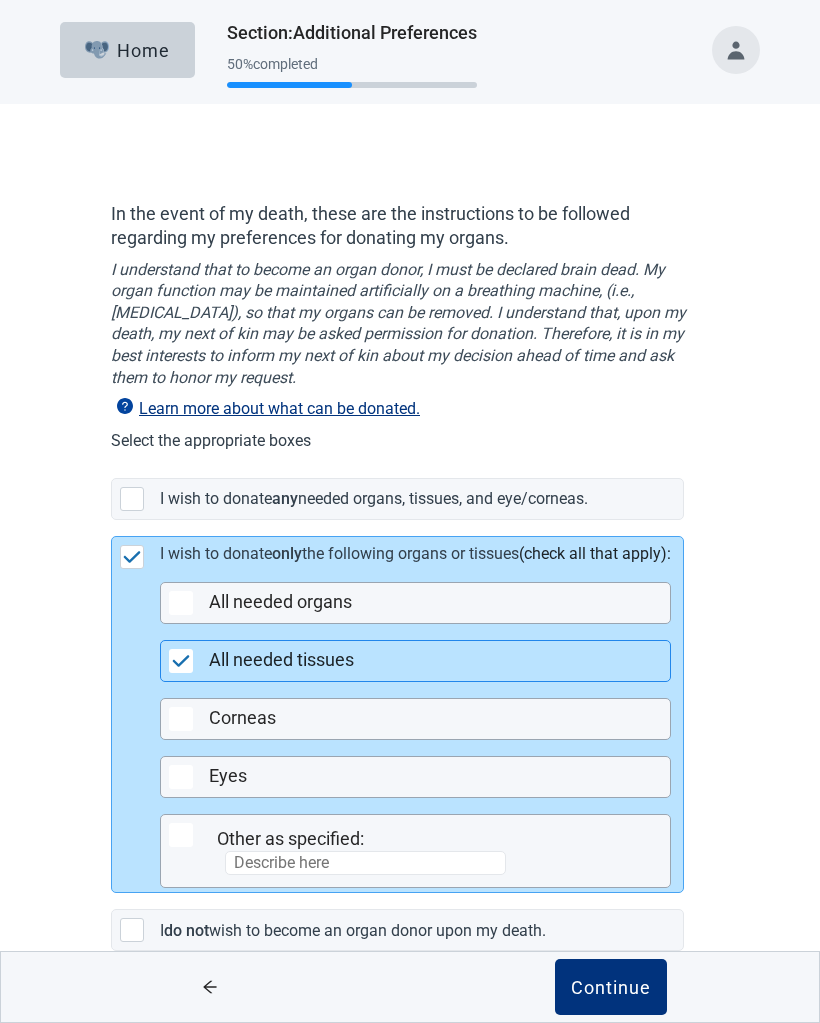 click at bounding box center (181, 603) 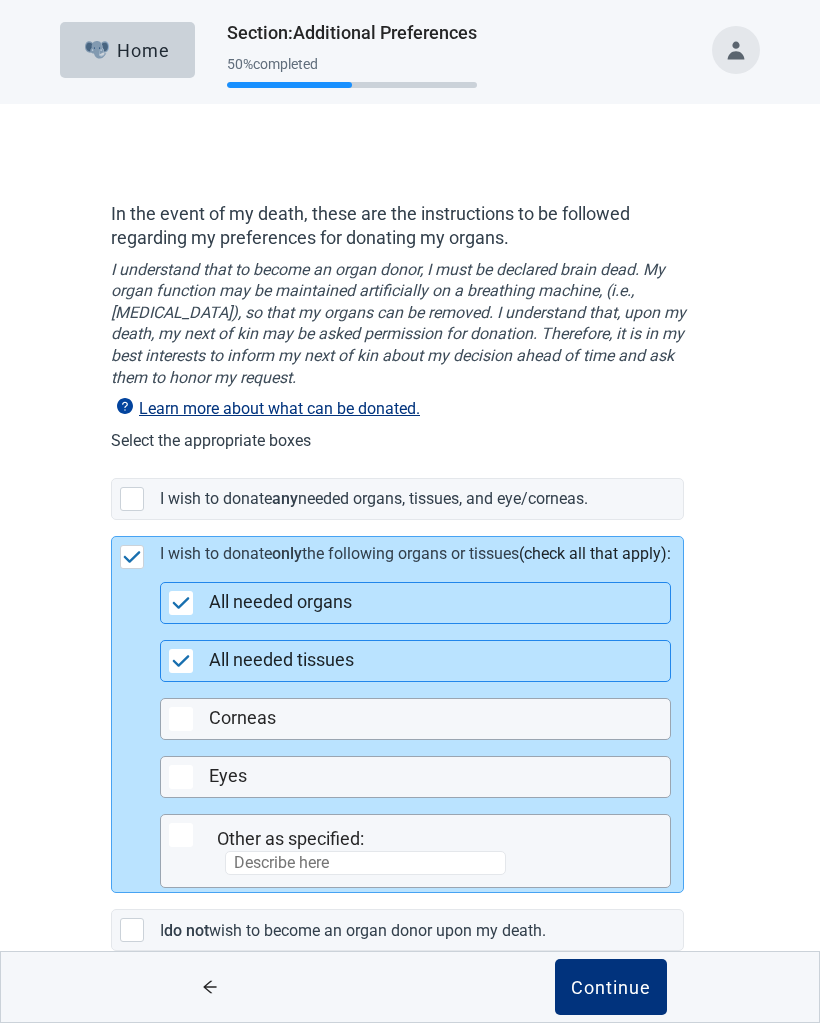 click at bounding box center (181, 719) 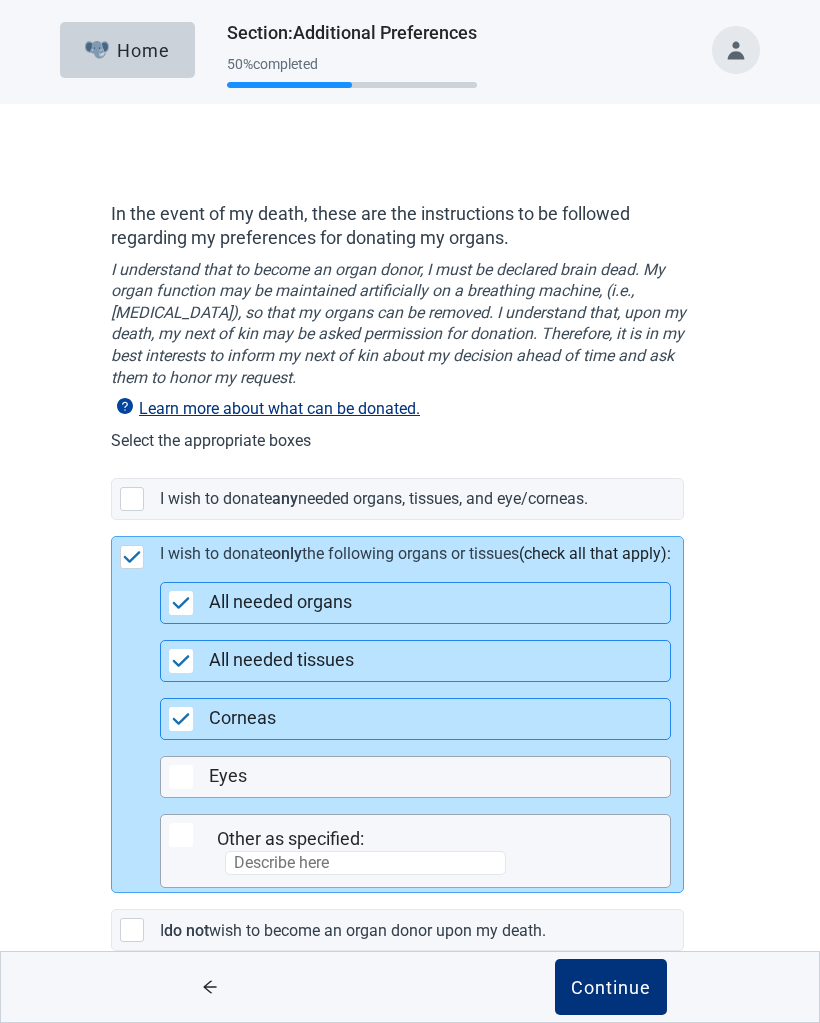 click at bounding box center (181, 777) 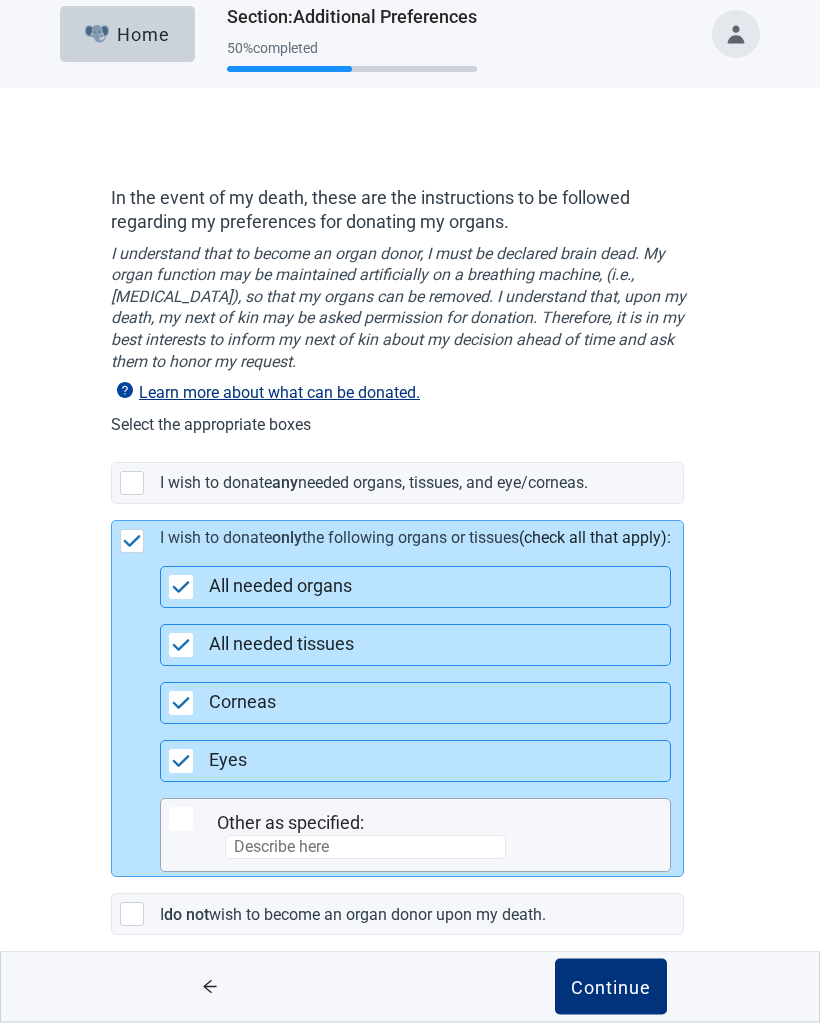 scroll, scrollTop: 93, scrollLeft: 0, axis: vertical 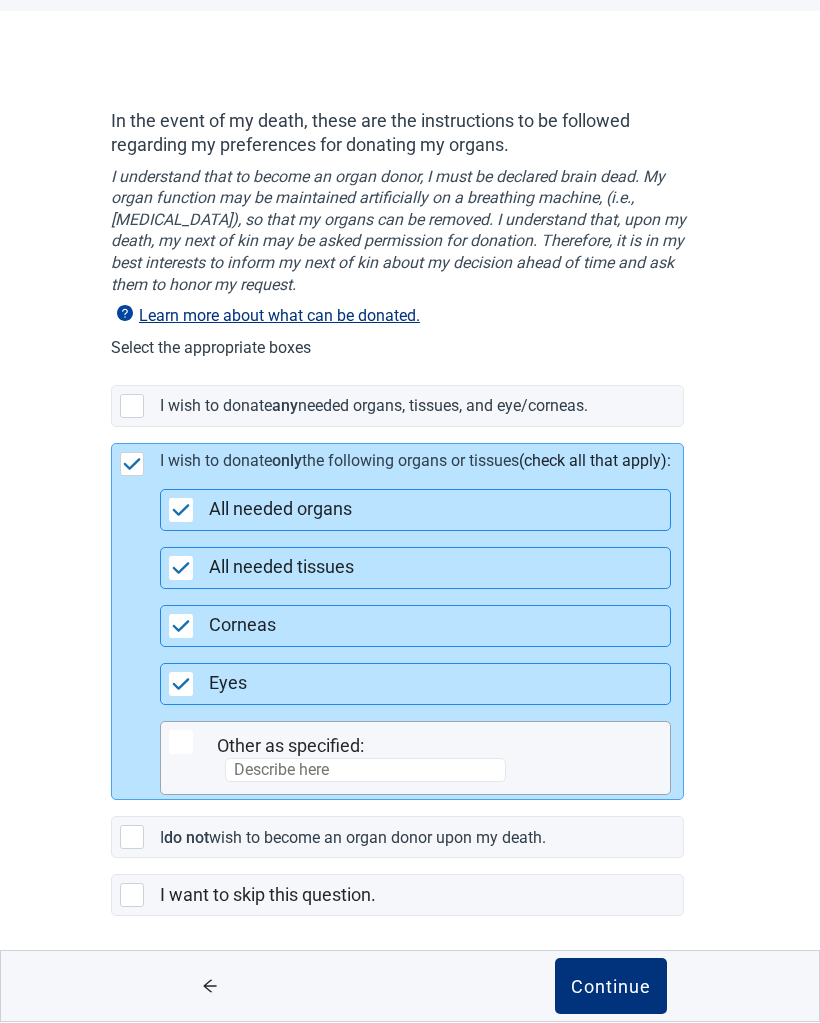 click on "Continue" at bounding box center (611, 987) 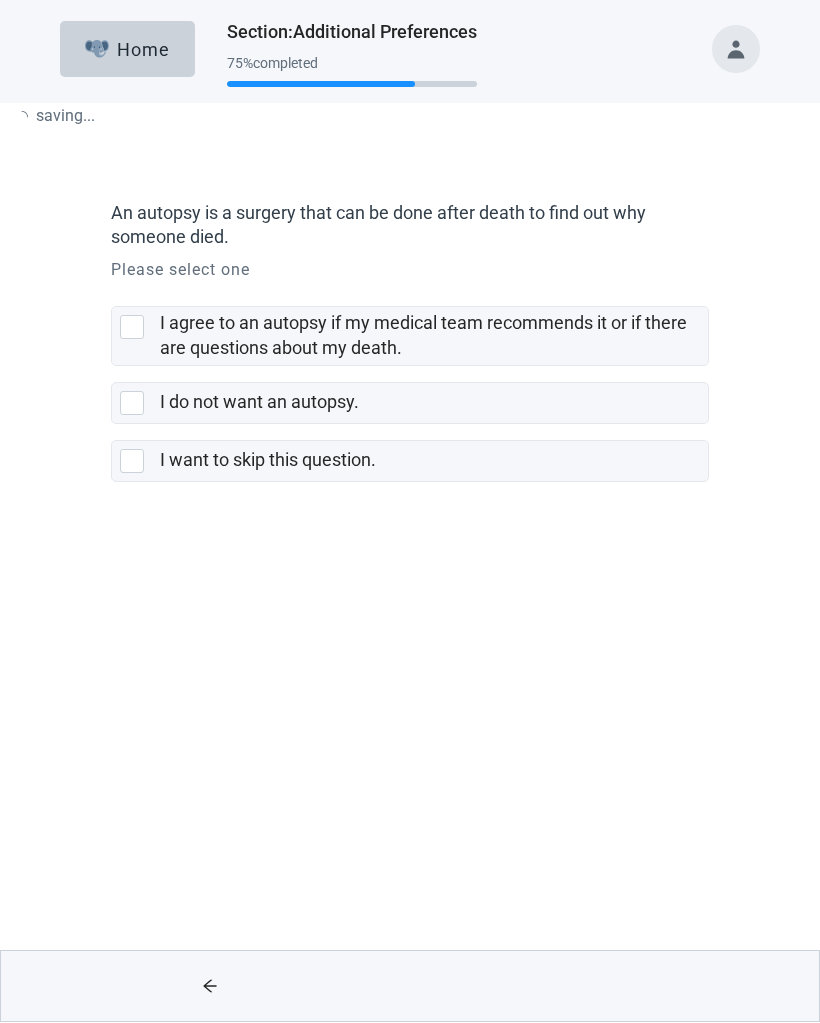 scroll, scrollTop: 0, scrollLeft: 0, axis: both 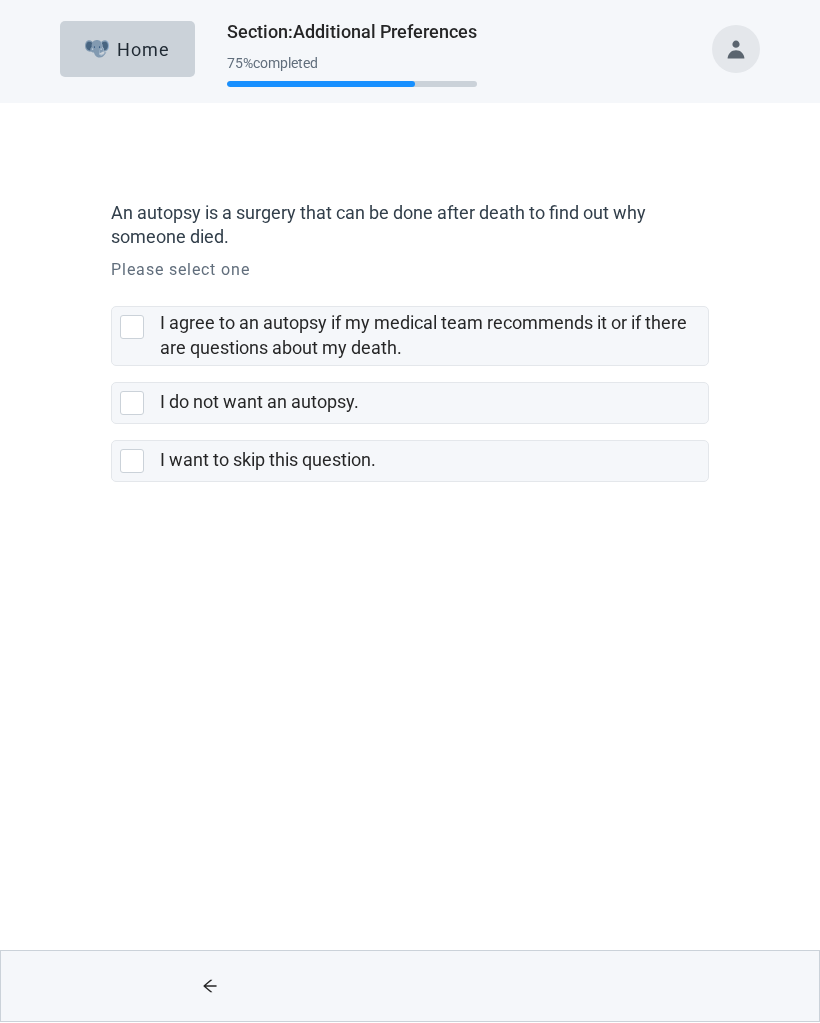 click at bounding box center (132, 404) 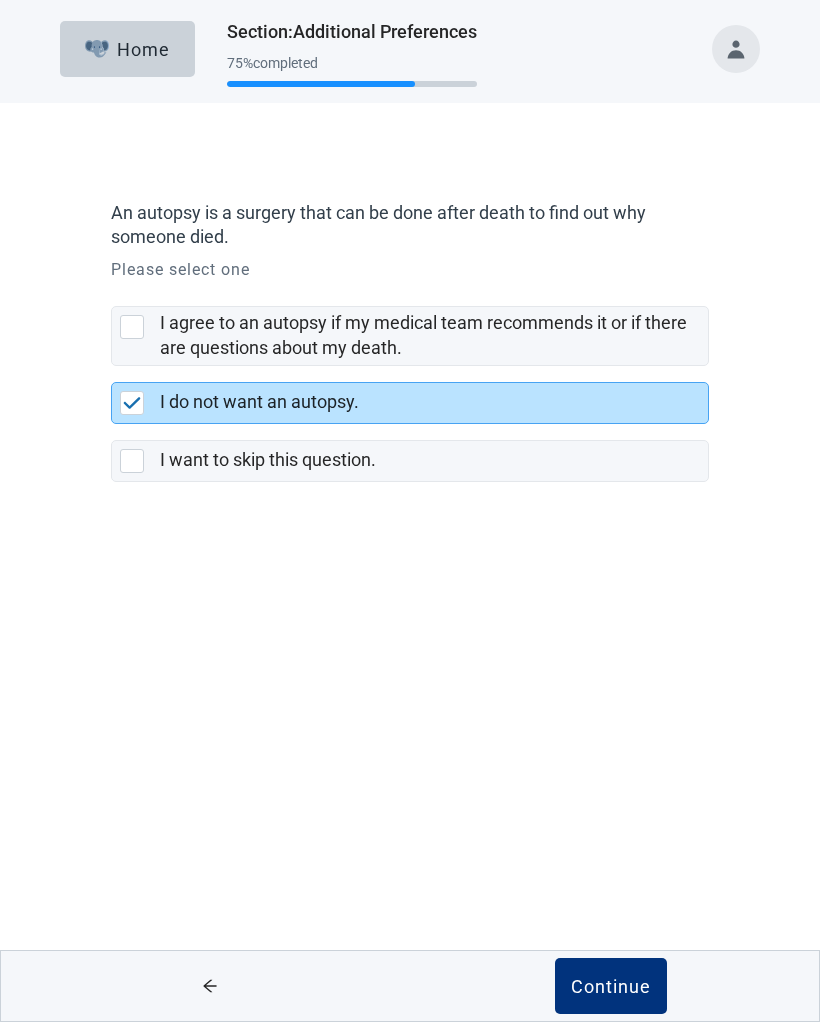 click on "Continue" at bounding box center [611, 987] 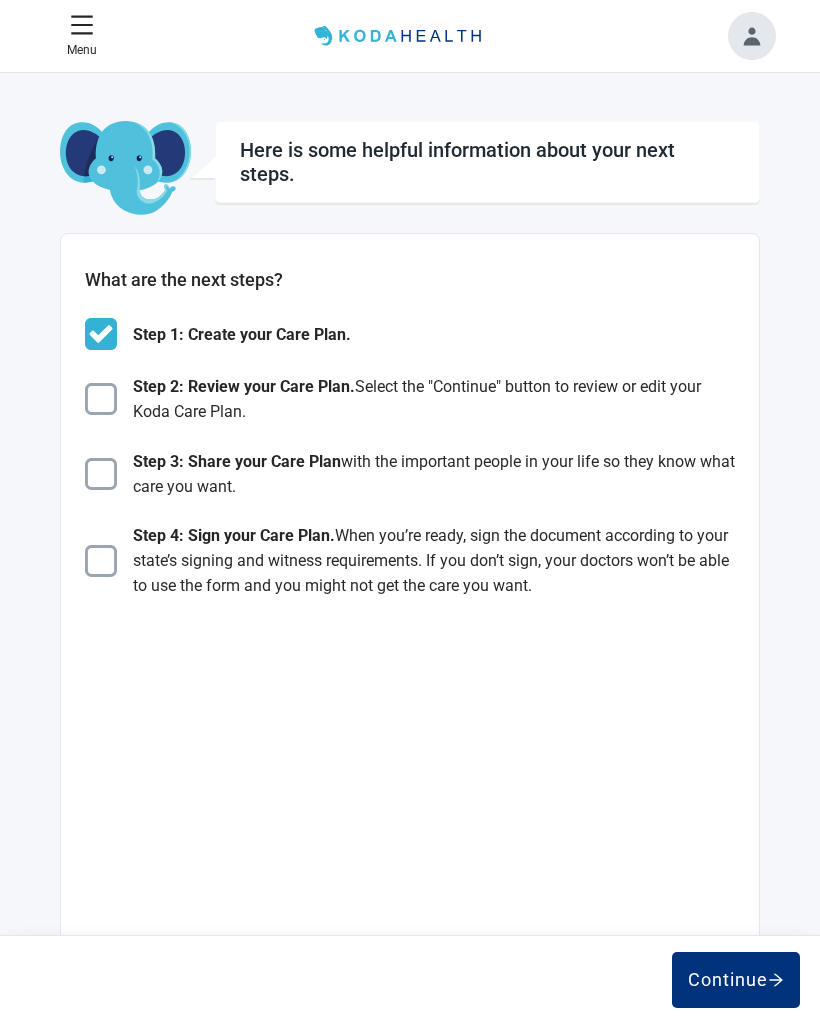 click at bounding box center [101, 399] 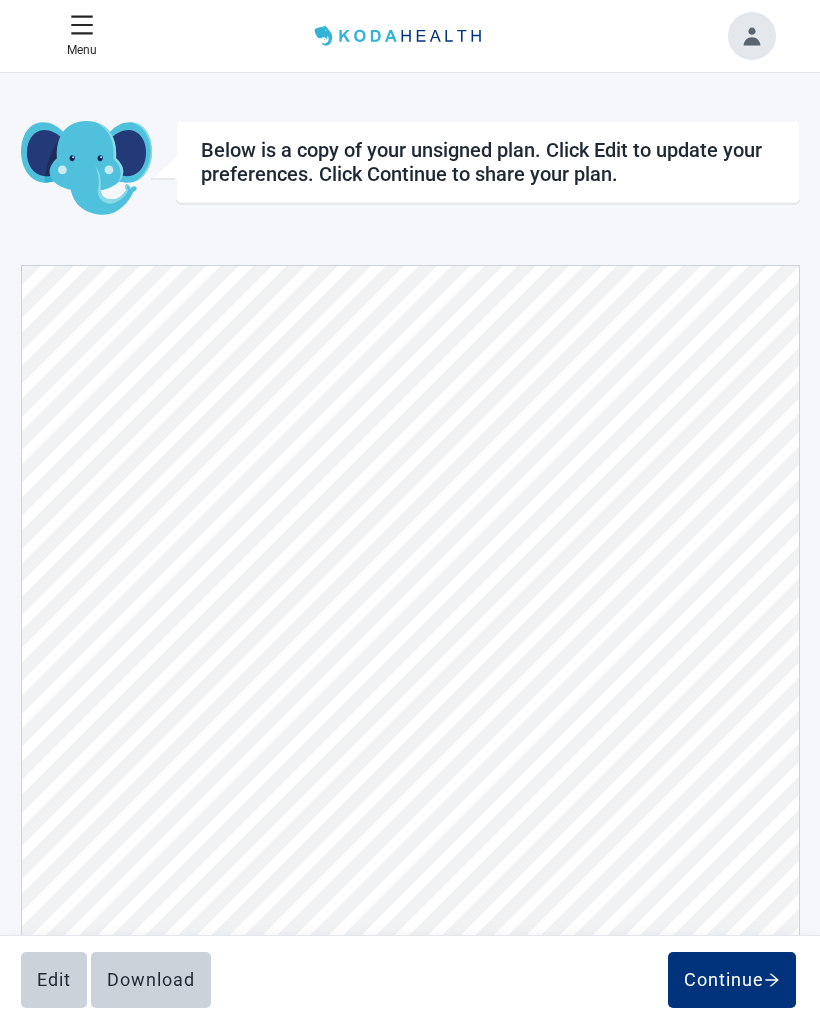 scroll, scrollTop: 4840, scrollLeft: 0, axis: vertical 